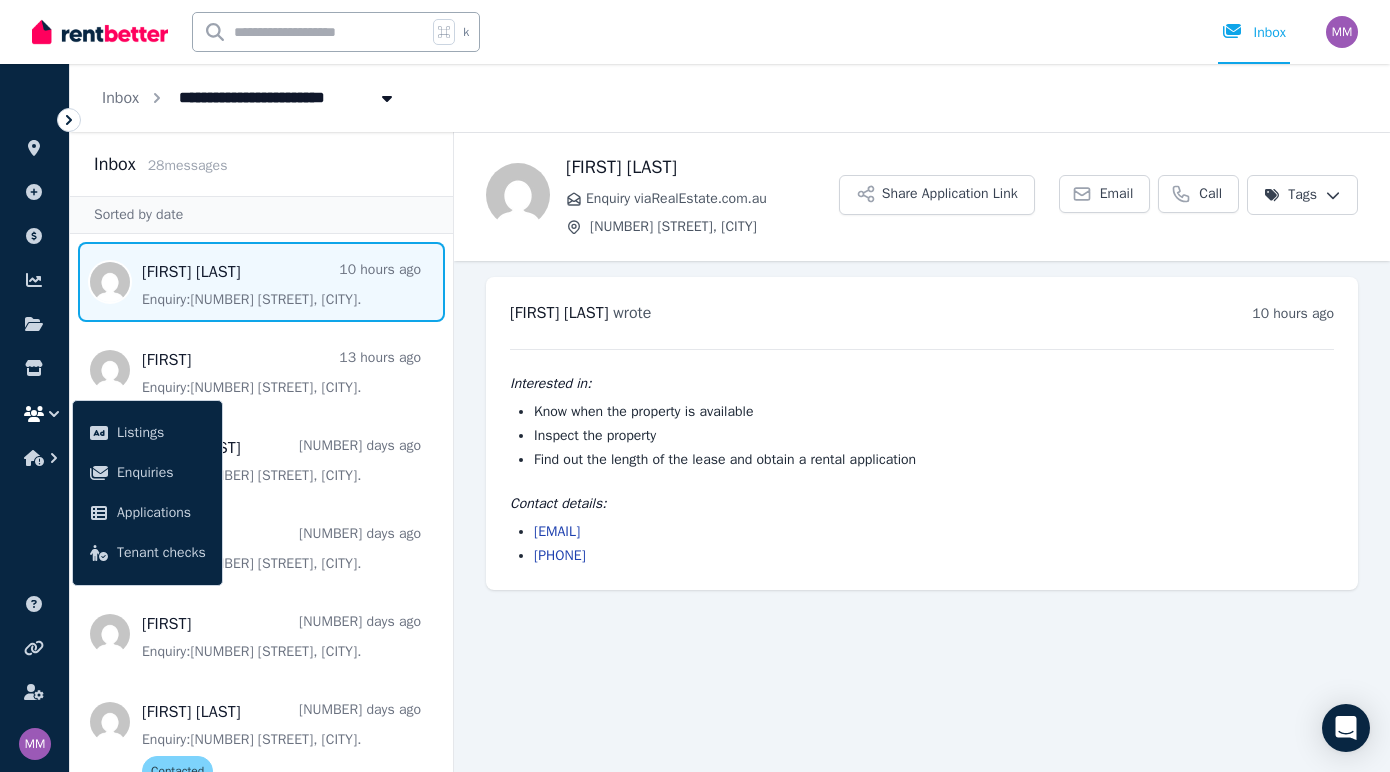 scroll, scrollTop: 0, scrollLeft: 0, axis: both 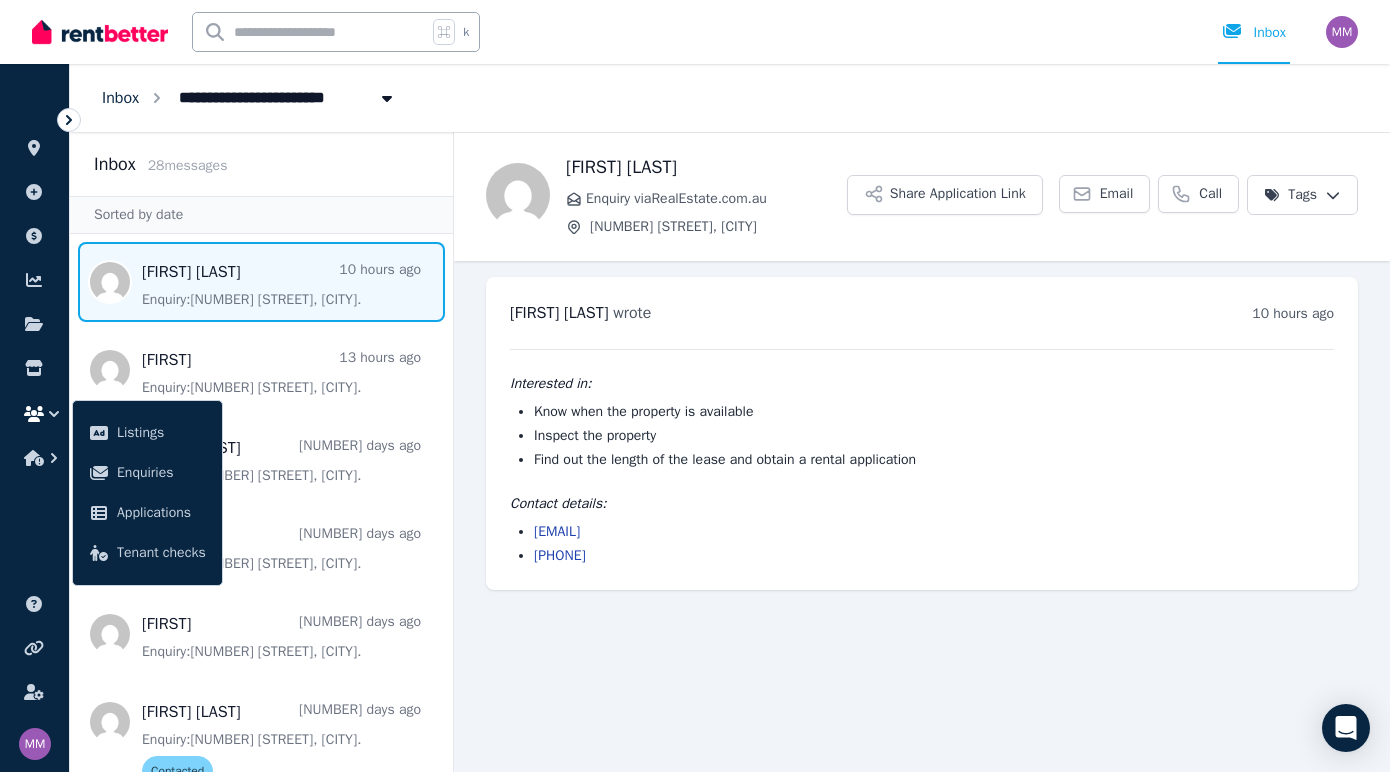 click on "Inbox" at bounding box center (120, 98) 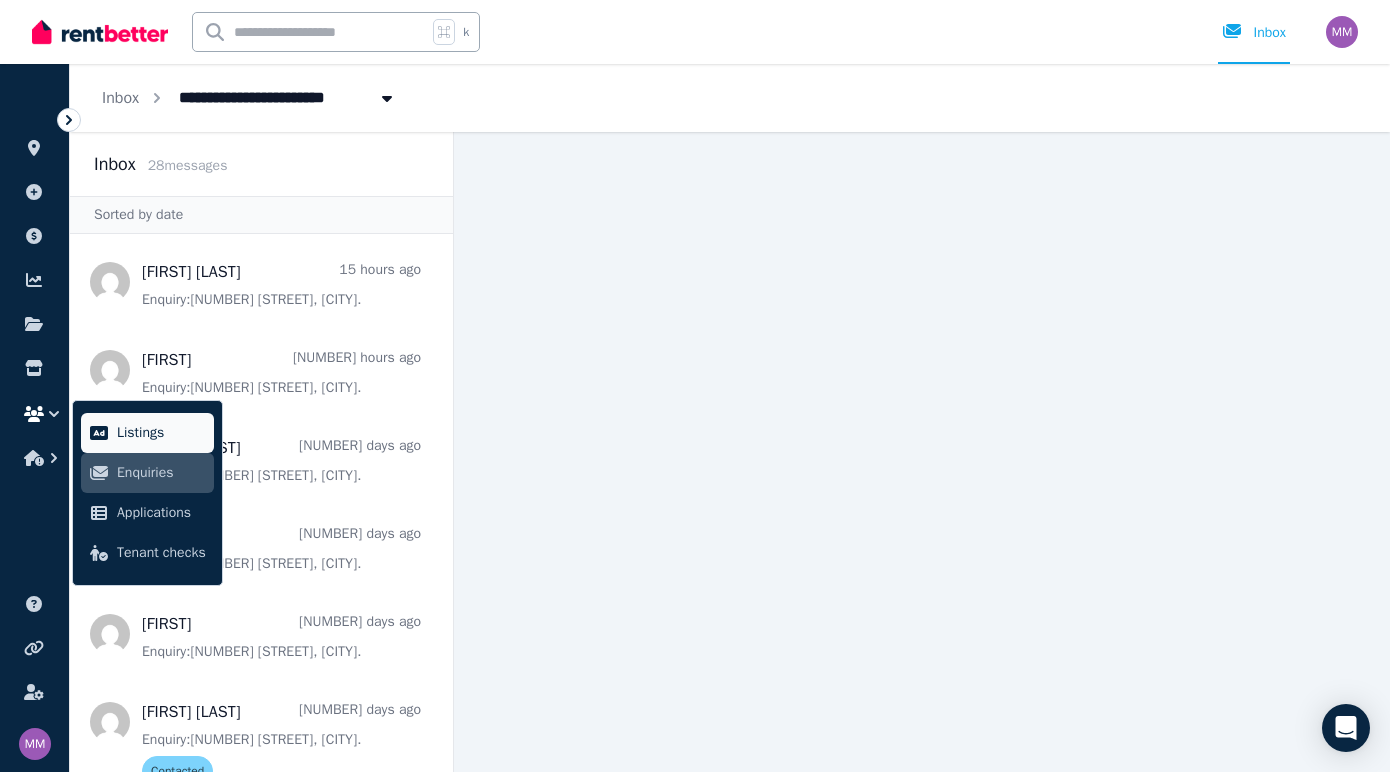 click on "Listings" at bounding box center [161, 433] 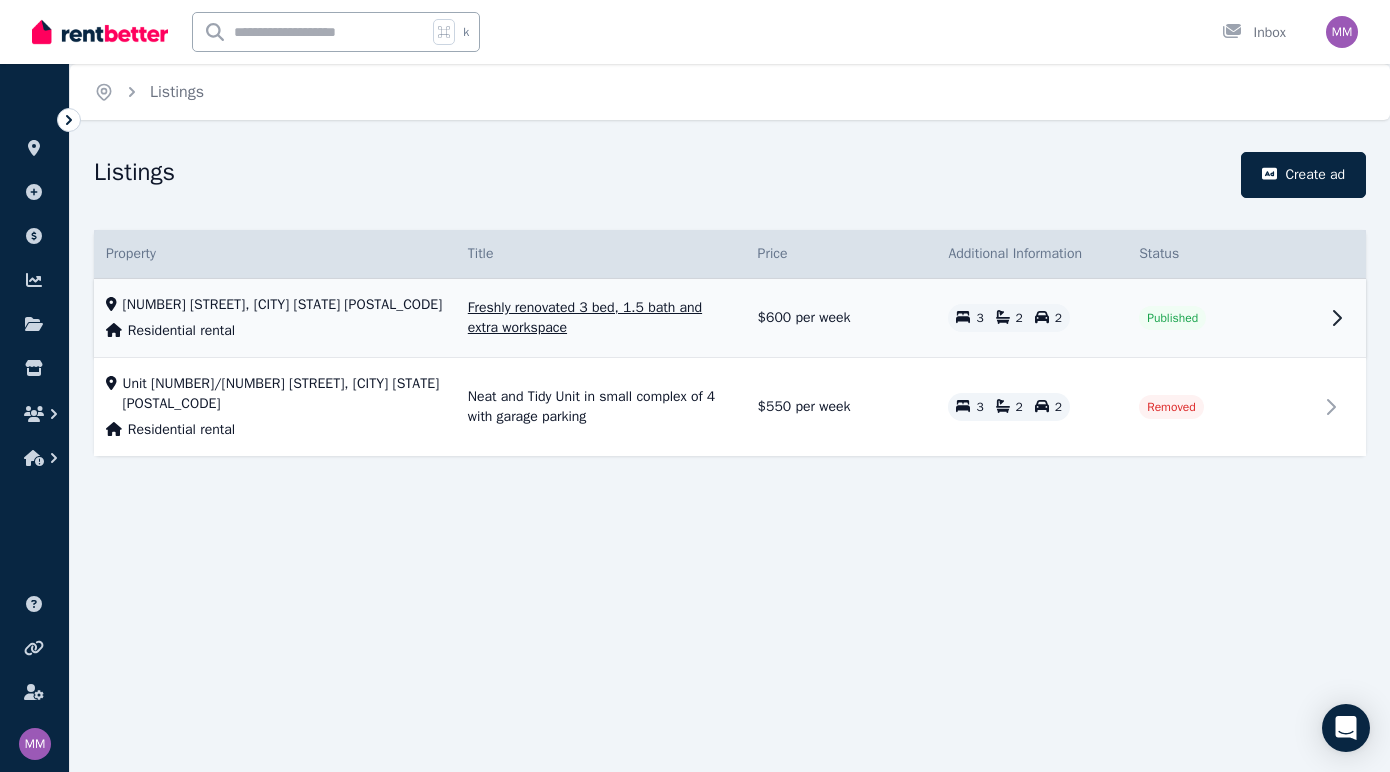 click on "Published" at bounding box center (1222, 318) 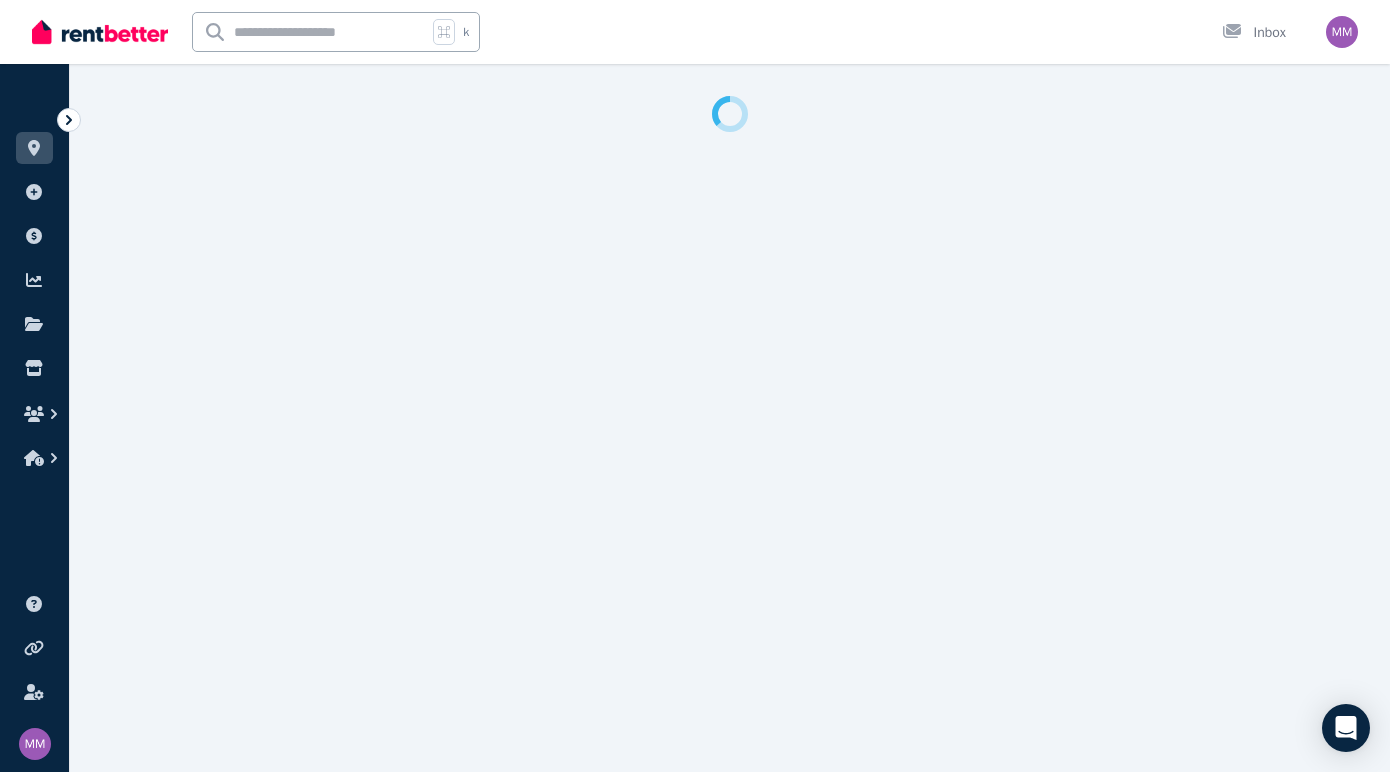select on "**********" 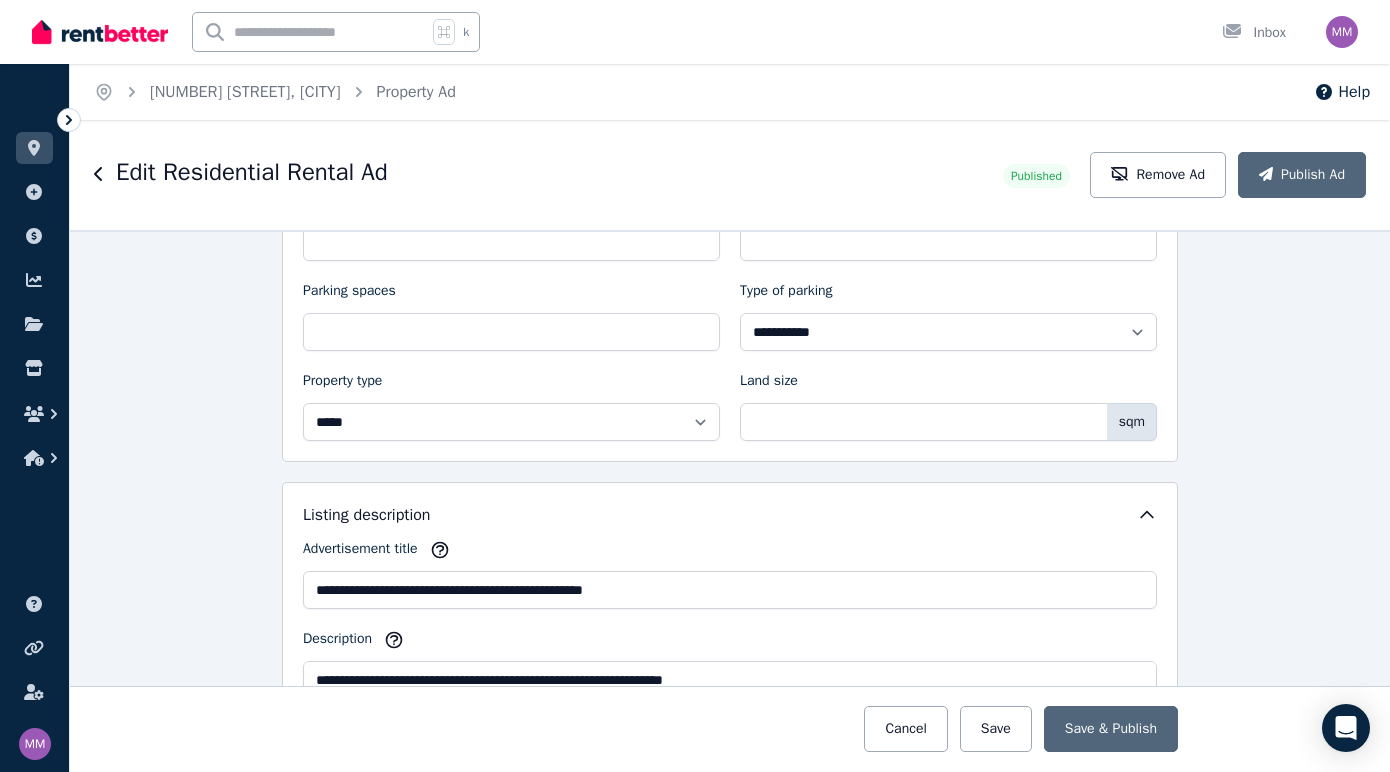 scroll, scrollTop: 951, scrollLeft: 0, axis: vertical 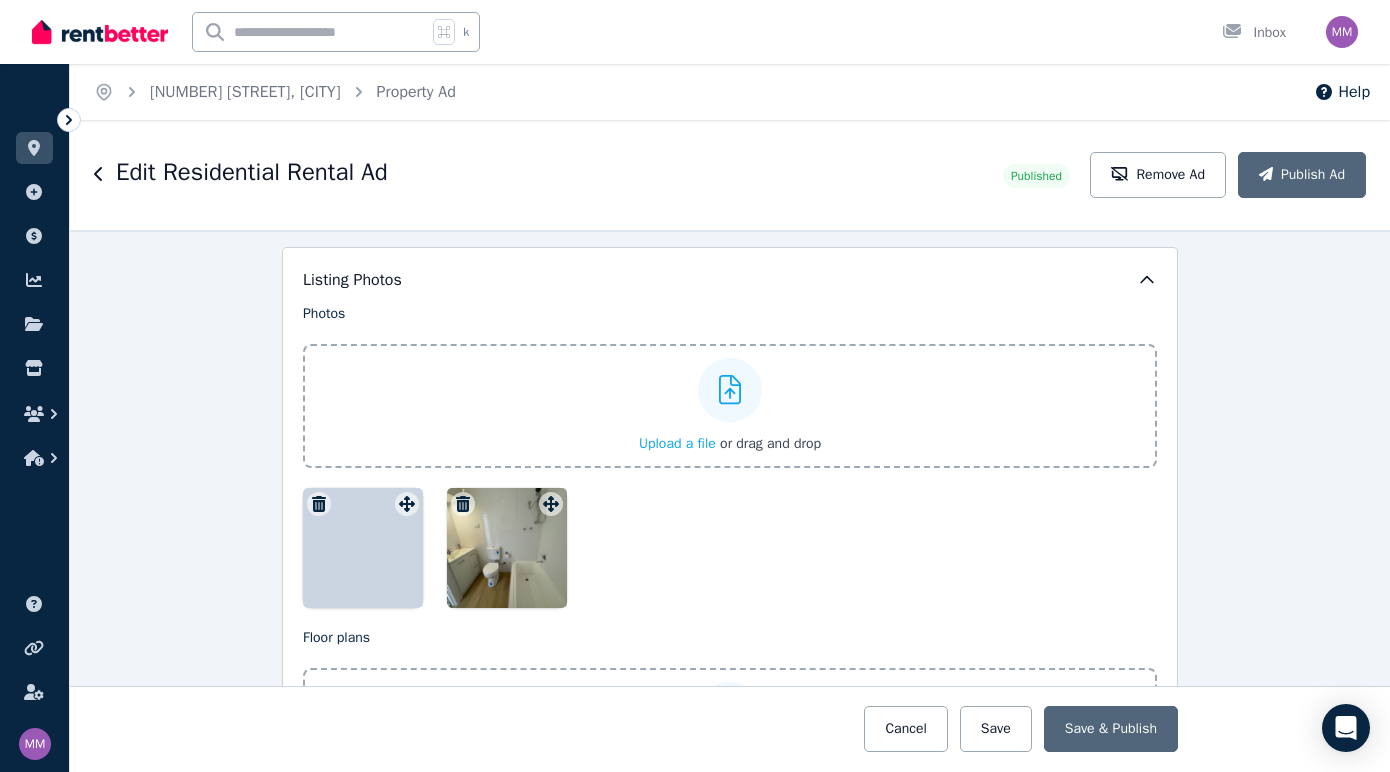 click on "Upload a file" at bounding box center [677, 443] 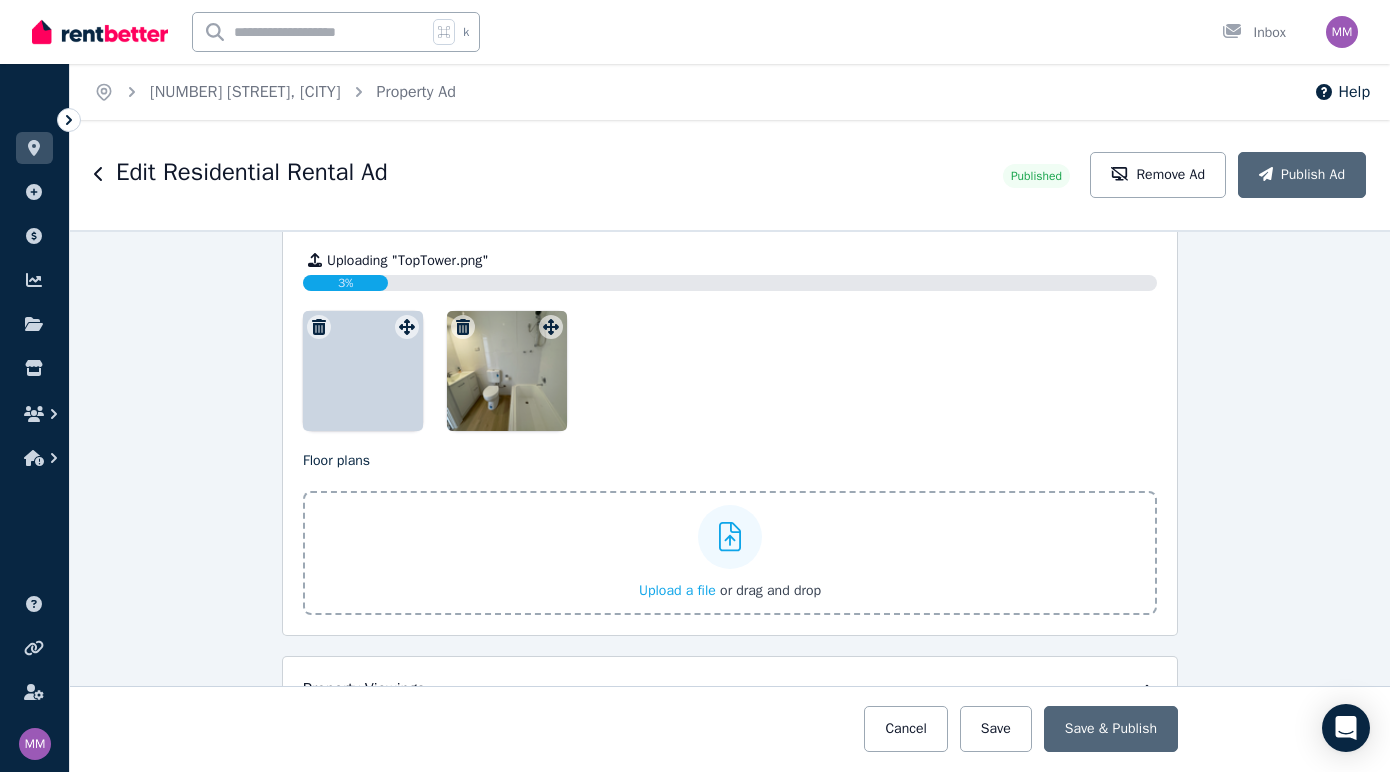 scroll, scrollTop: 2903, scrollLeft: 0, axis: vertical 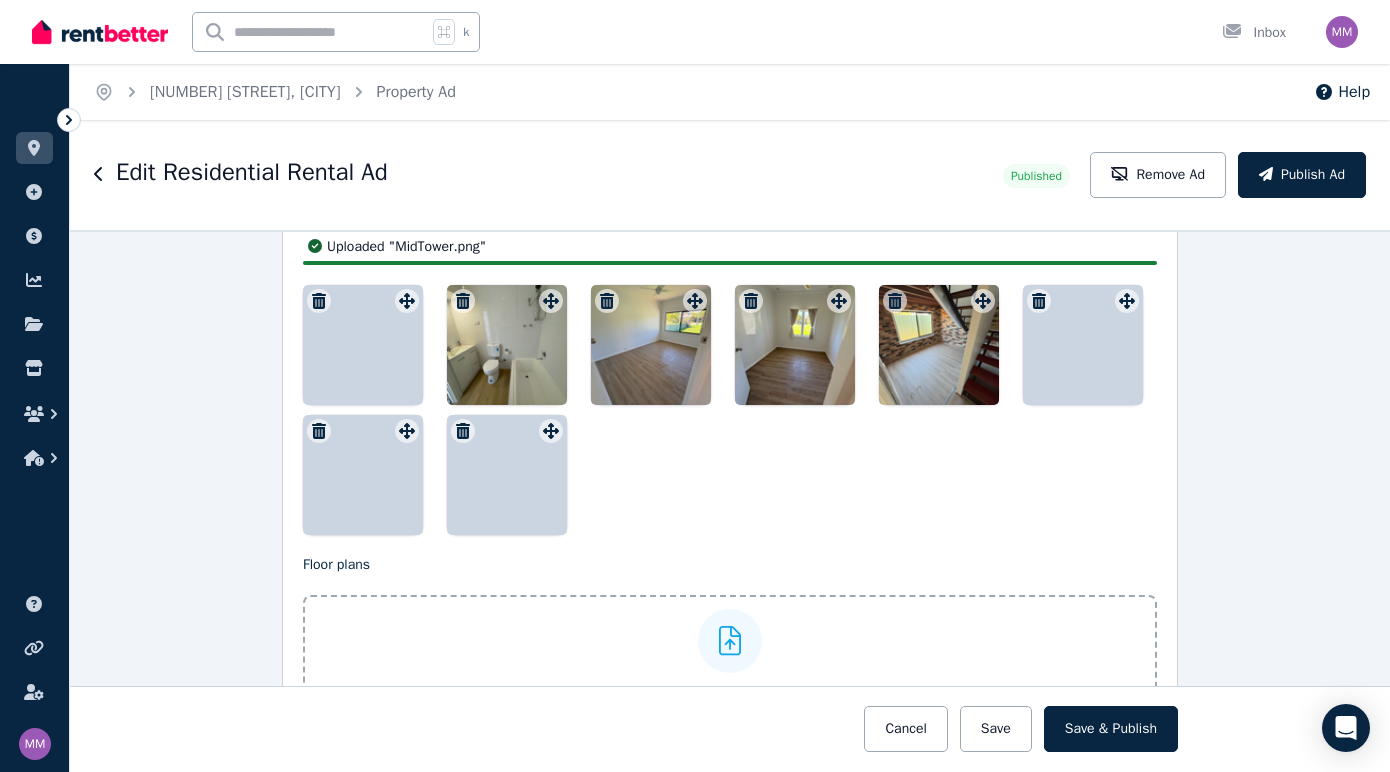 click at bounding box center [507, 475] 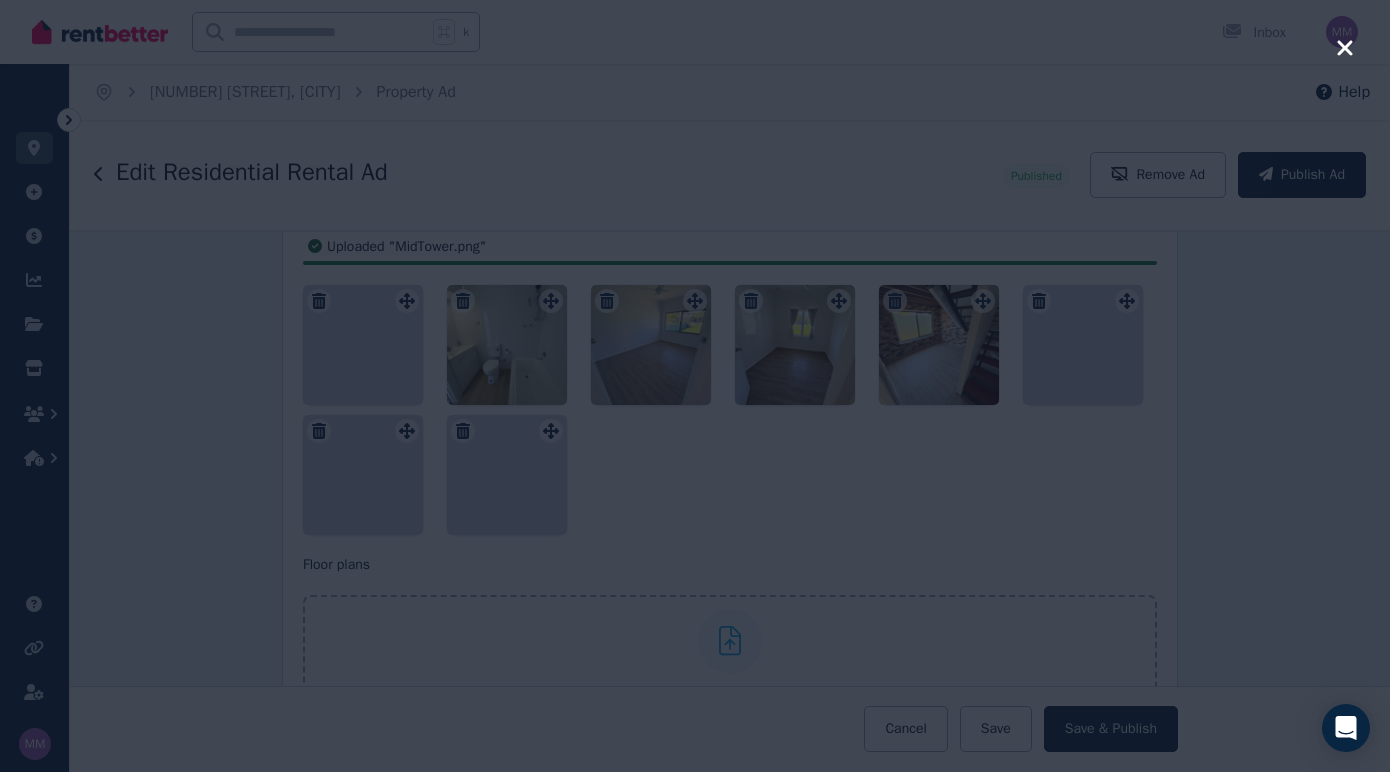 scroll, scrollTop: 2555, scrollLeft: 0, axis: vertical 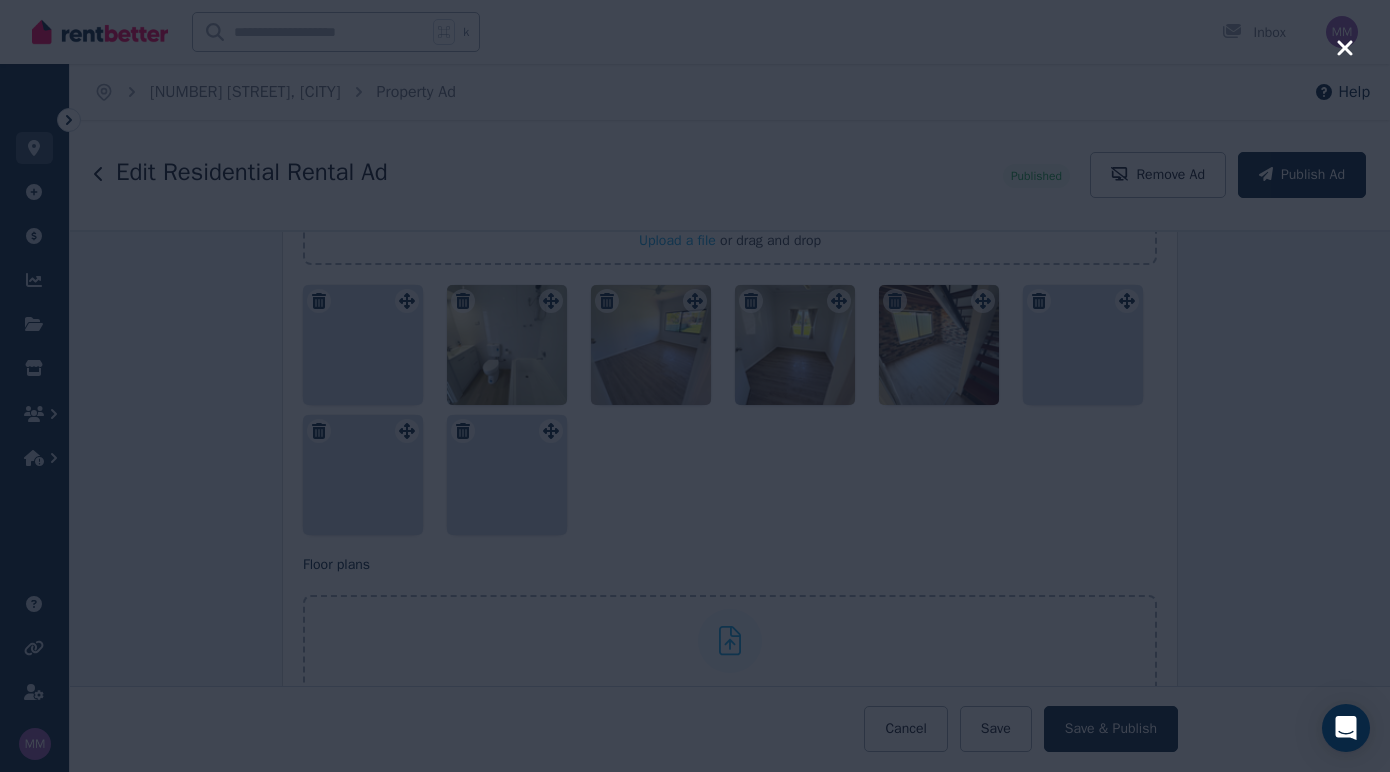 click at bounding box center (695, 386) 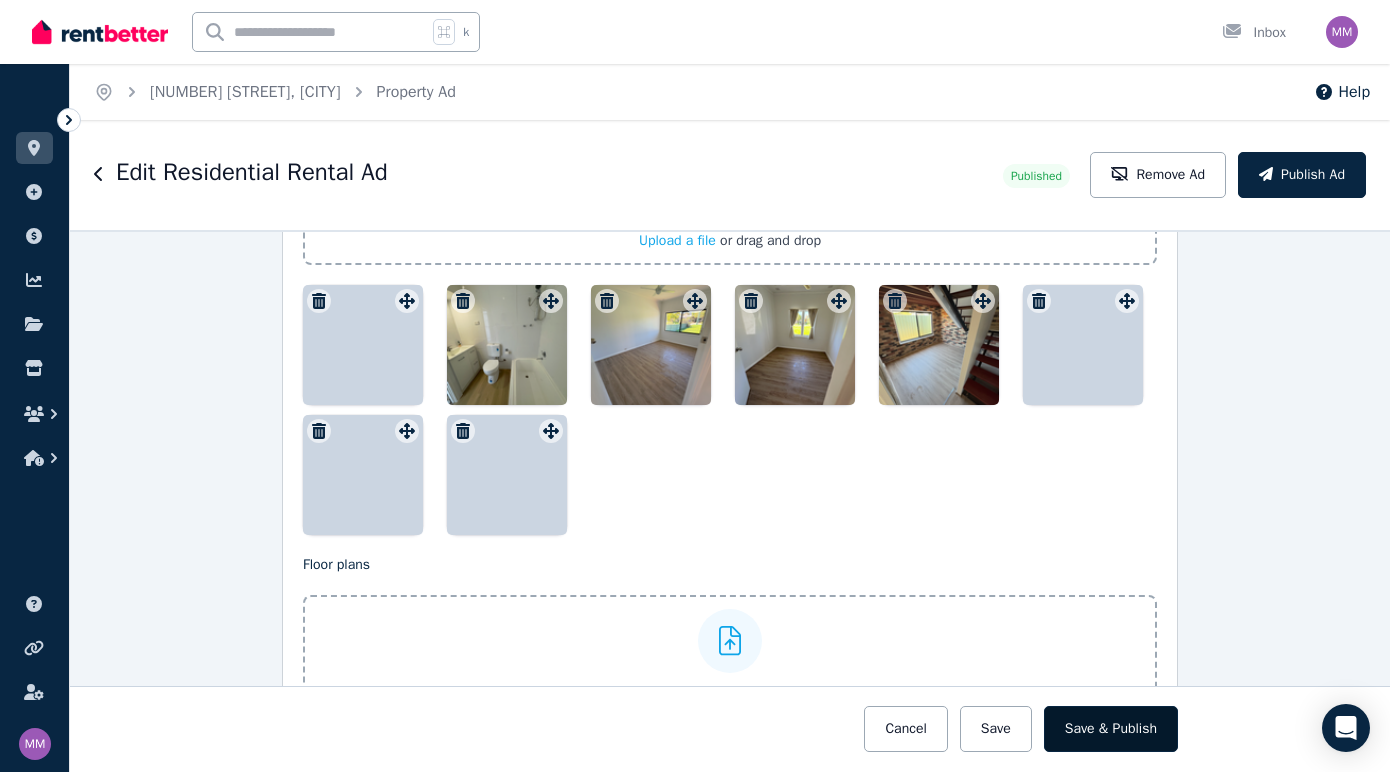 click on "Save & Publish" at bounding box center (1111, 729) 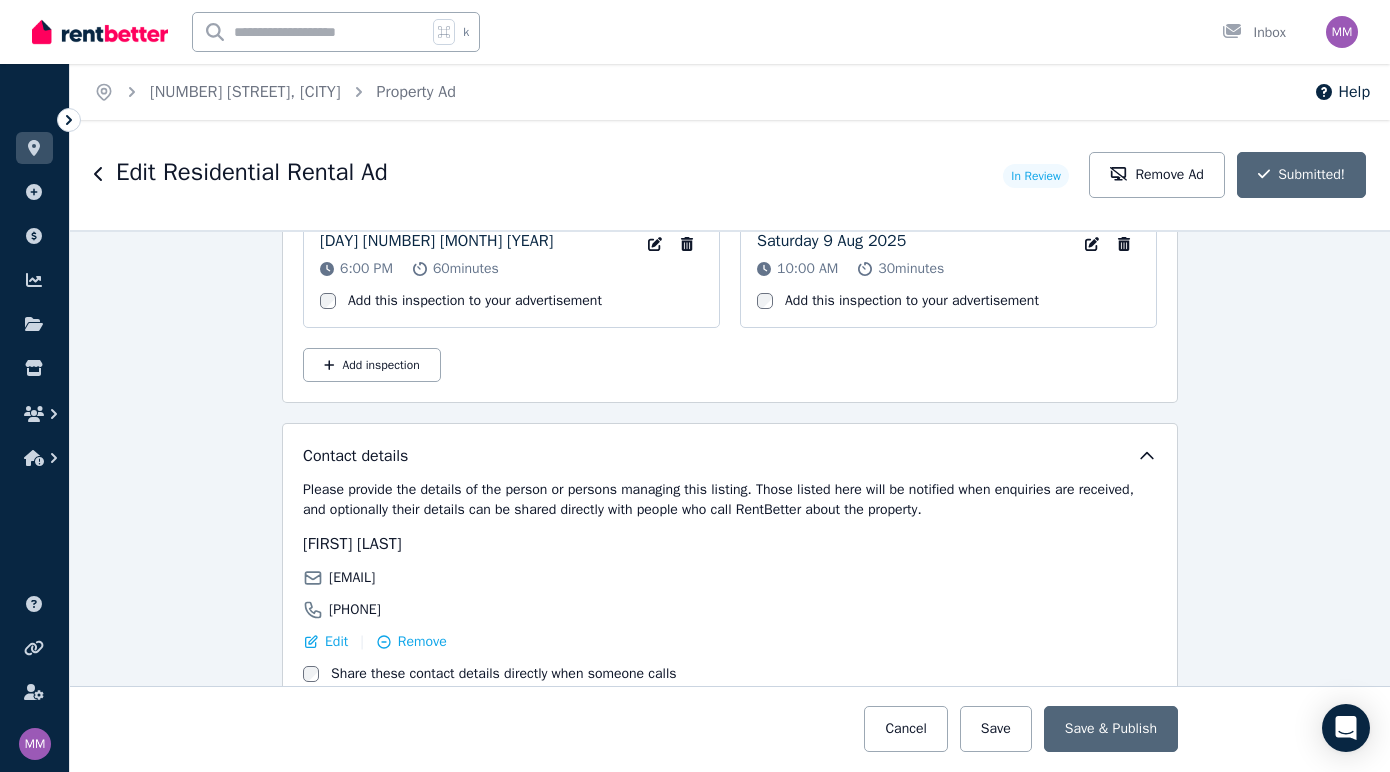 scroll, scrollTop: 3210, scrollLeft: 0, axis: vertical 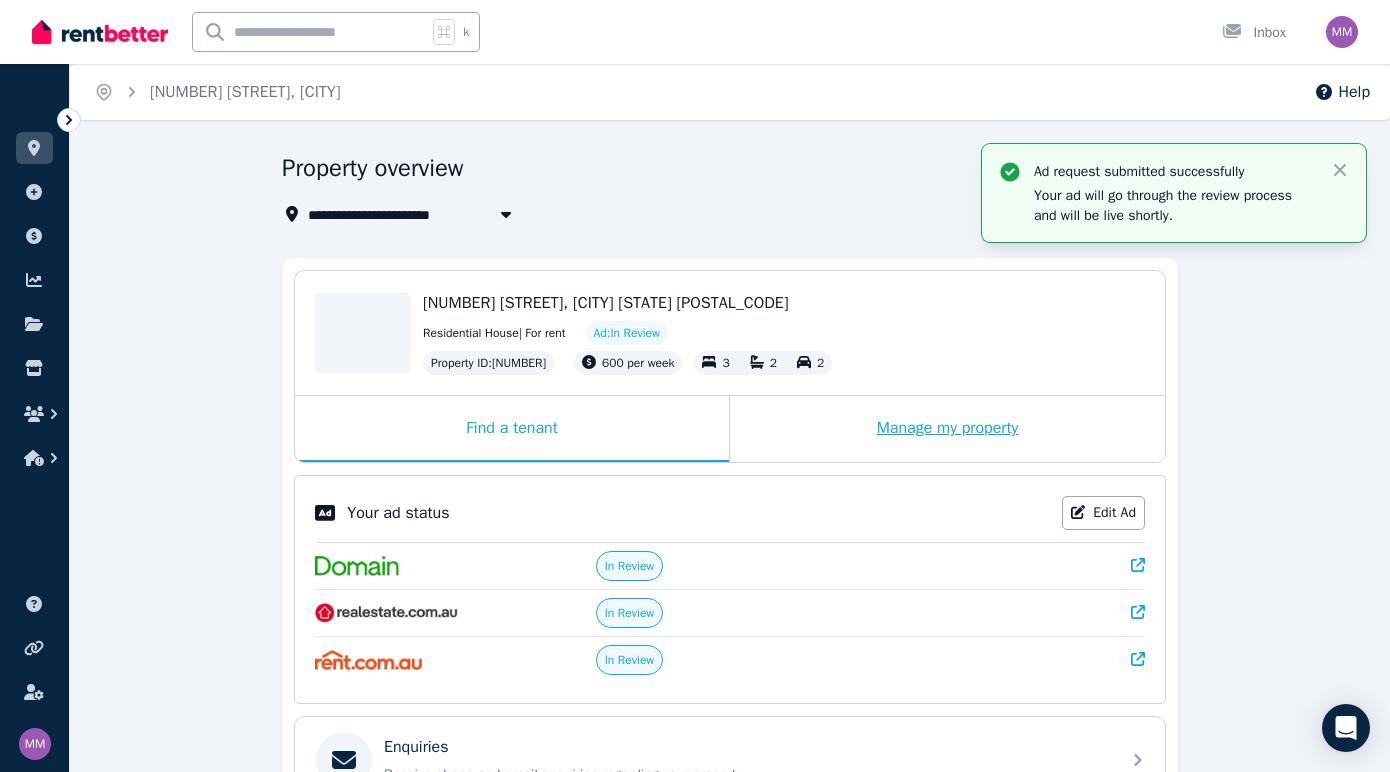 click on "Manage my property" at bounding box center [947, 429] 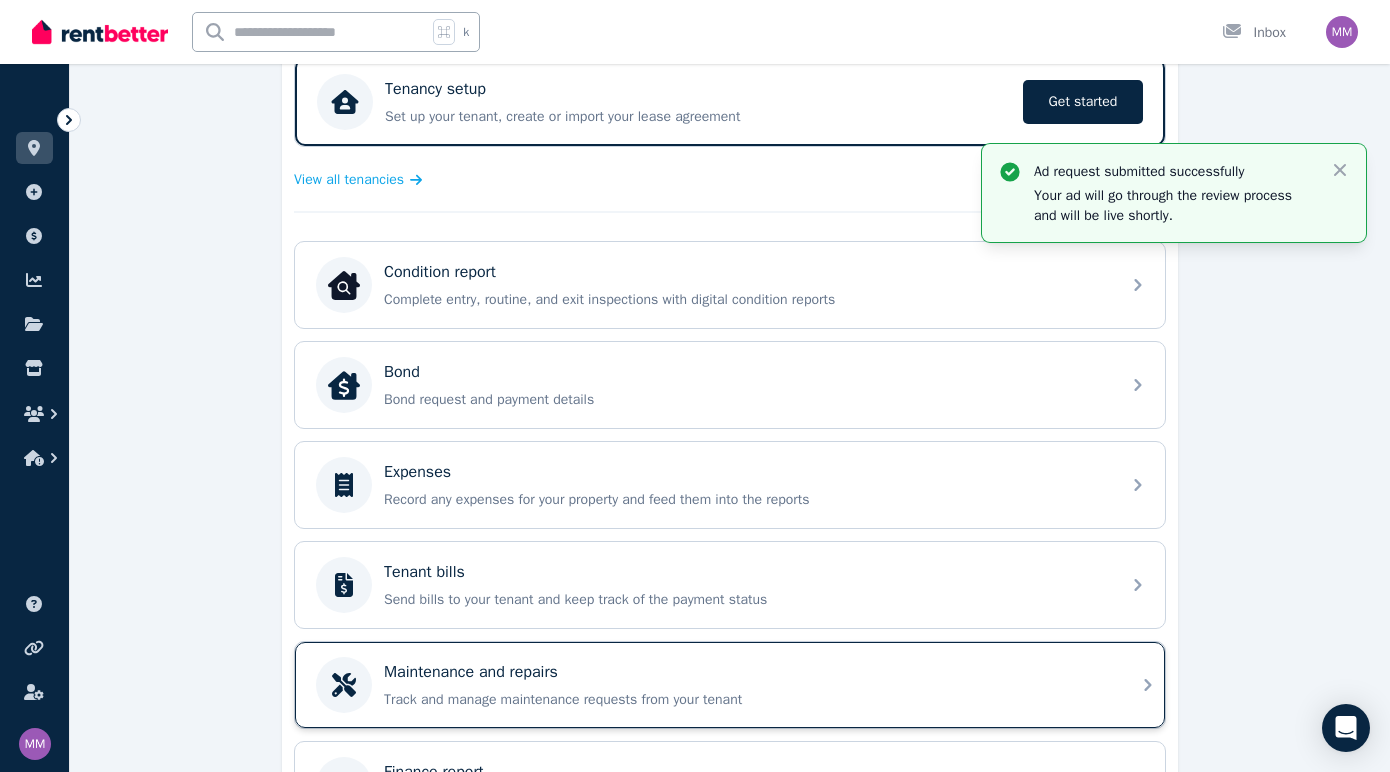 scroll, scrollTop: 563, scrollLeft: 0, axis: vertical 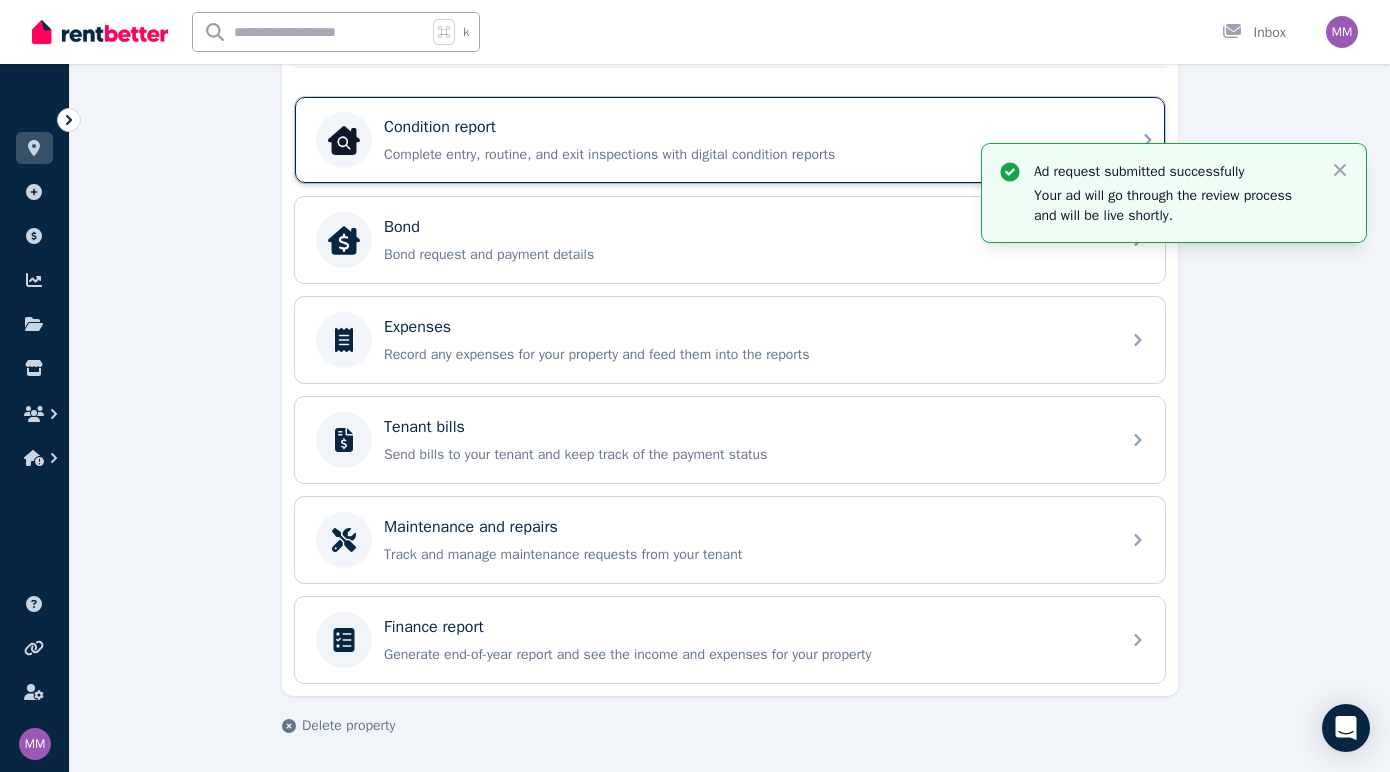 click on "Condition report" at bounding box center [746, 127] 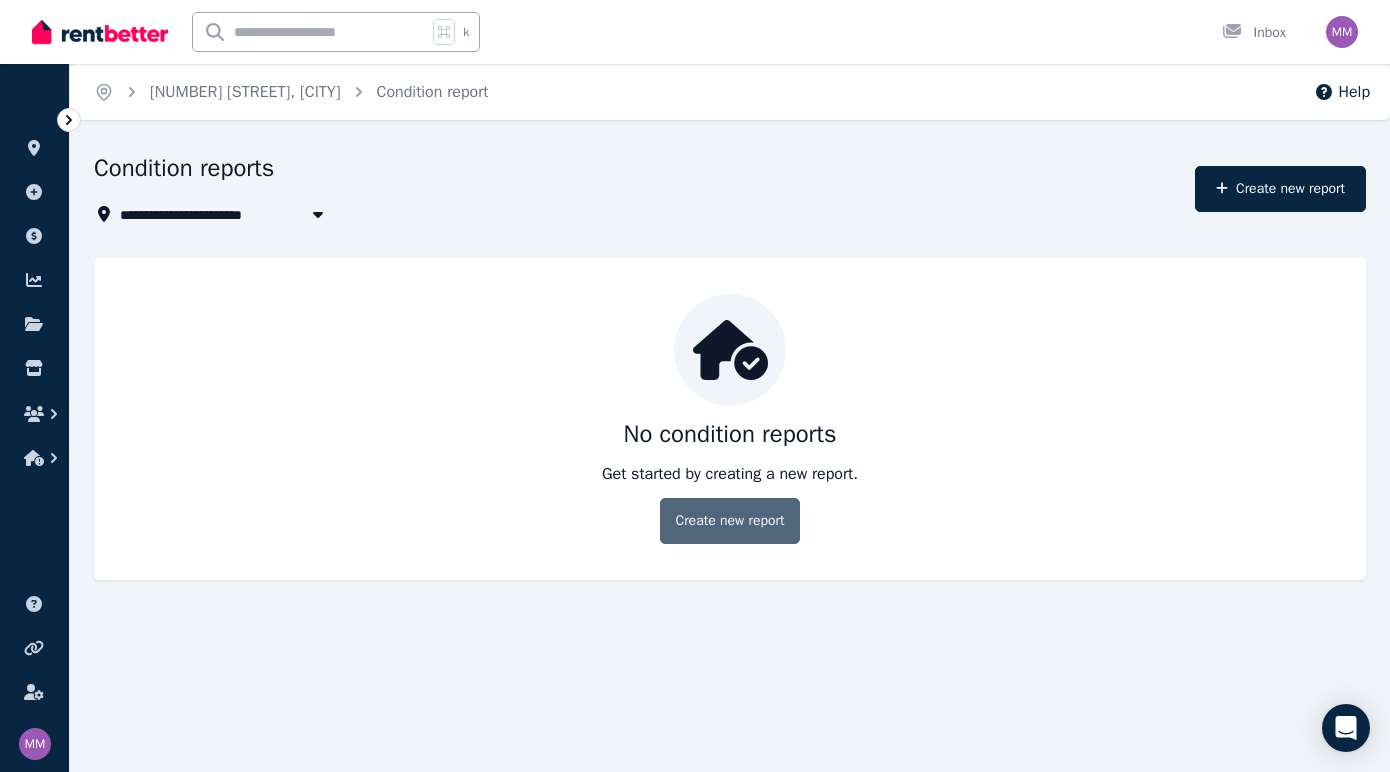 click on "Create new report" at bounding box center (729, 521) 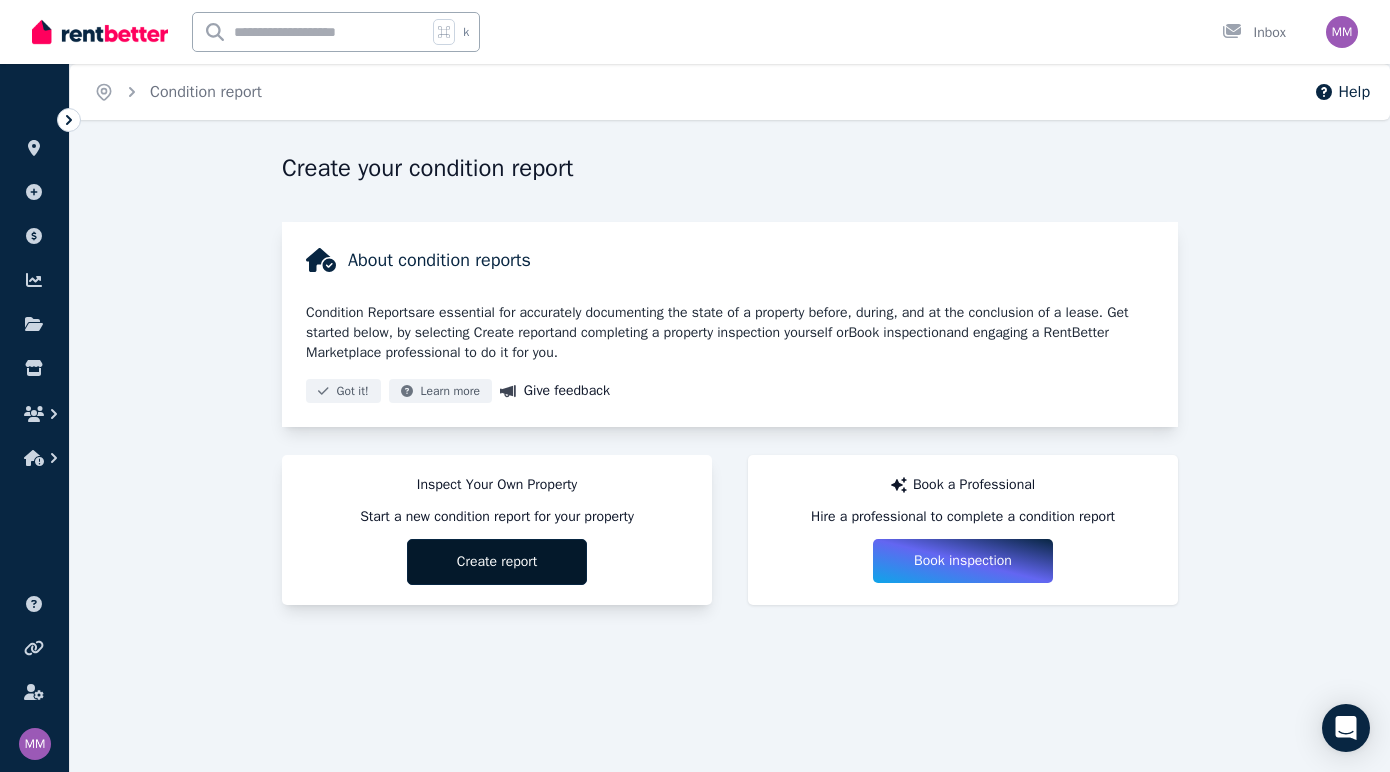 click on "Create report" at bounding box center (497, 562) 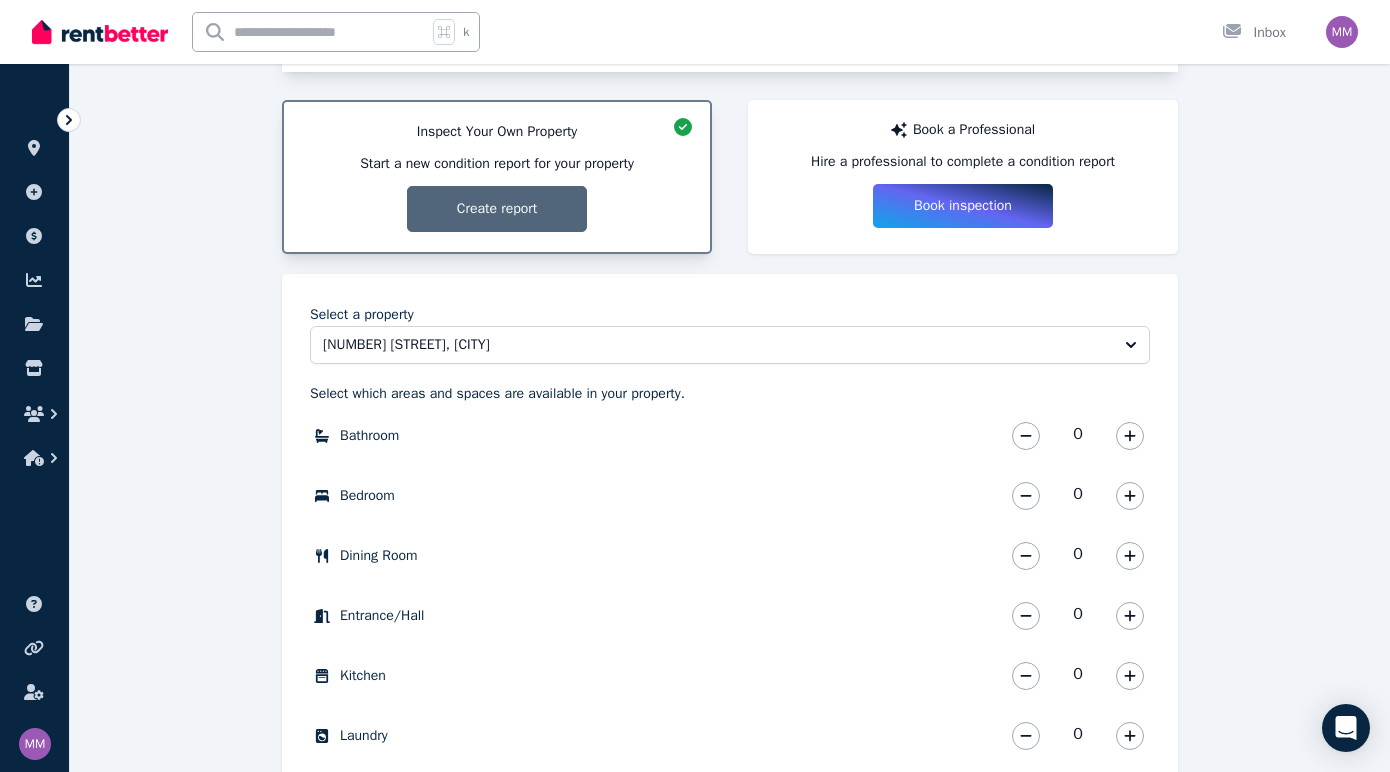 scroll, scrollTop: 386, scrollLeft: 0, axis: vertical 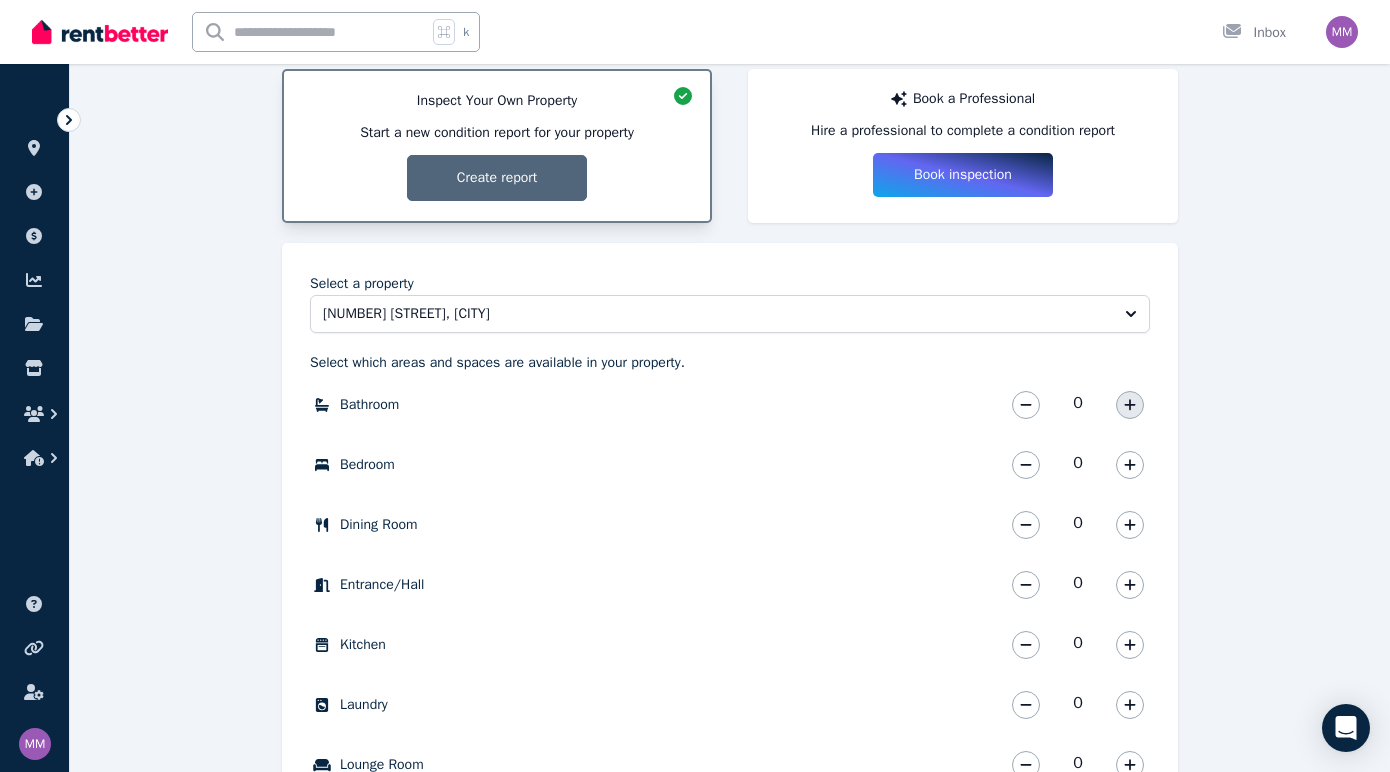 click 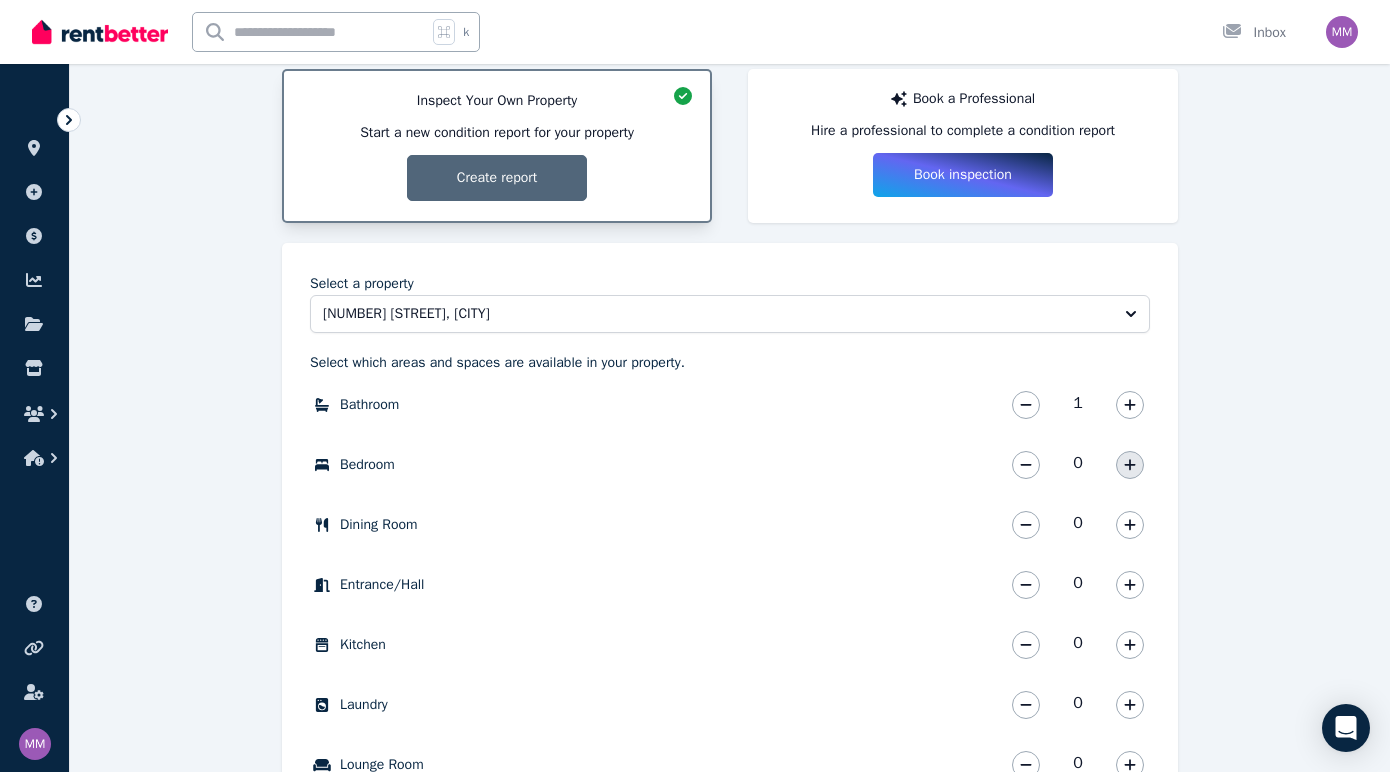 click 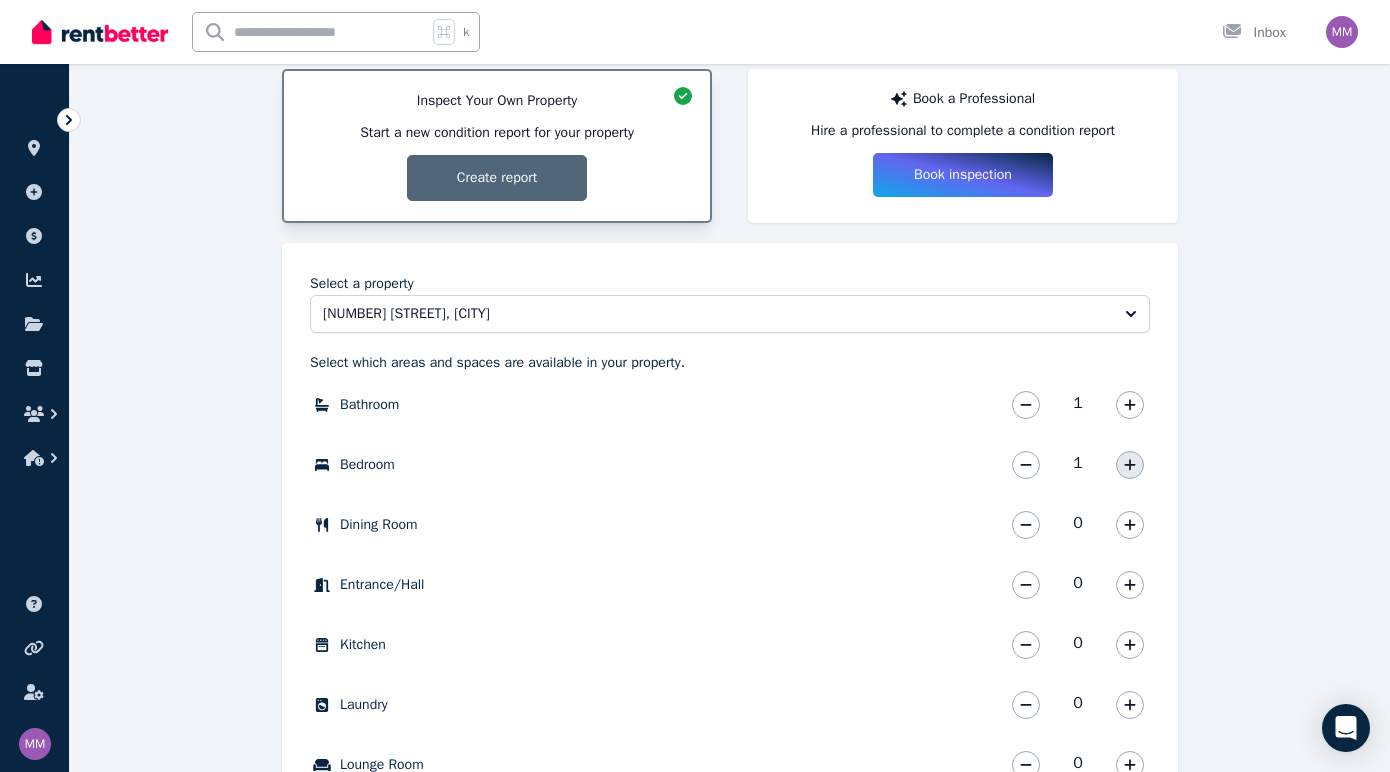 click 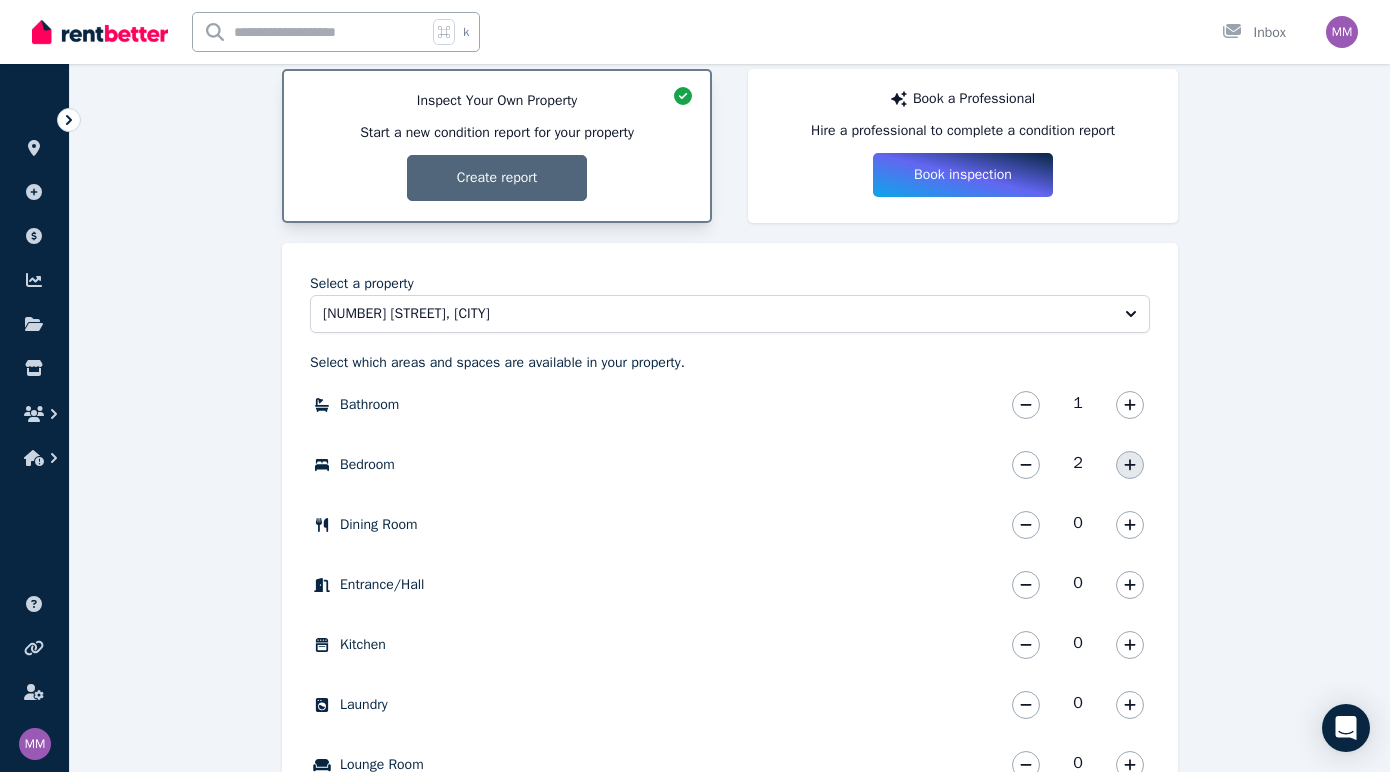 click 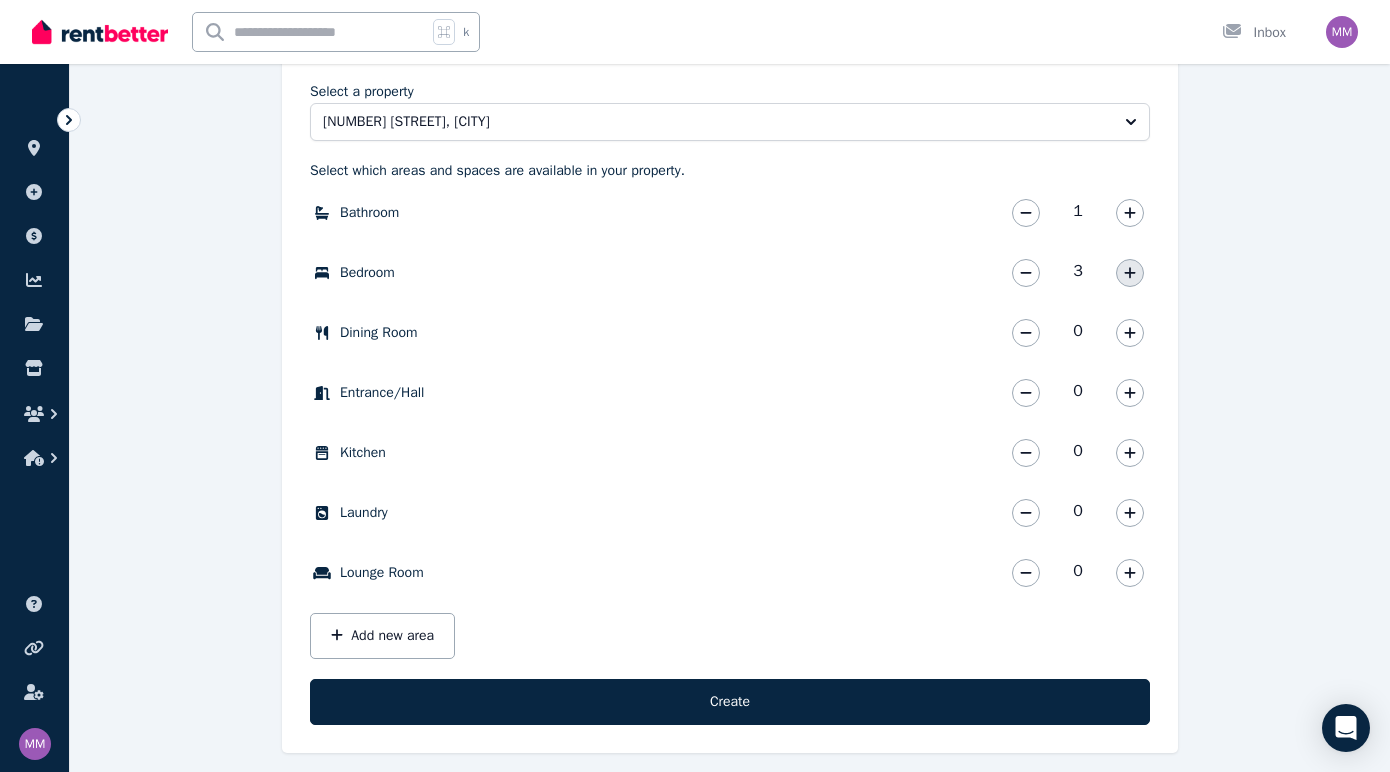 scroll, scrollTop: 587, scrollLeft: 0, axis: vertical 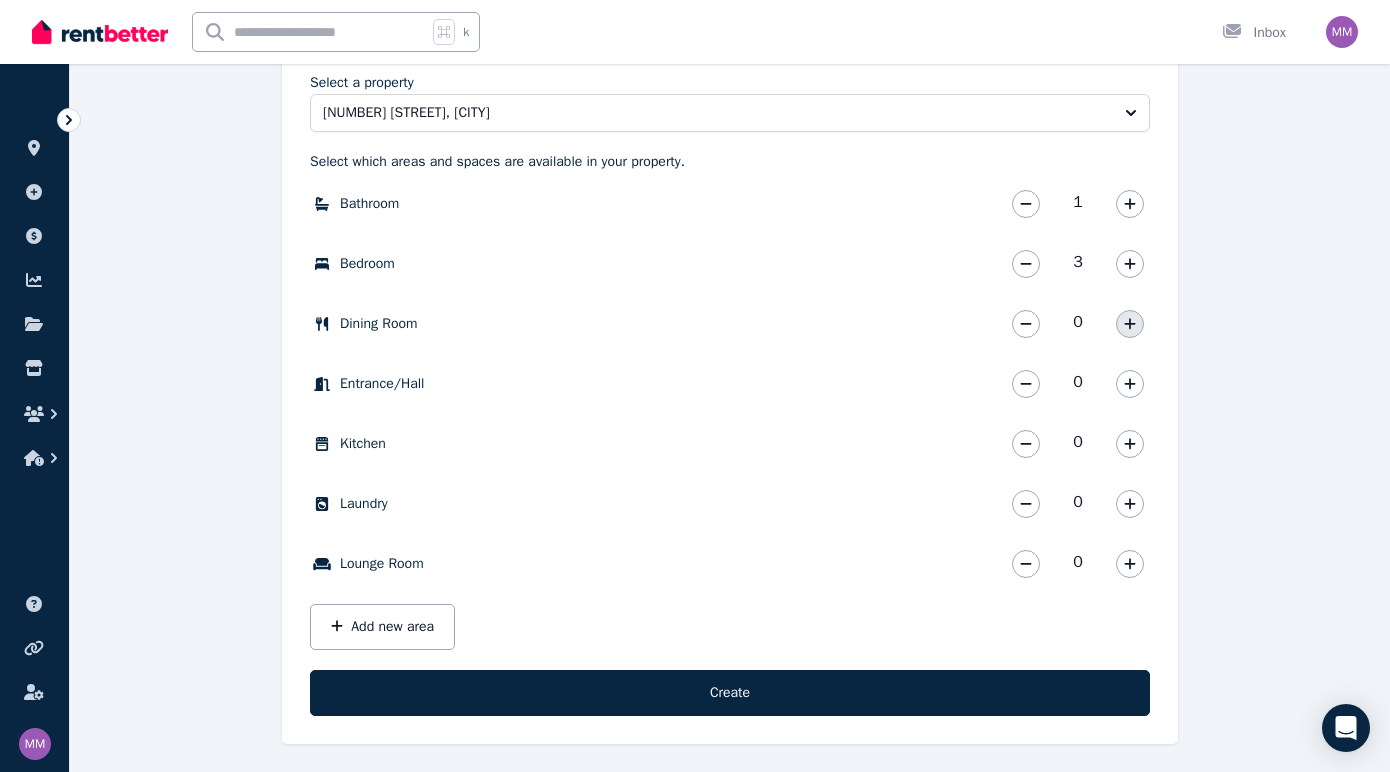 click 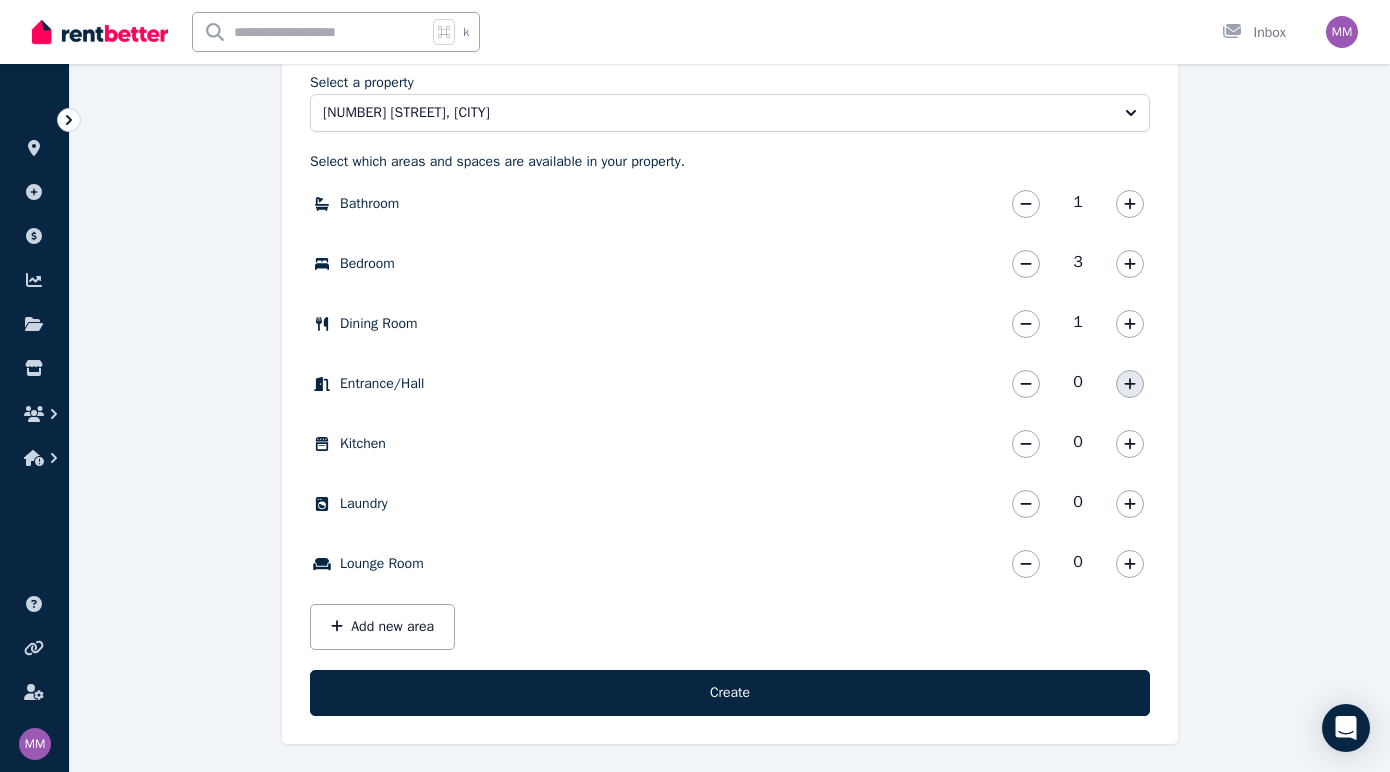 click at bounding box center [1130, 384] 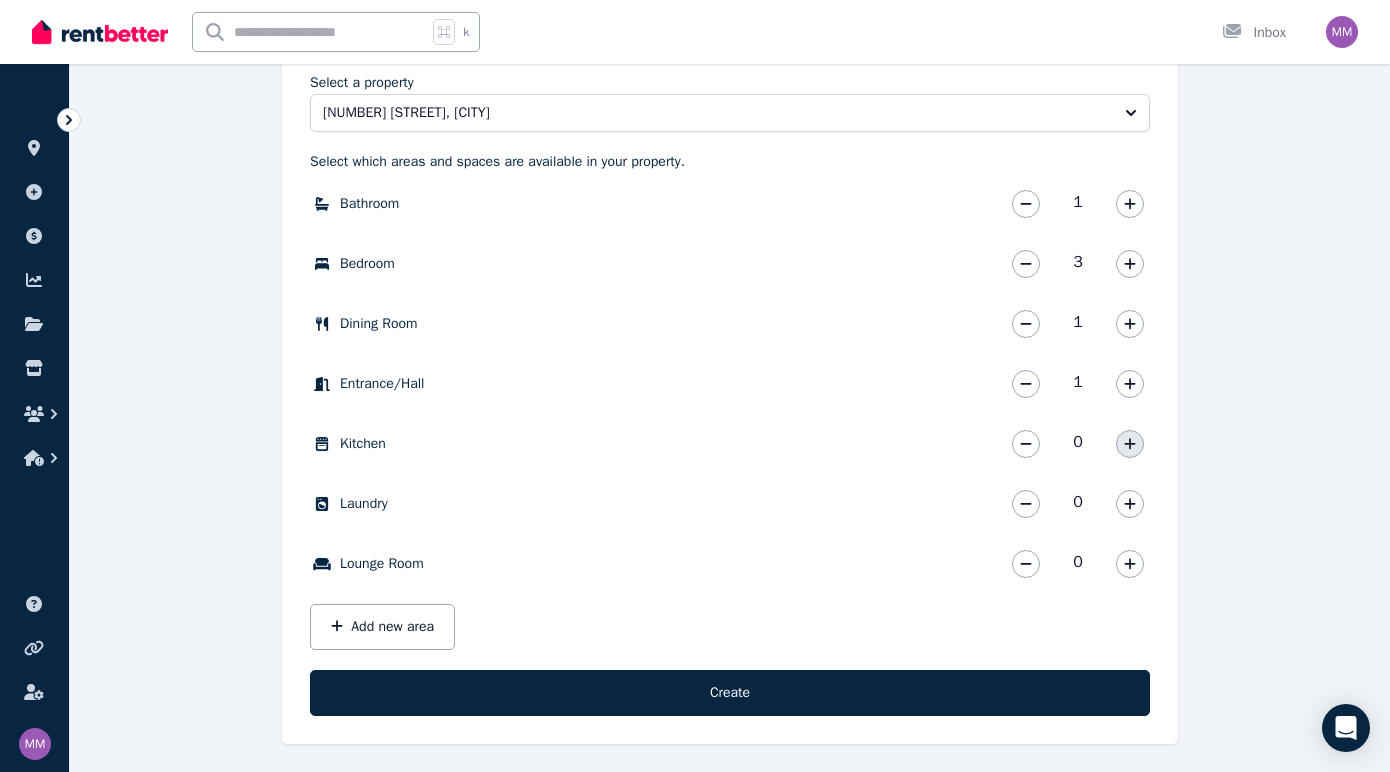 click 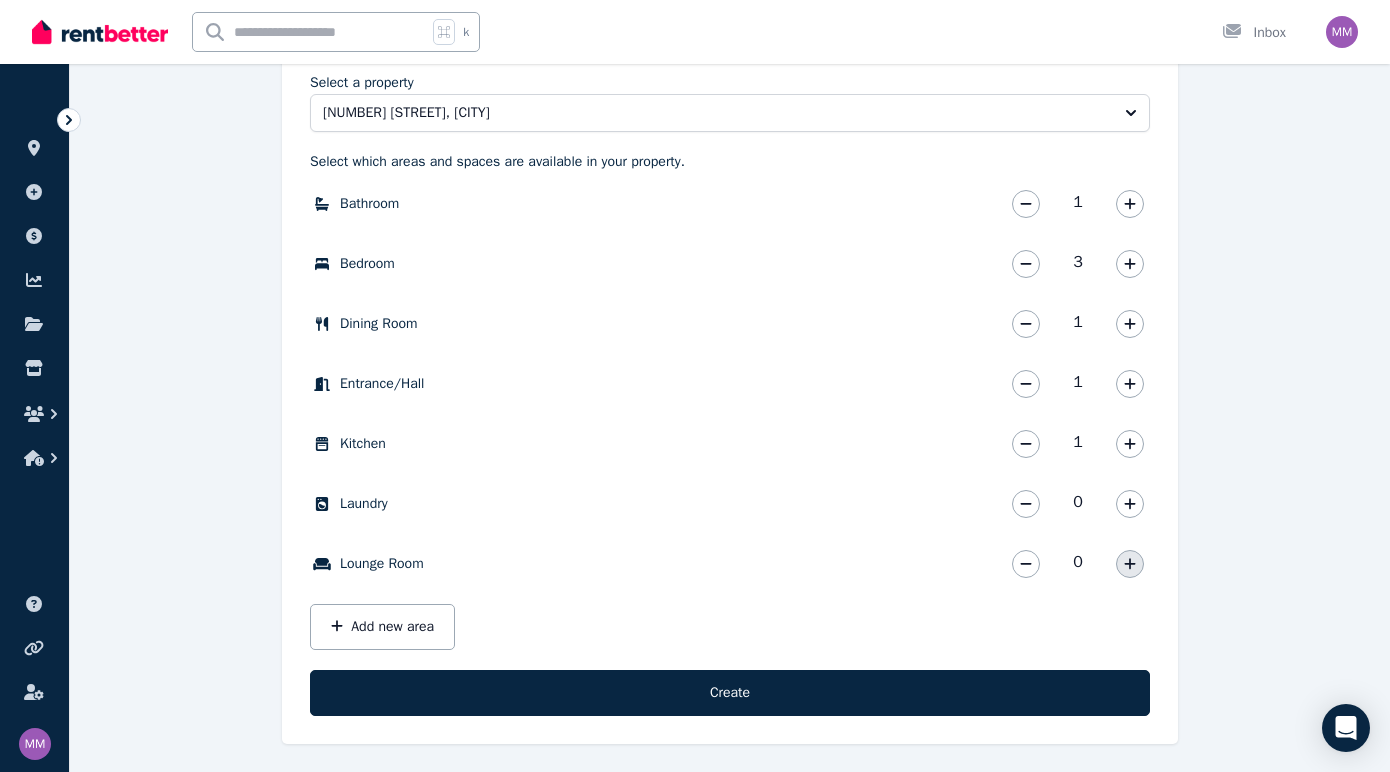 click 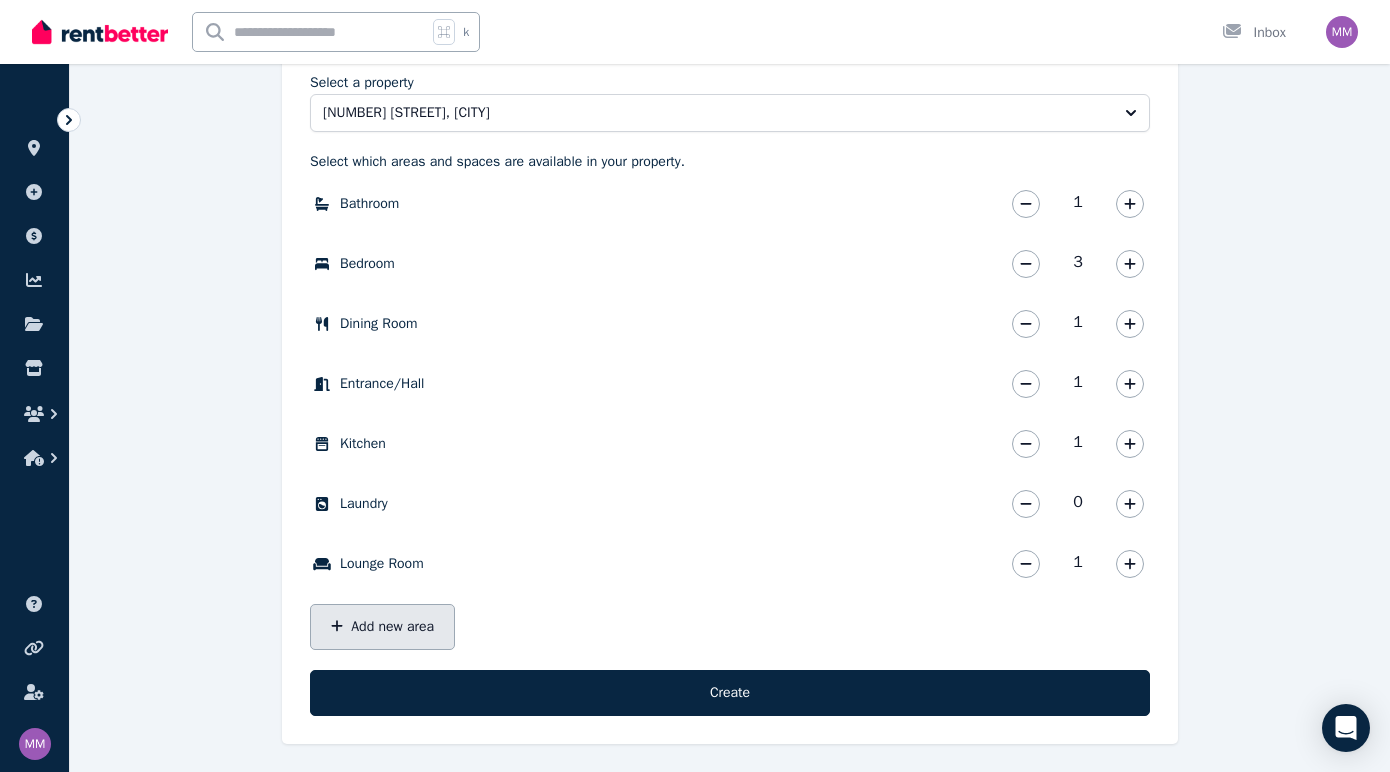 click on "Add new area" at bounding box center [382, 627] 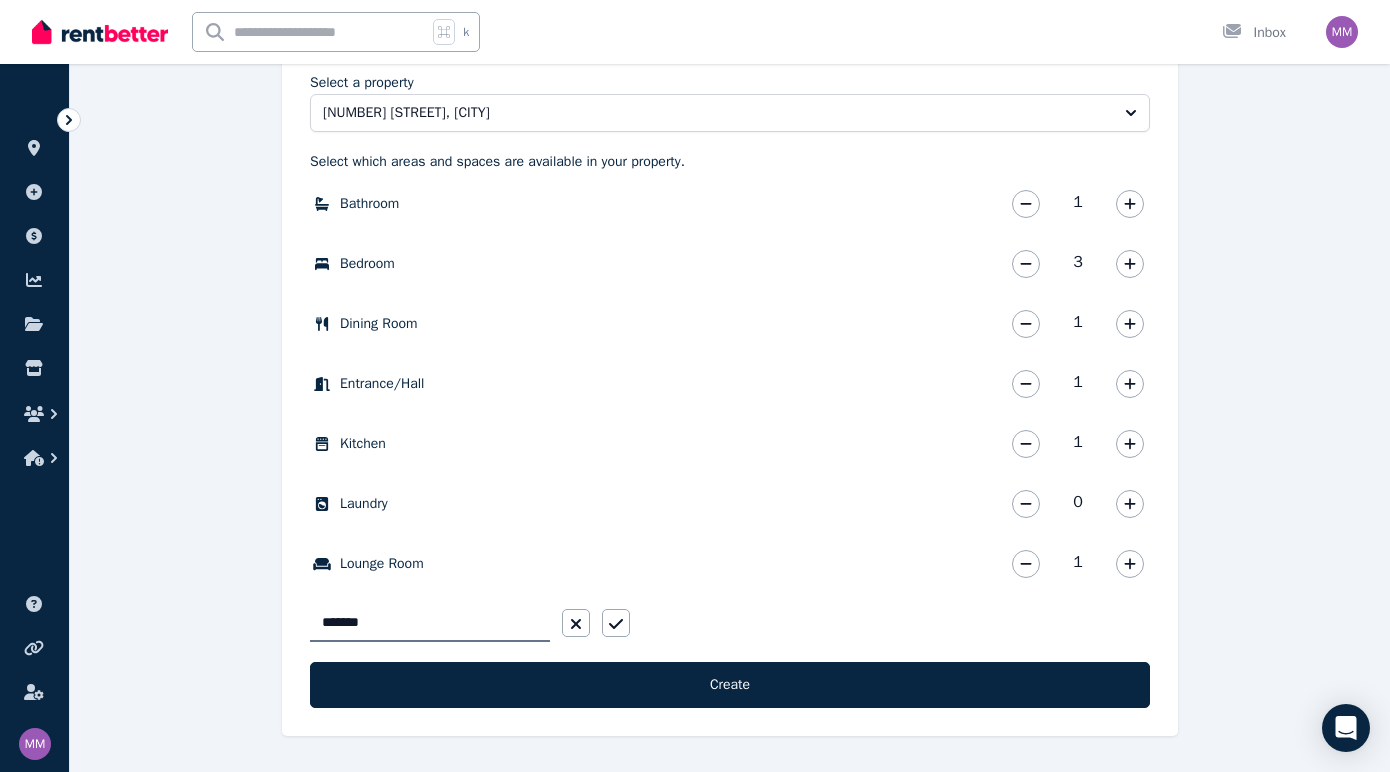 type on "*******" 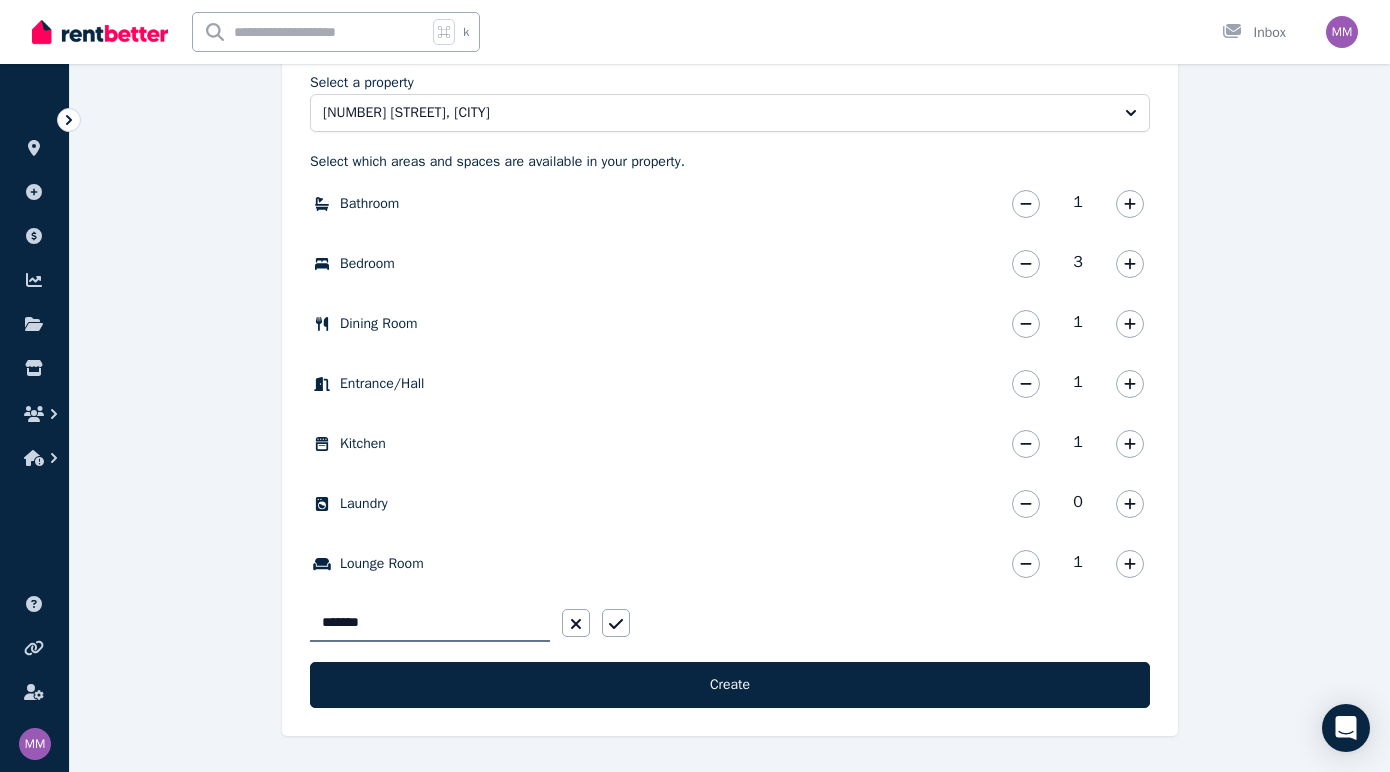 click on "Bathroom 1 Bathroom * Bedroom 3 Bedroom * Dining Room 1 Dining Room * Entrance/Hall 1 Entrance/Hall * Kitchen 1 Kitchen * Laundry 0 Laundry * Lounge Room 1 Lounge Room * *******" at bounding box center (730, 413) 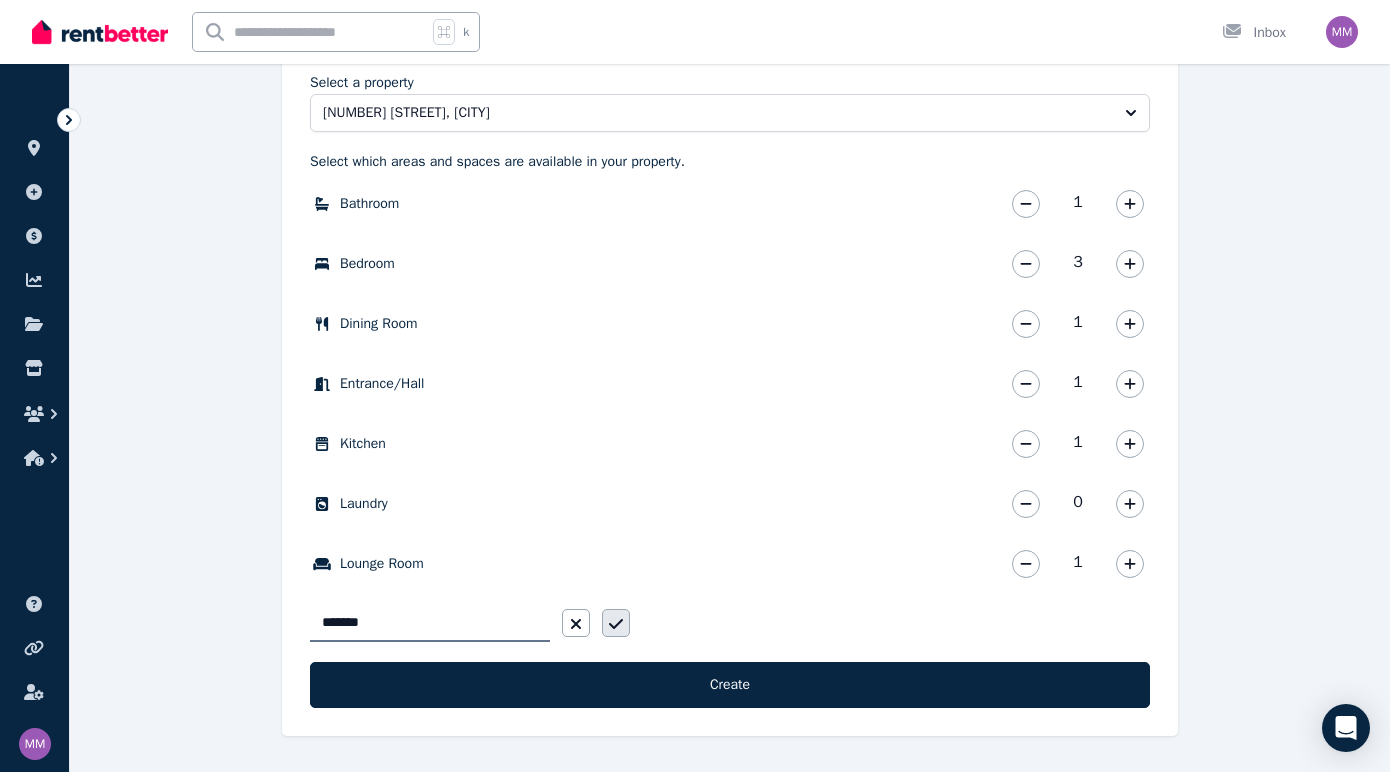 click 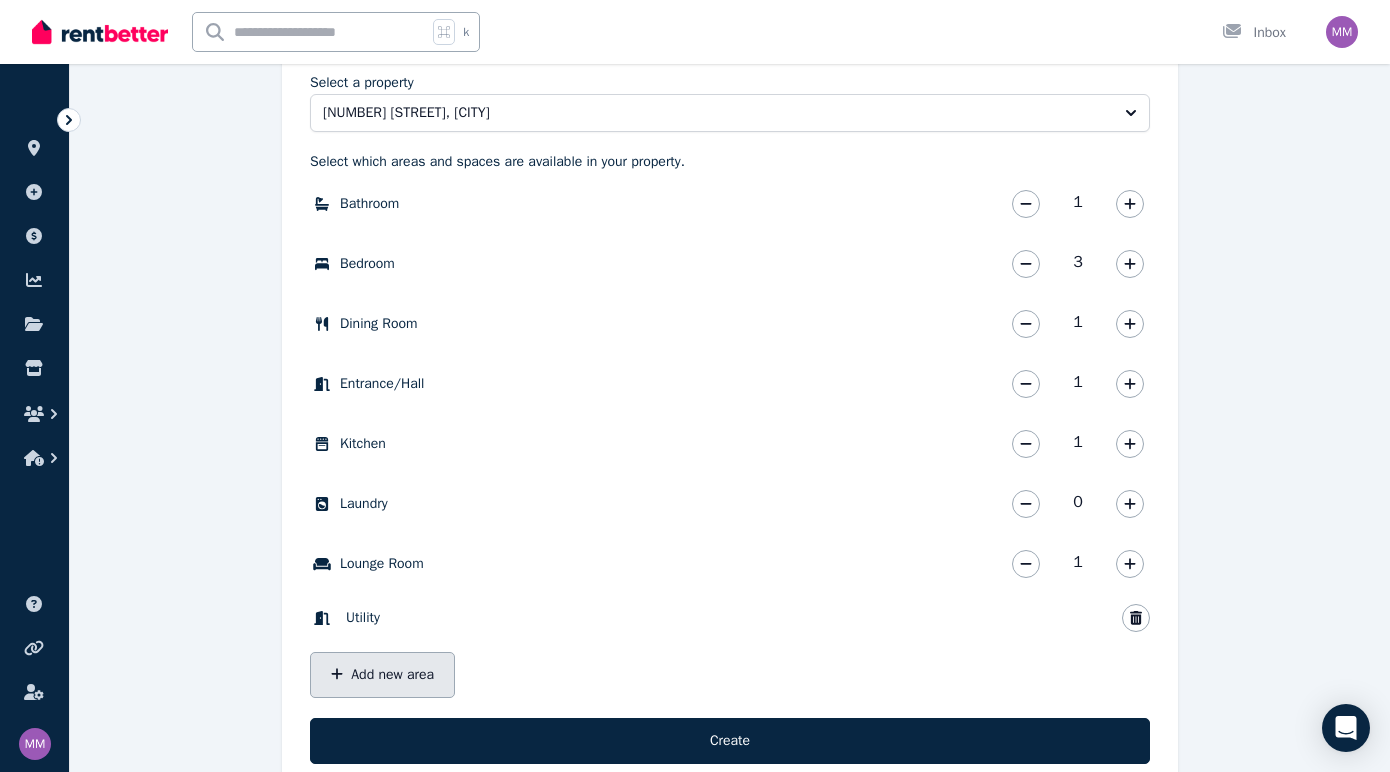 click on "Add new area" at bounding box center [382, 675] 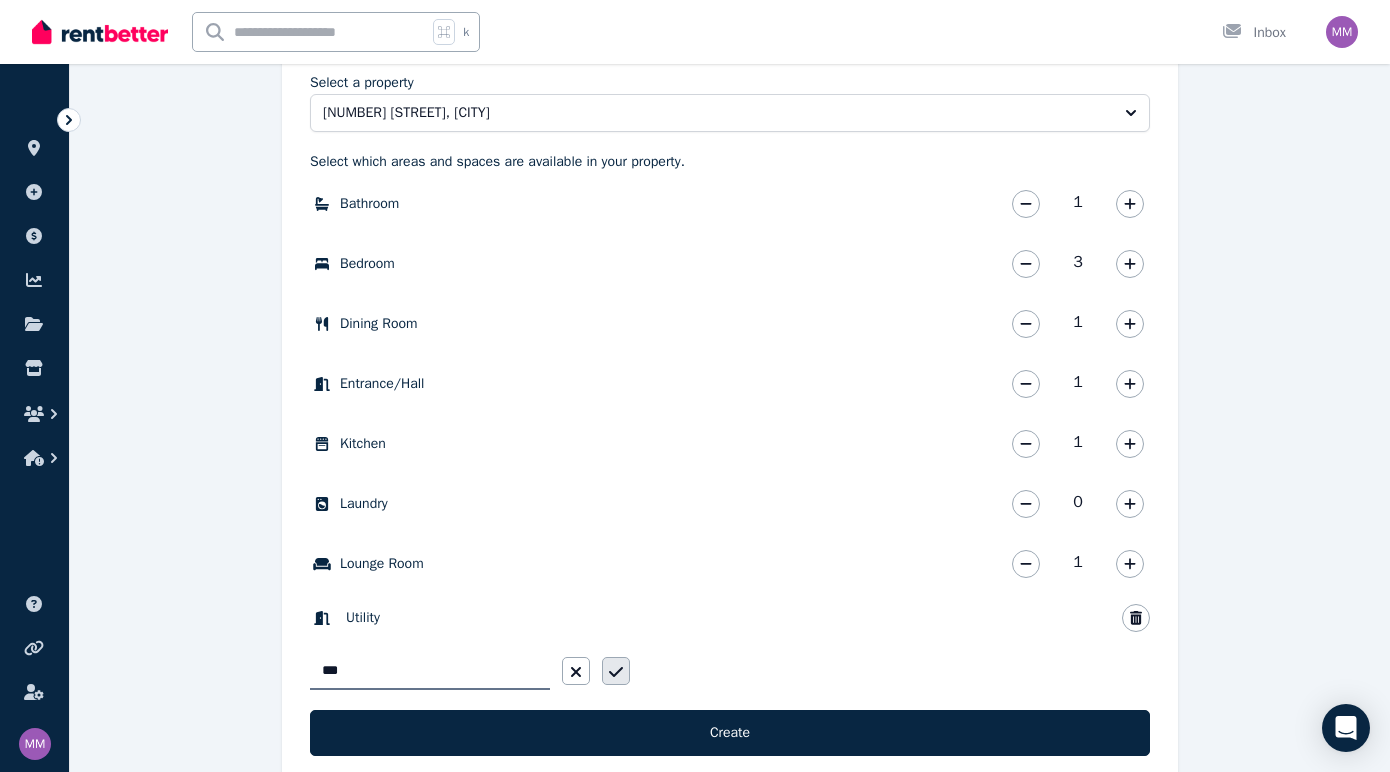 type on "***" 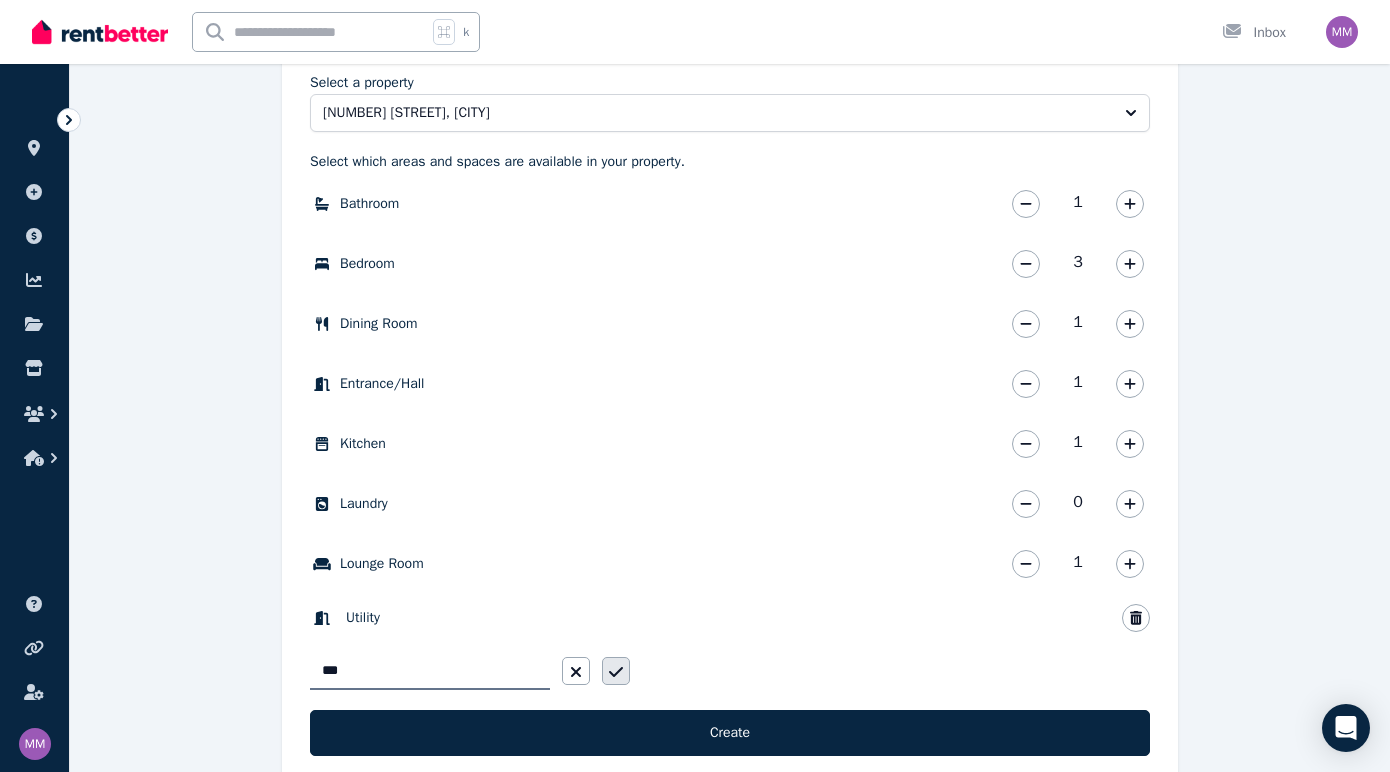 click at bounding box center [616, 671] 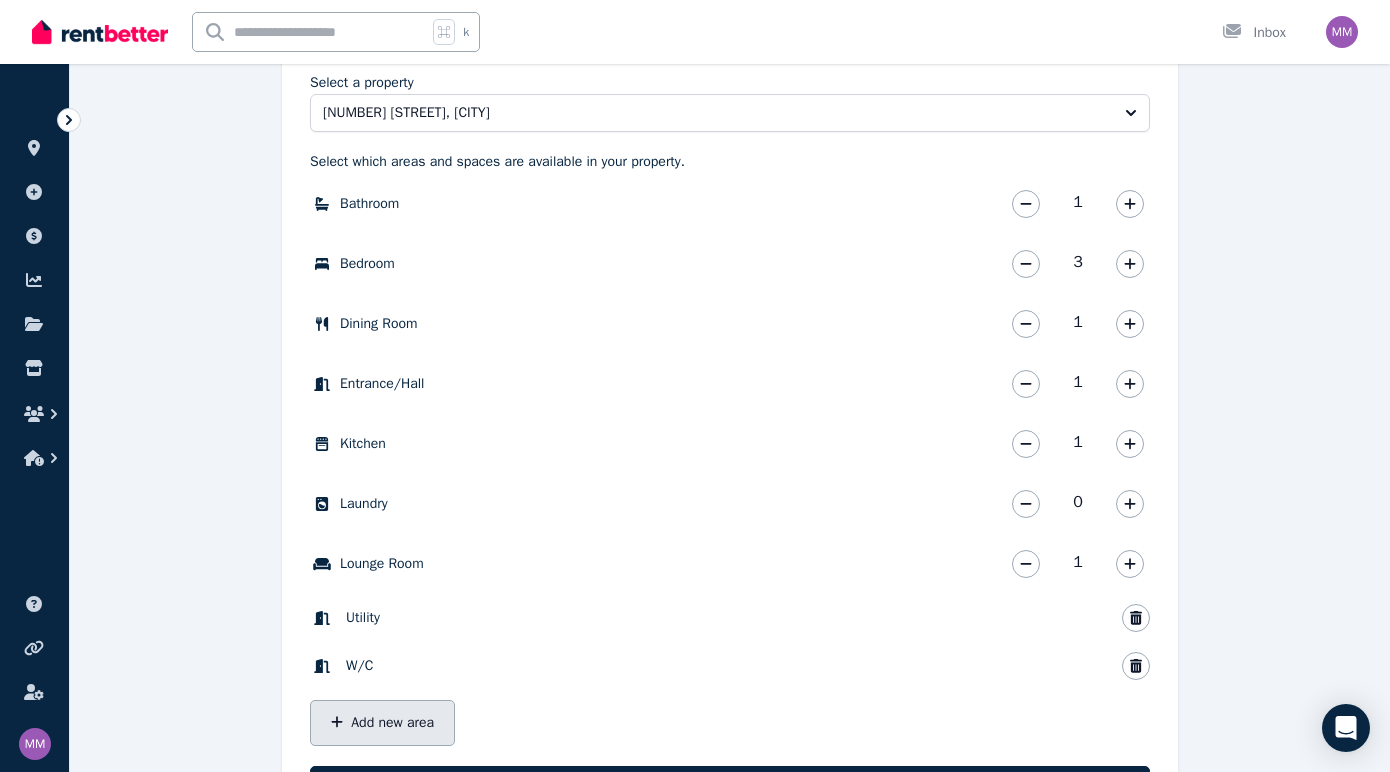 click on "Add new area" at bounding box center [382, 723] 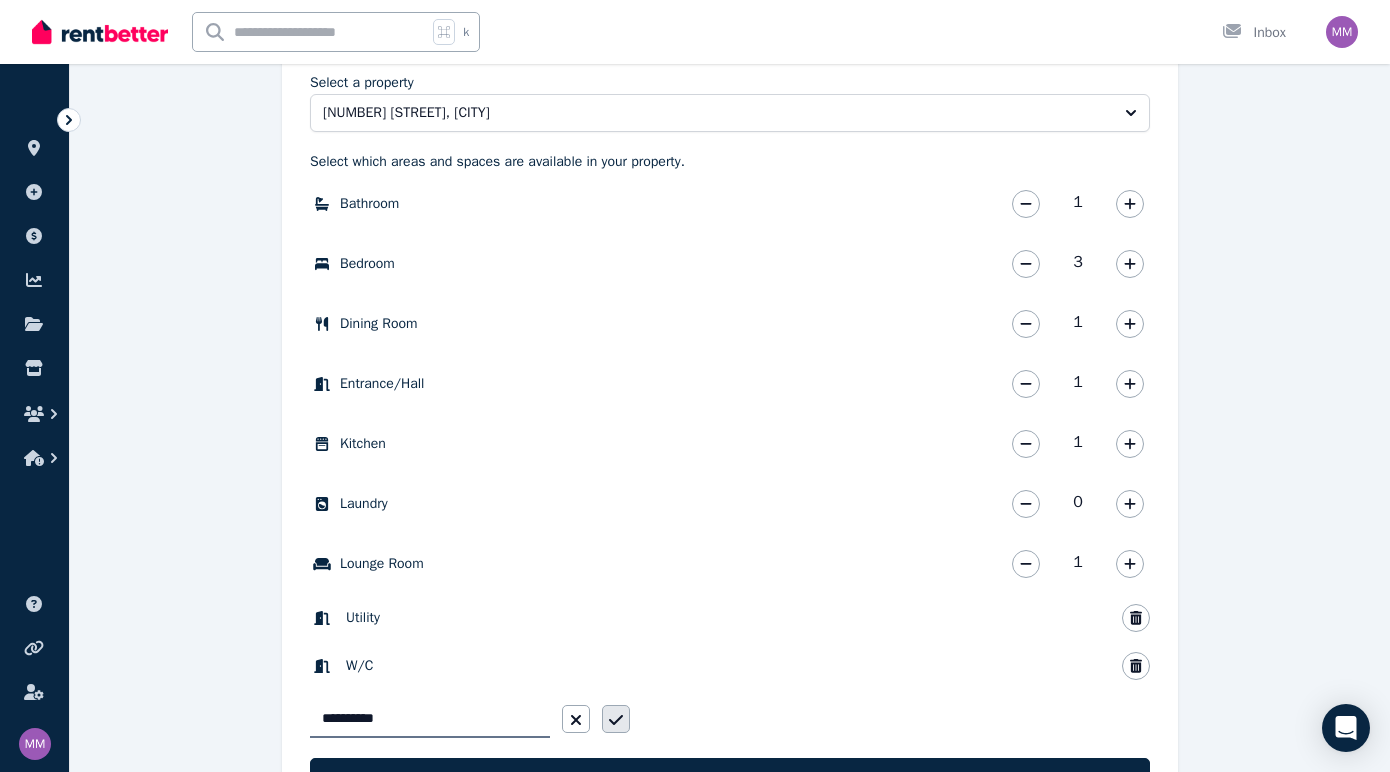 type on "**********" 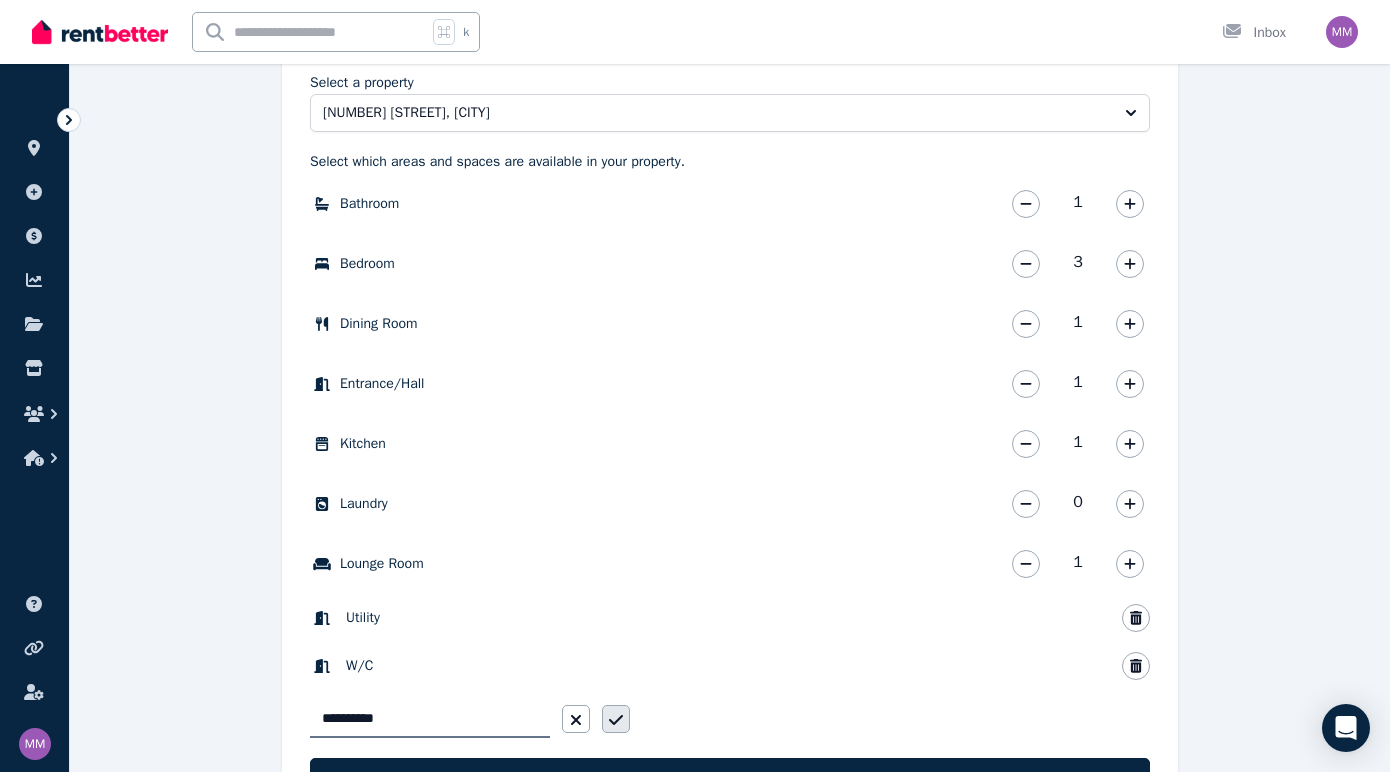 click at bounding box center [616, 719] 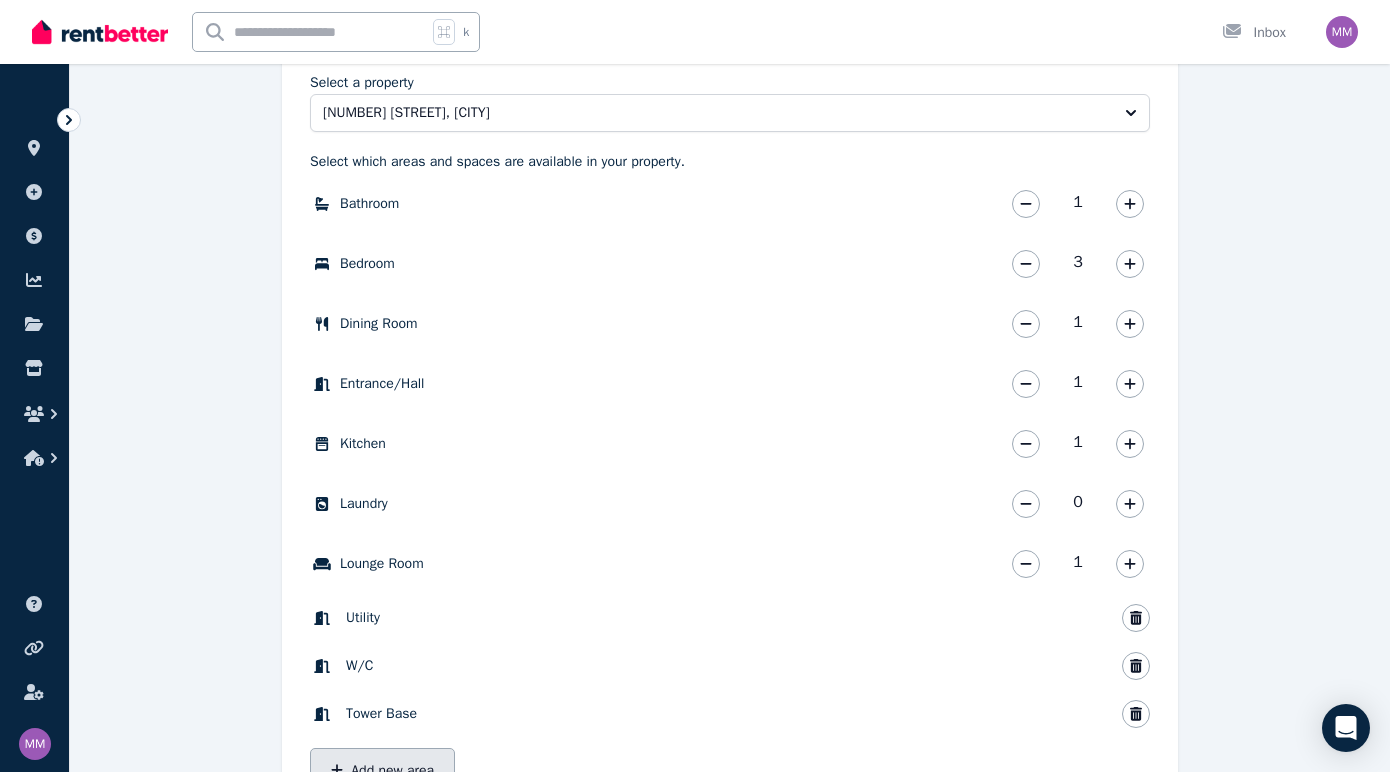 click on "Add new area" at bounding box center (382, 771) 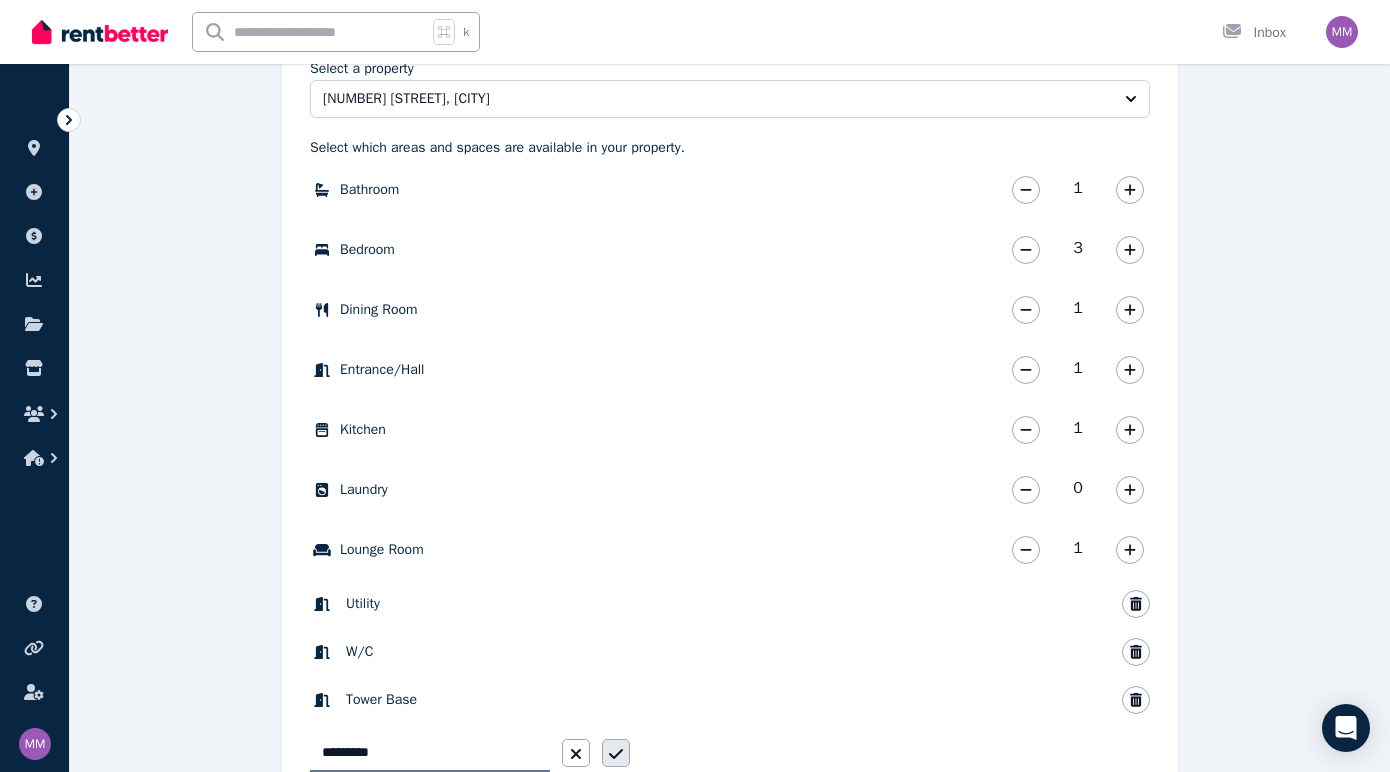type on "*********" 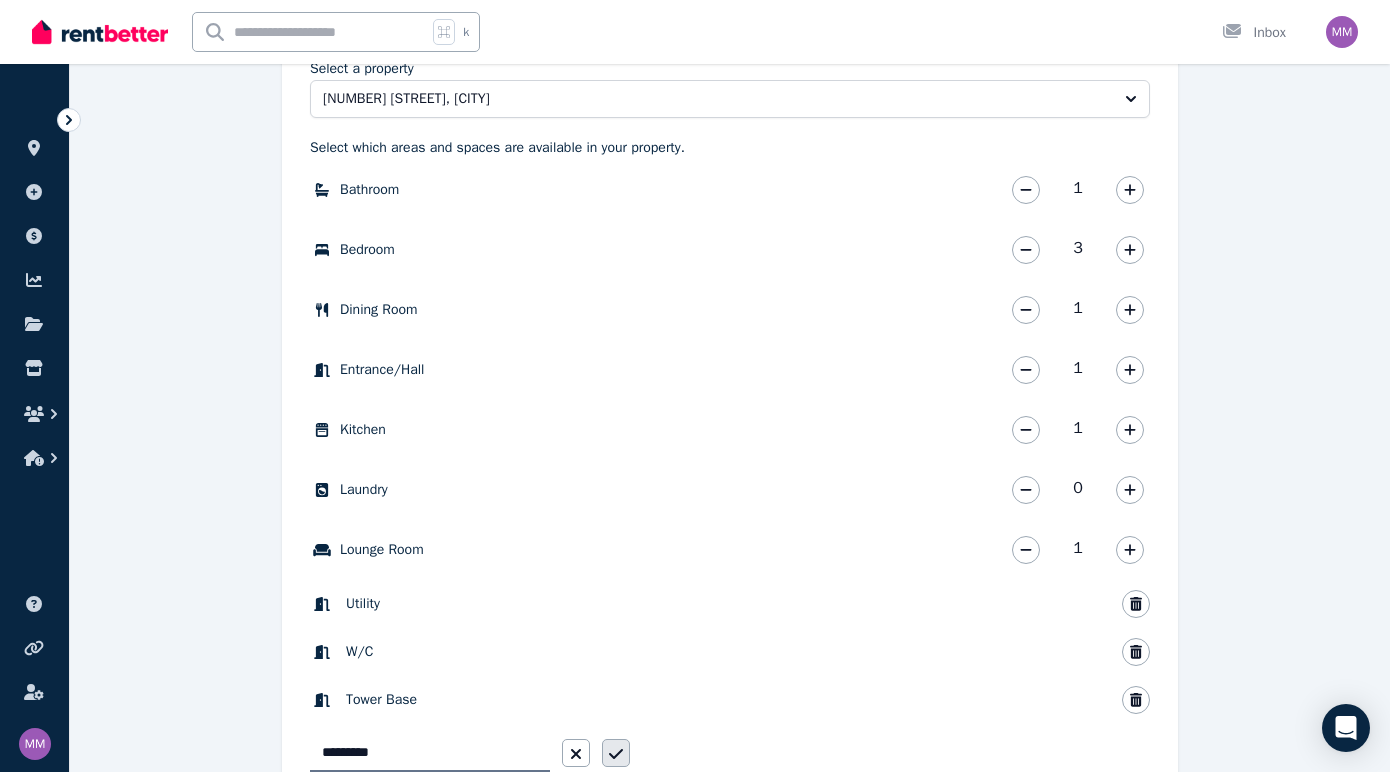 click 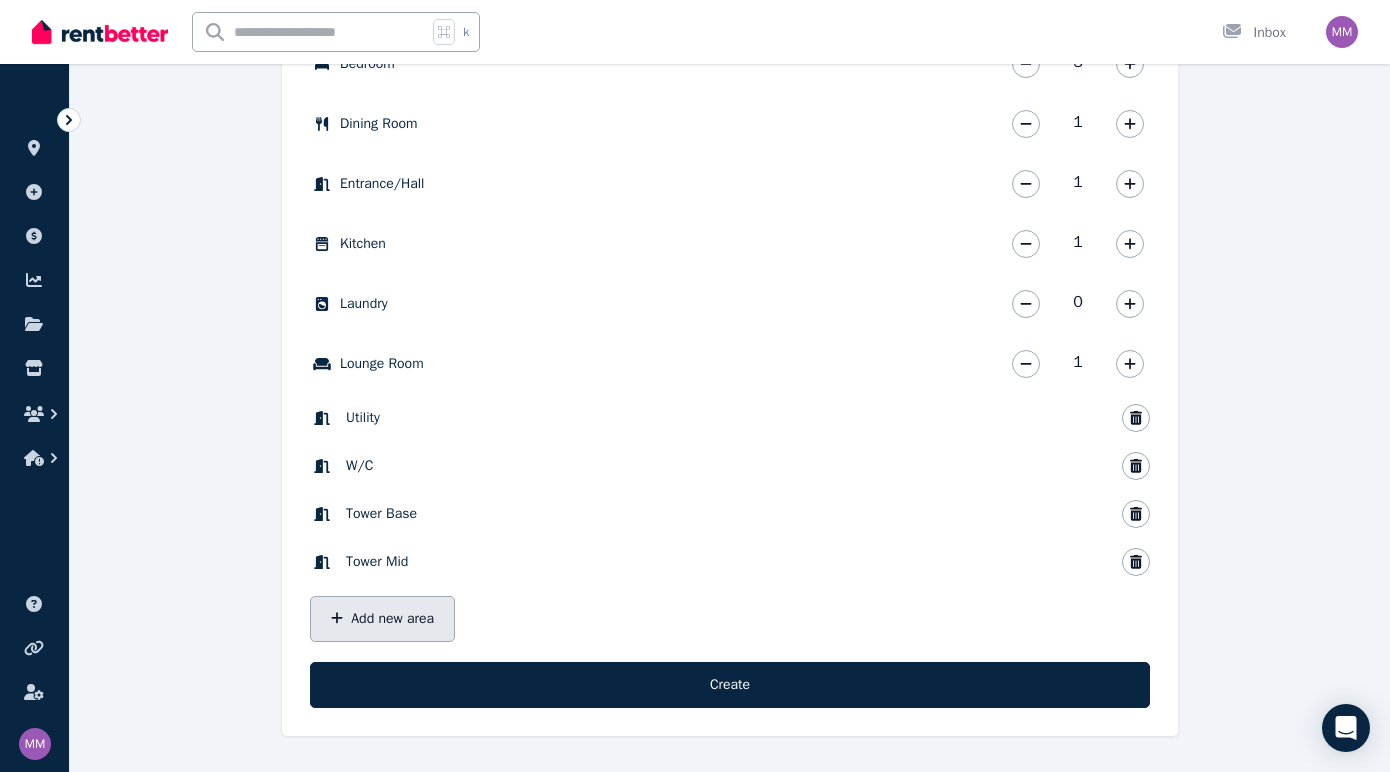 click on "Add new area" at bounding box center [382, 619] 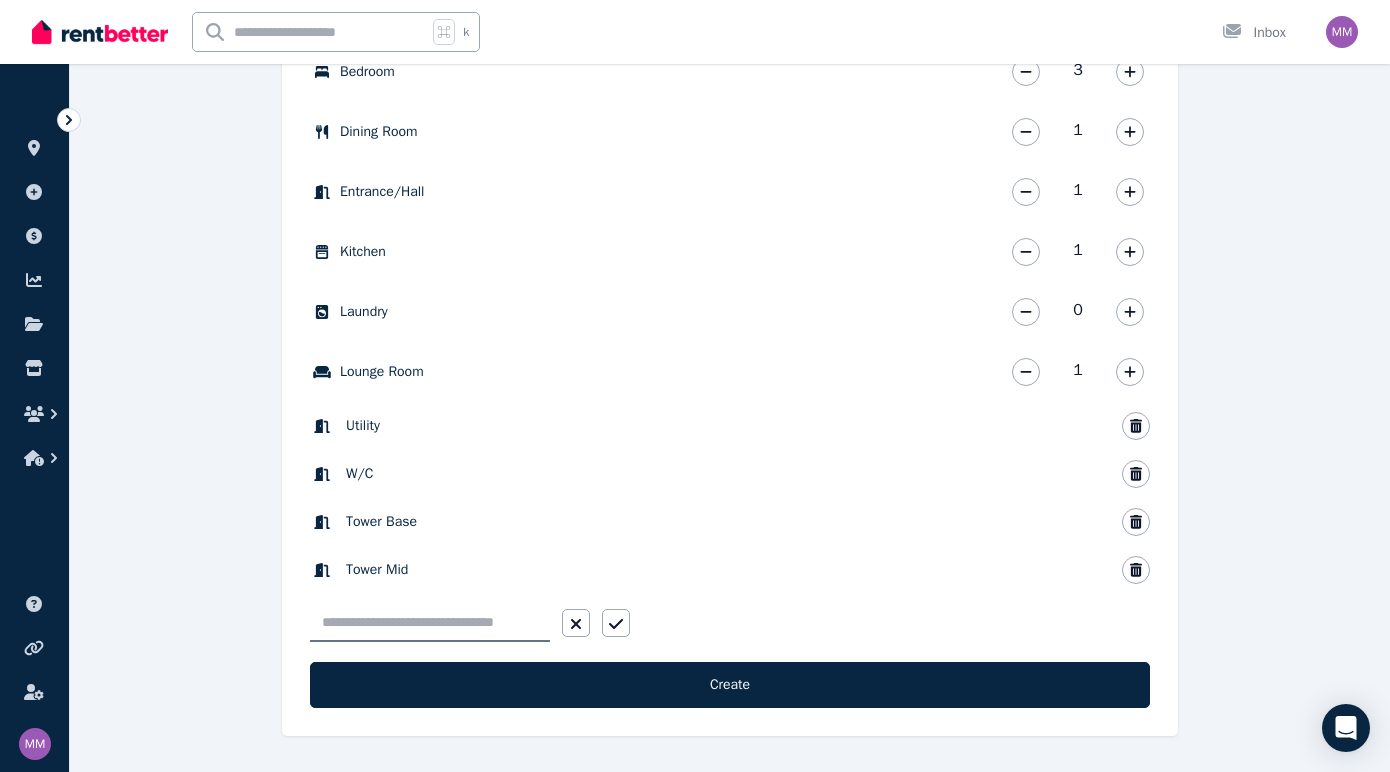 scroll, scrollTop: 779, scrollLeft: 0, axis: vertical 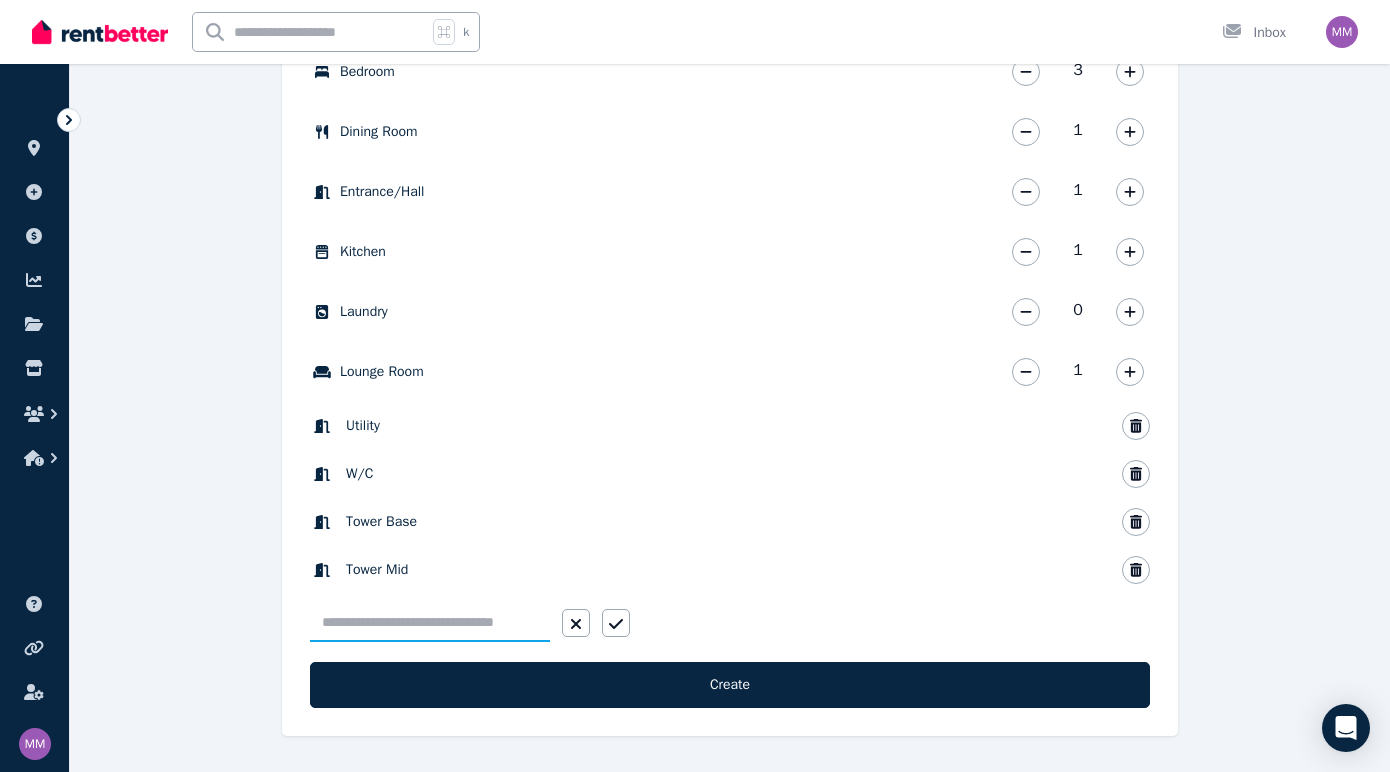 click at bounding box center [430, 623] 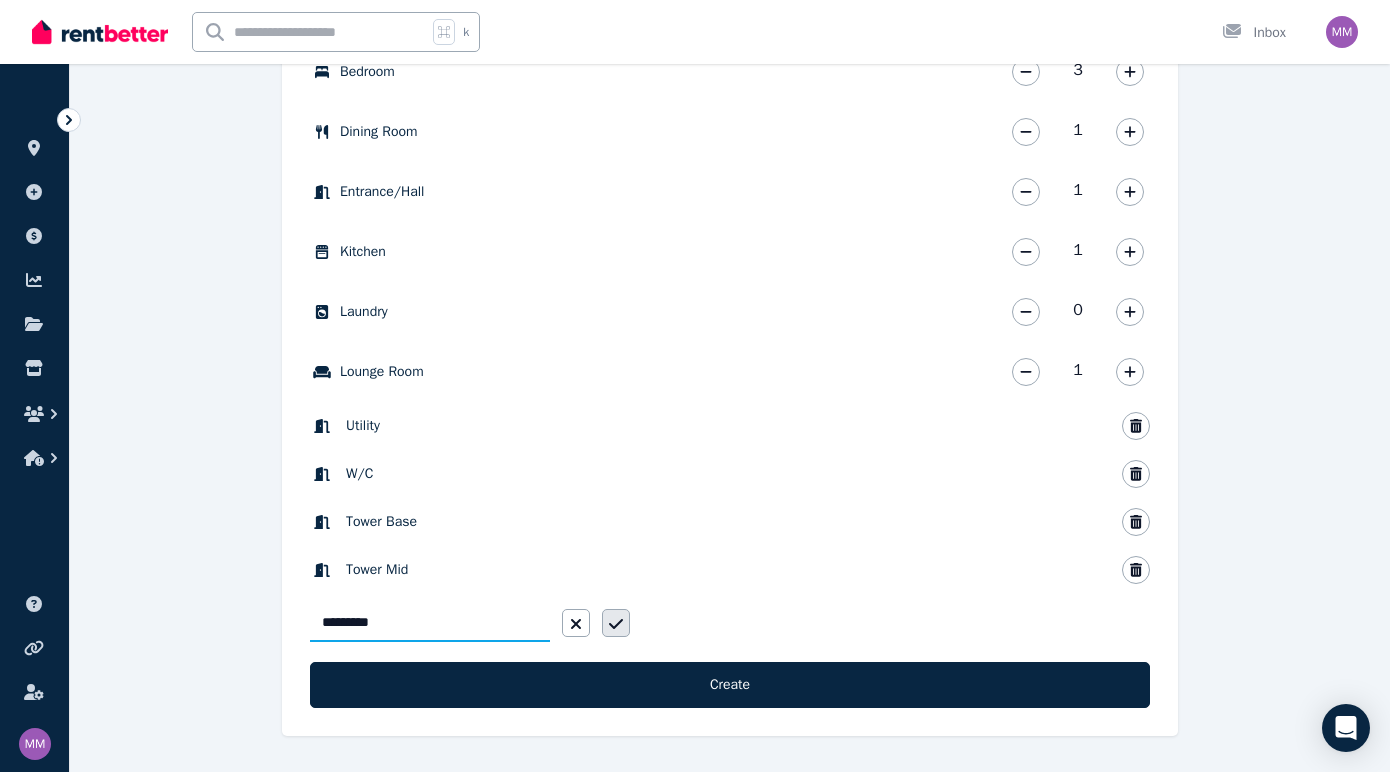 type on "*********" 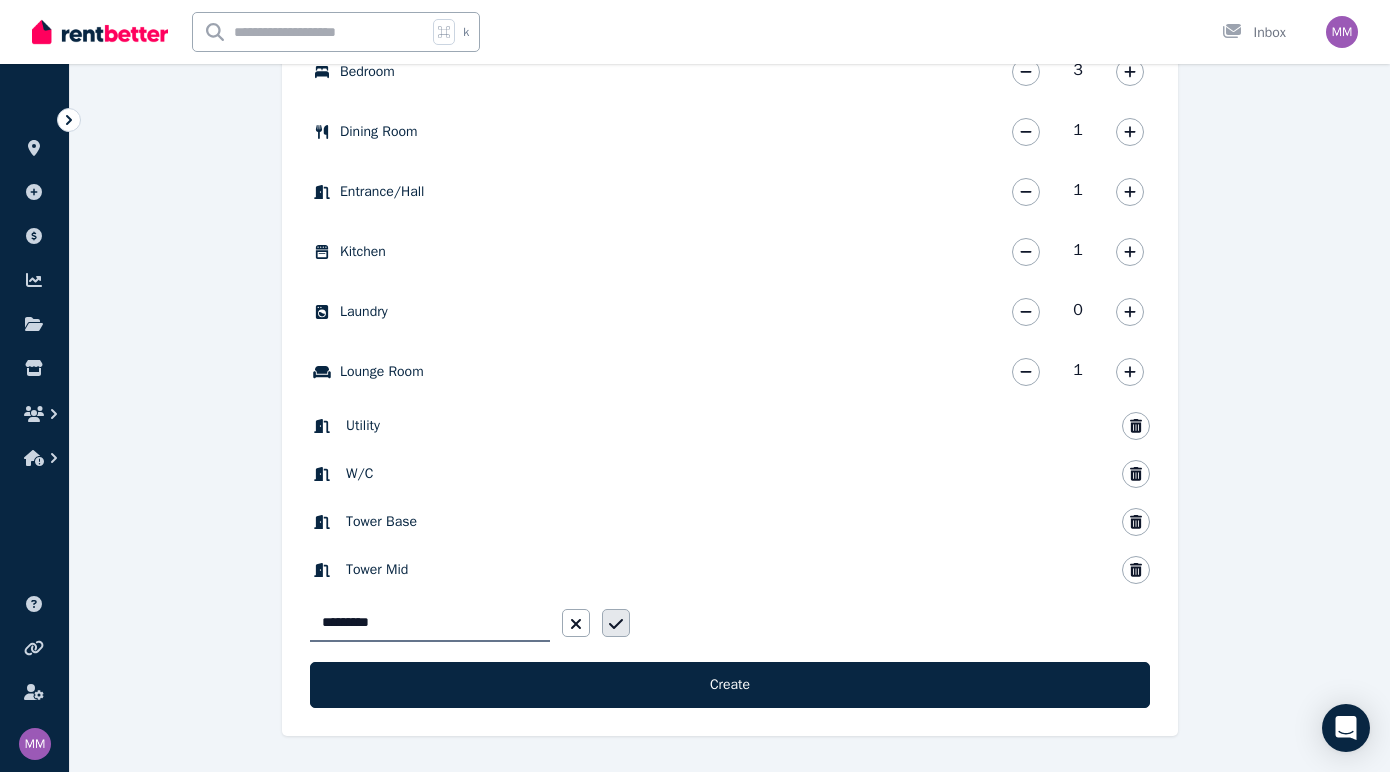 click 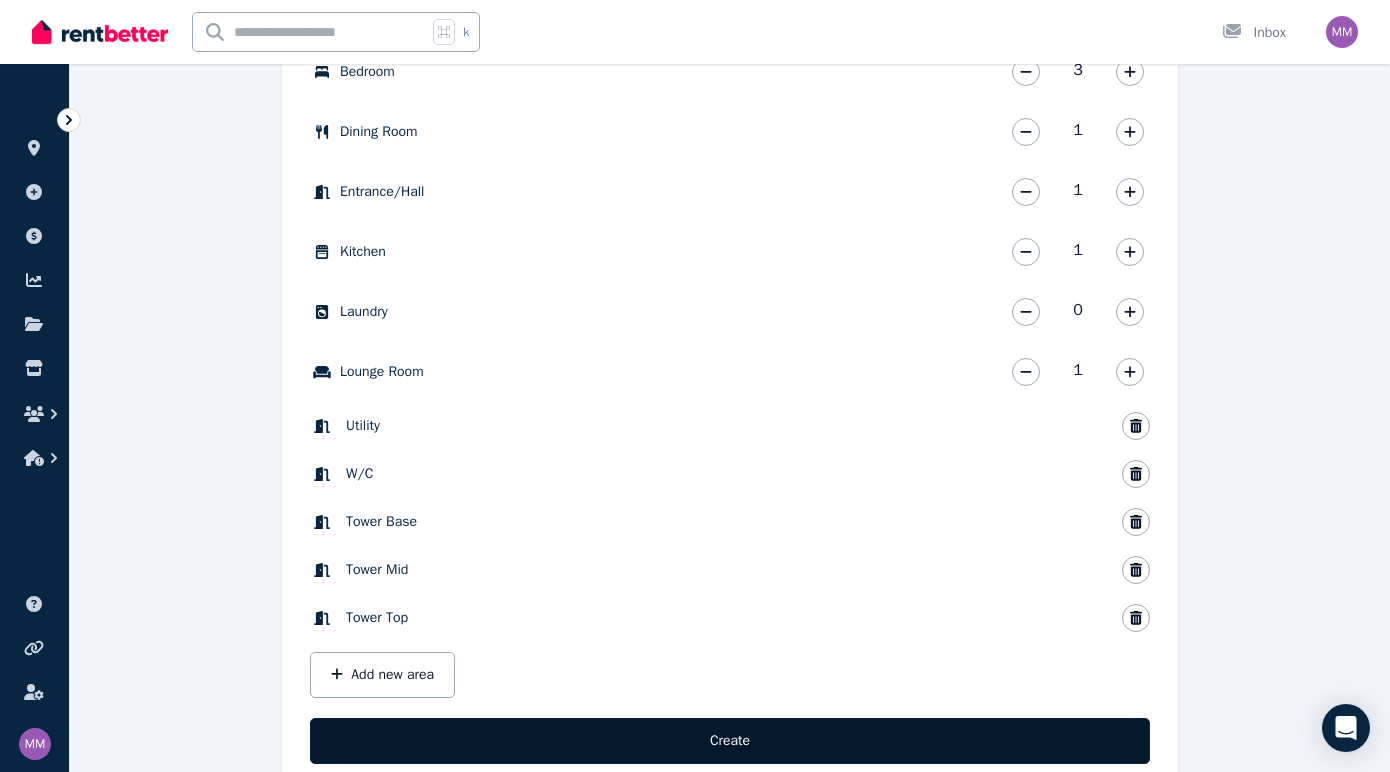 click on "Create" at bounding box center [730, 741] 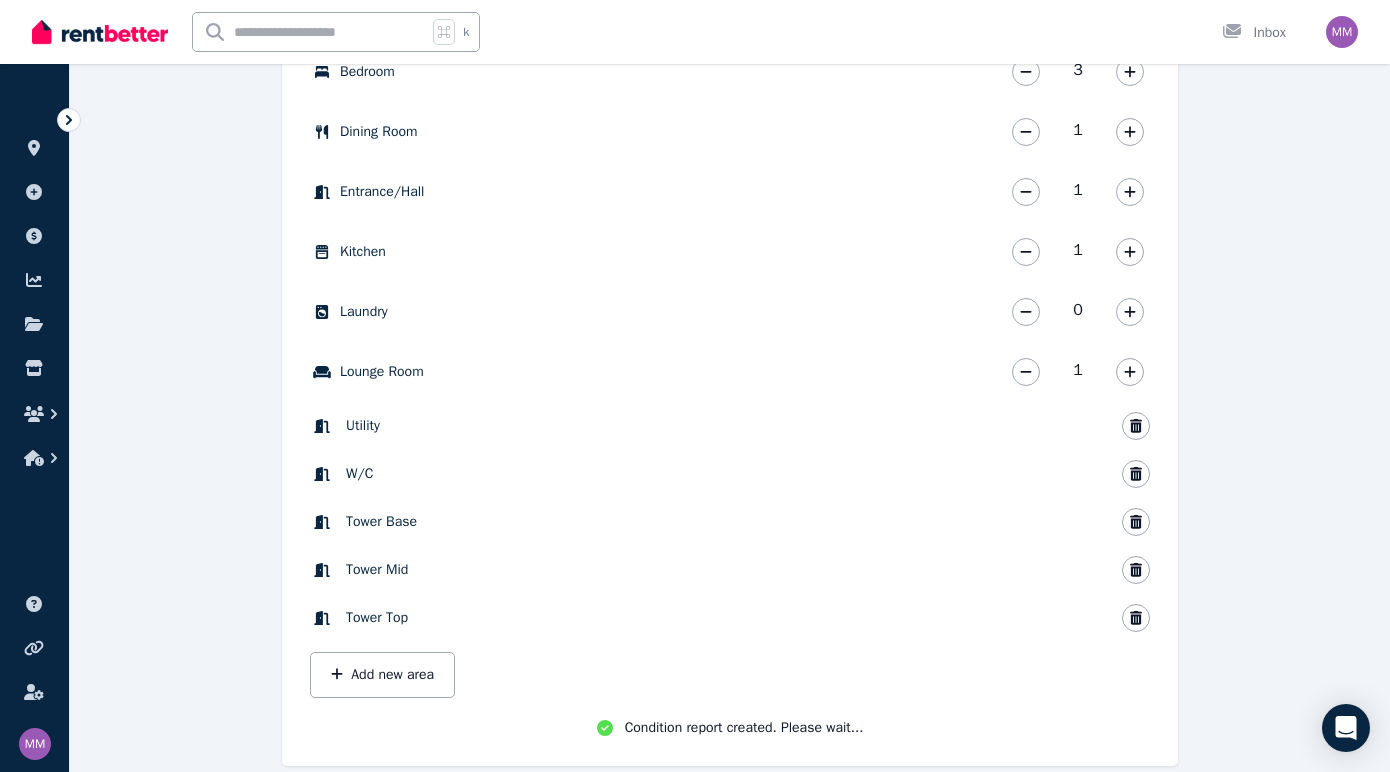 scroll, scrollTop: 783, scrollLeft: 0, axis: vertical 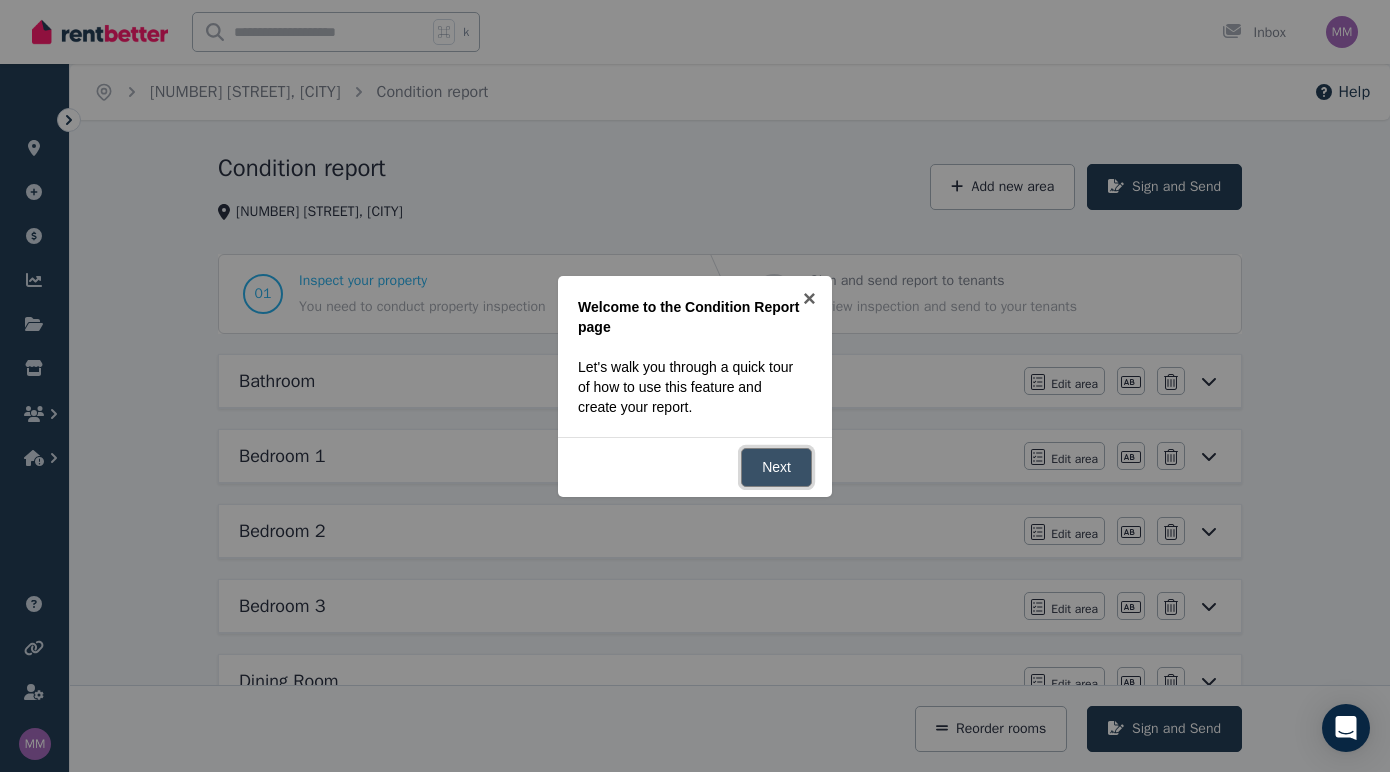 click on "Next" at bounding box center [776, 467] 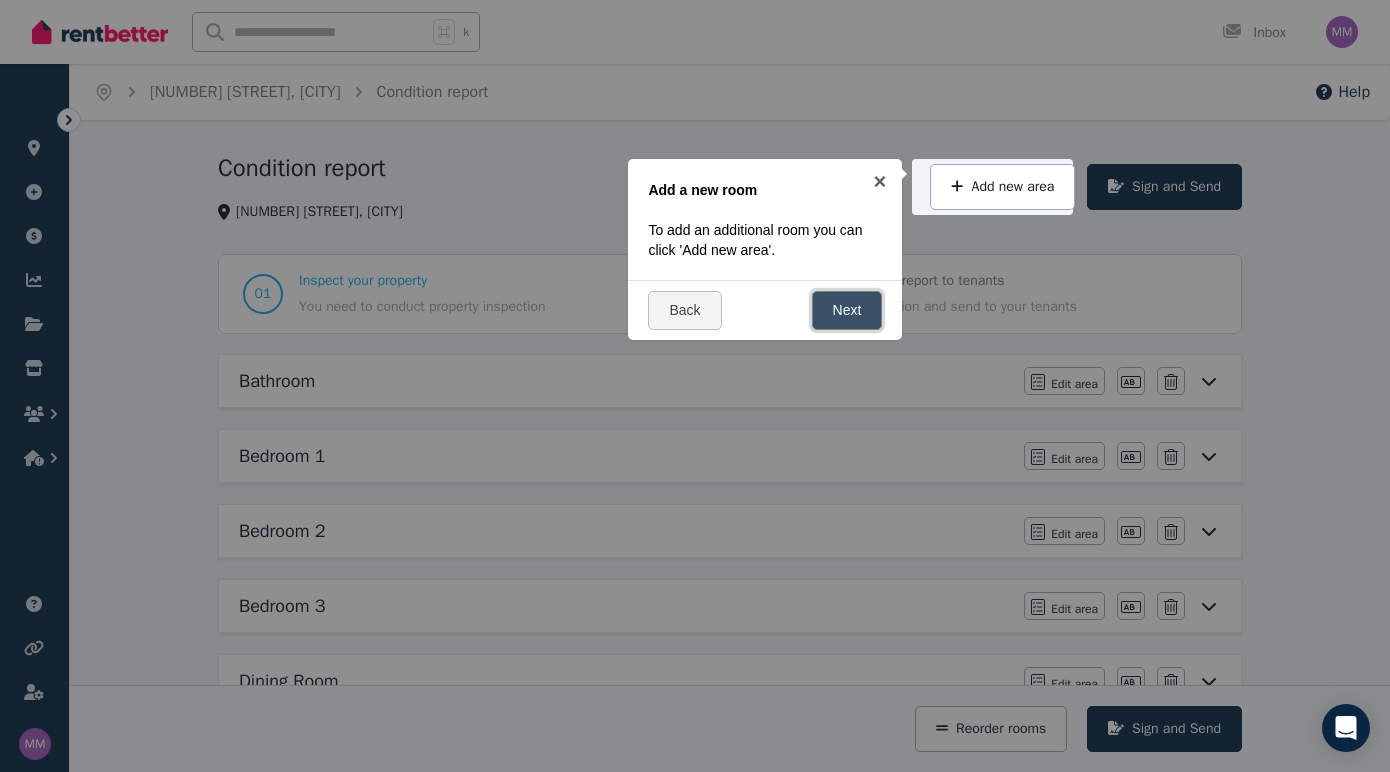 click on "Next" at bounding box center (847, 310) 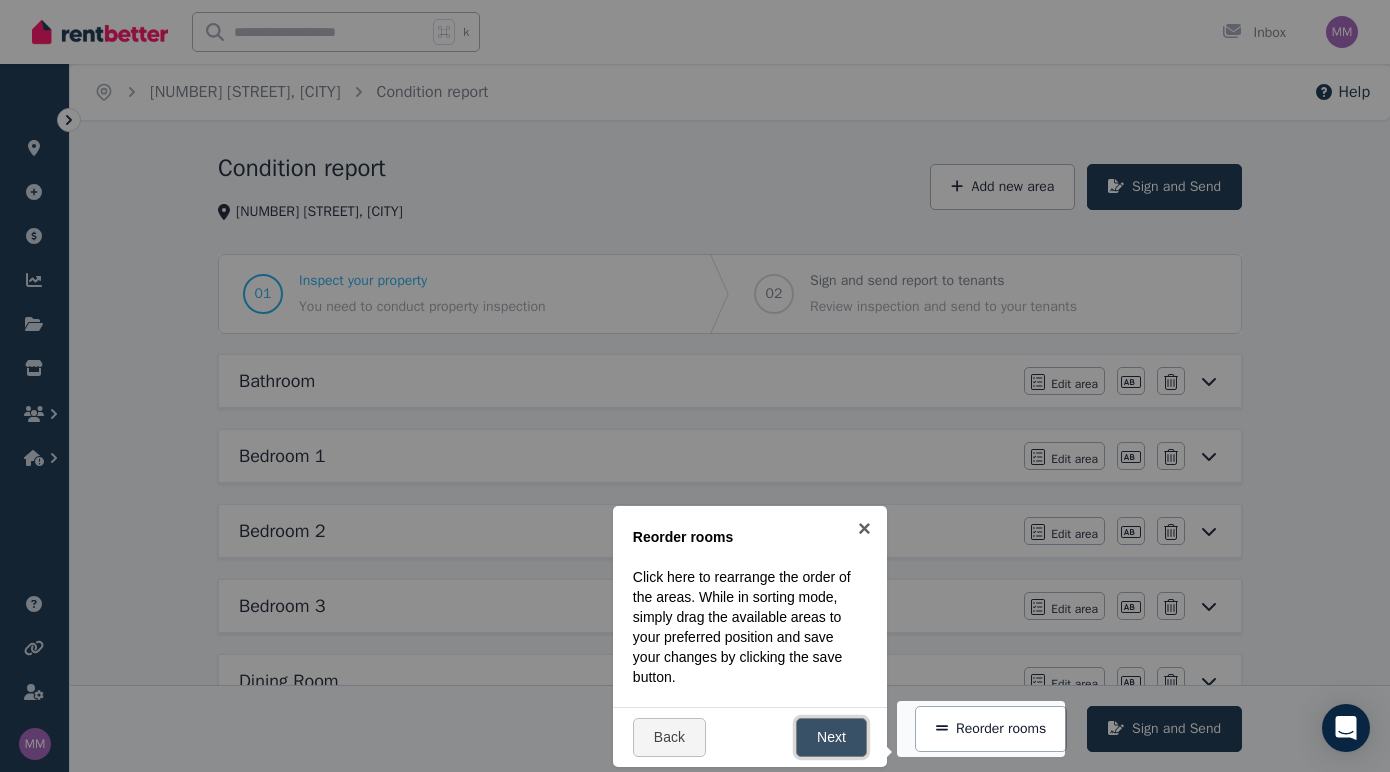 scroll, scrollTop: 373, scrollLeft: 0, axis: vertical 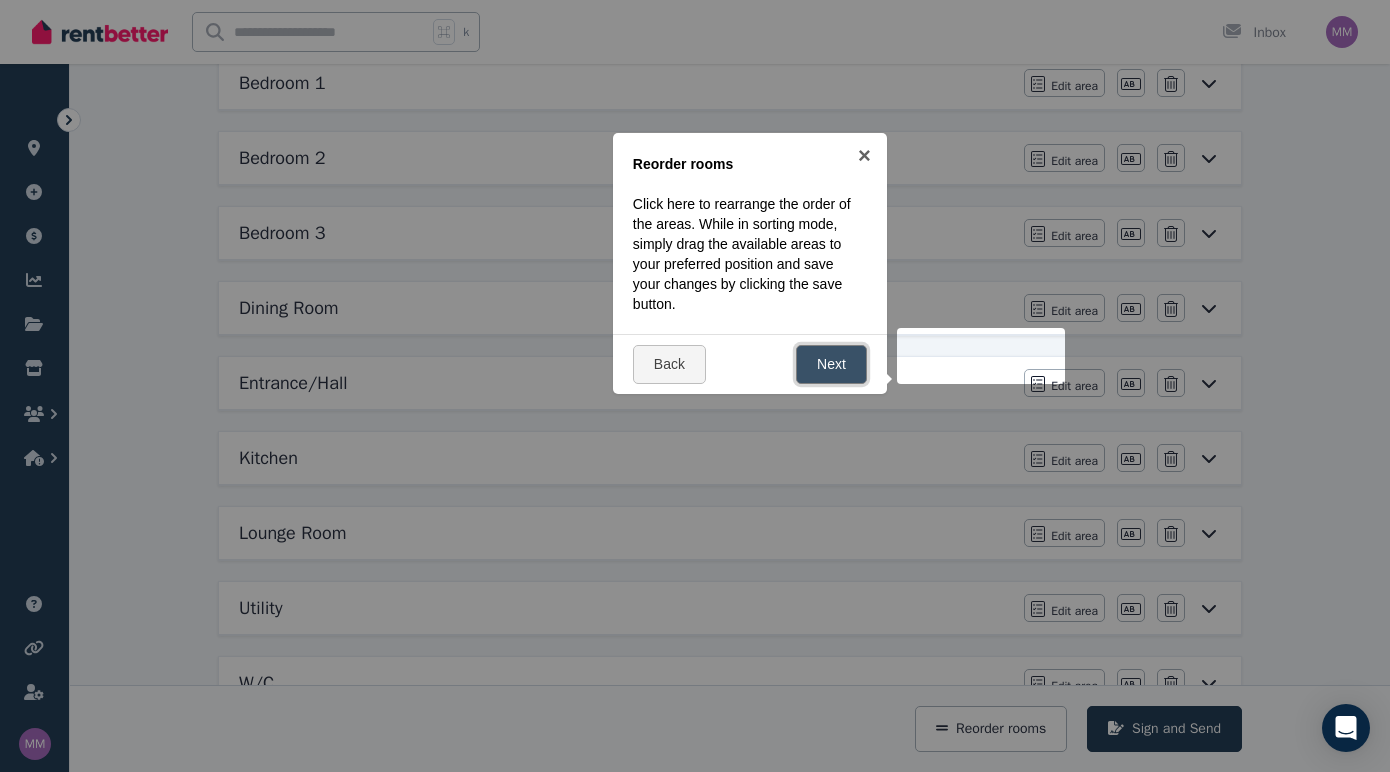 click on "Next" at bounding box center (831, 364) 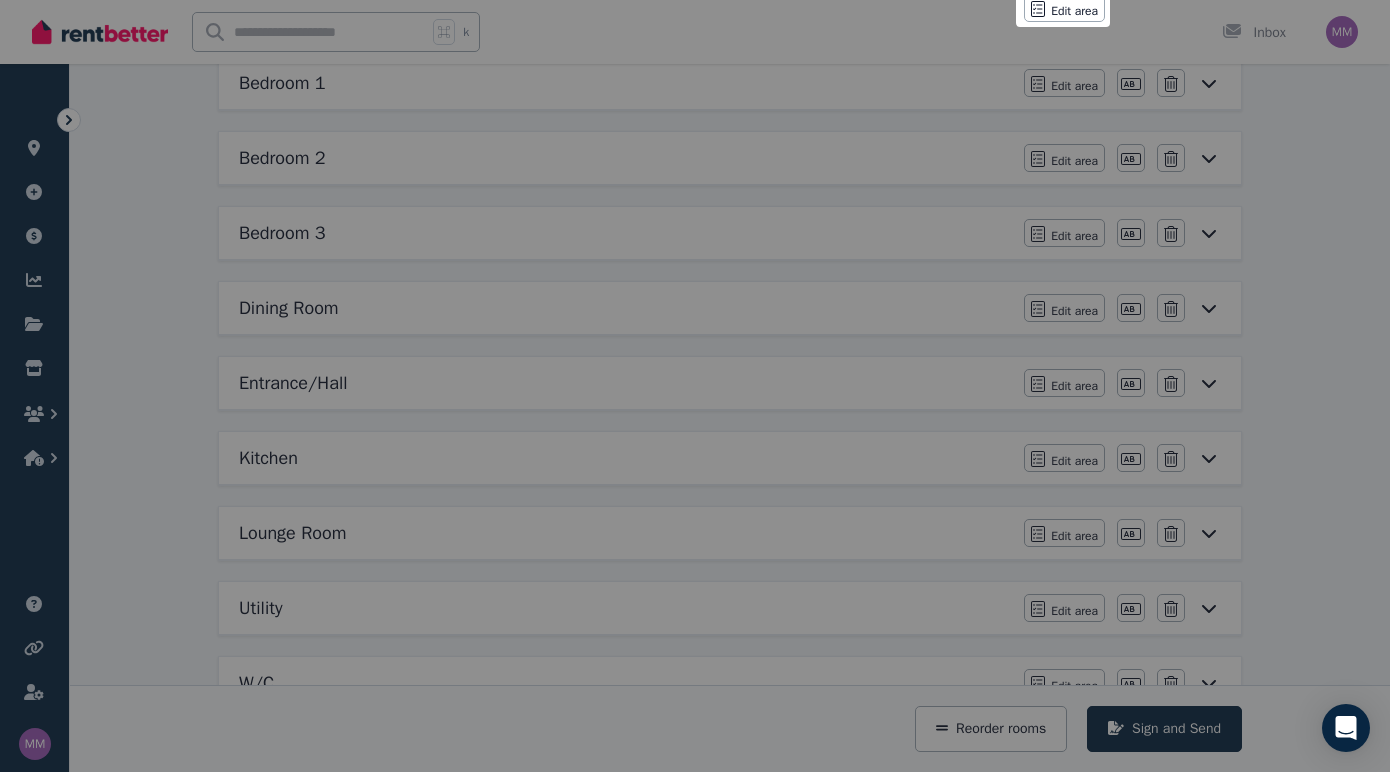 scroll, scrollTop: 0, scrollLeft: 0, axis: both 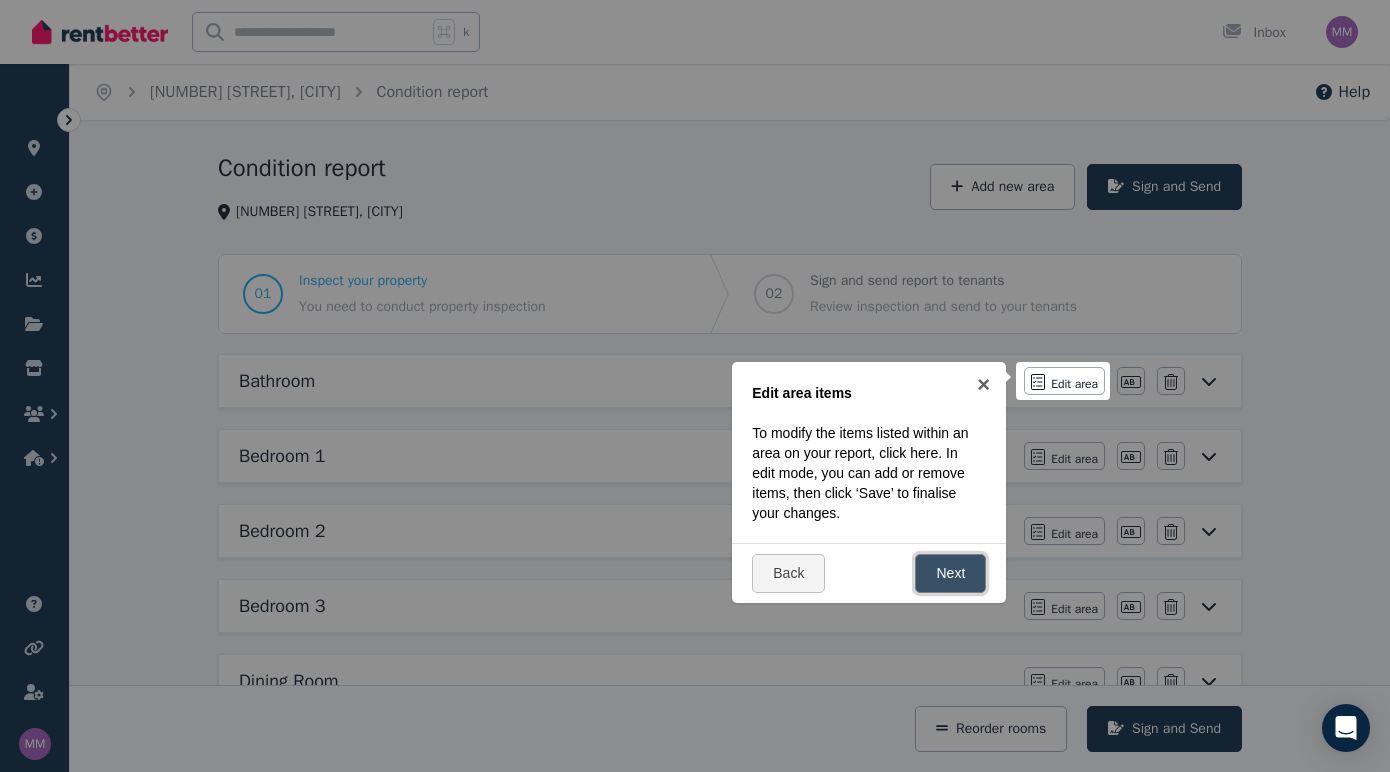 click on "Next" at bounding box center [950, 573] 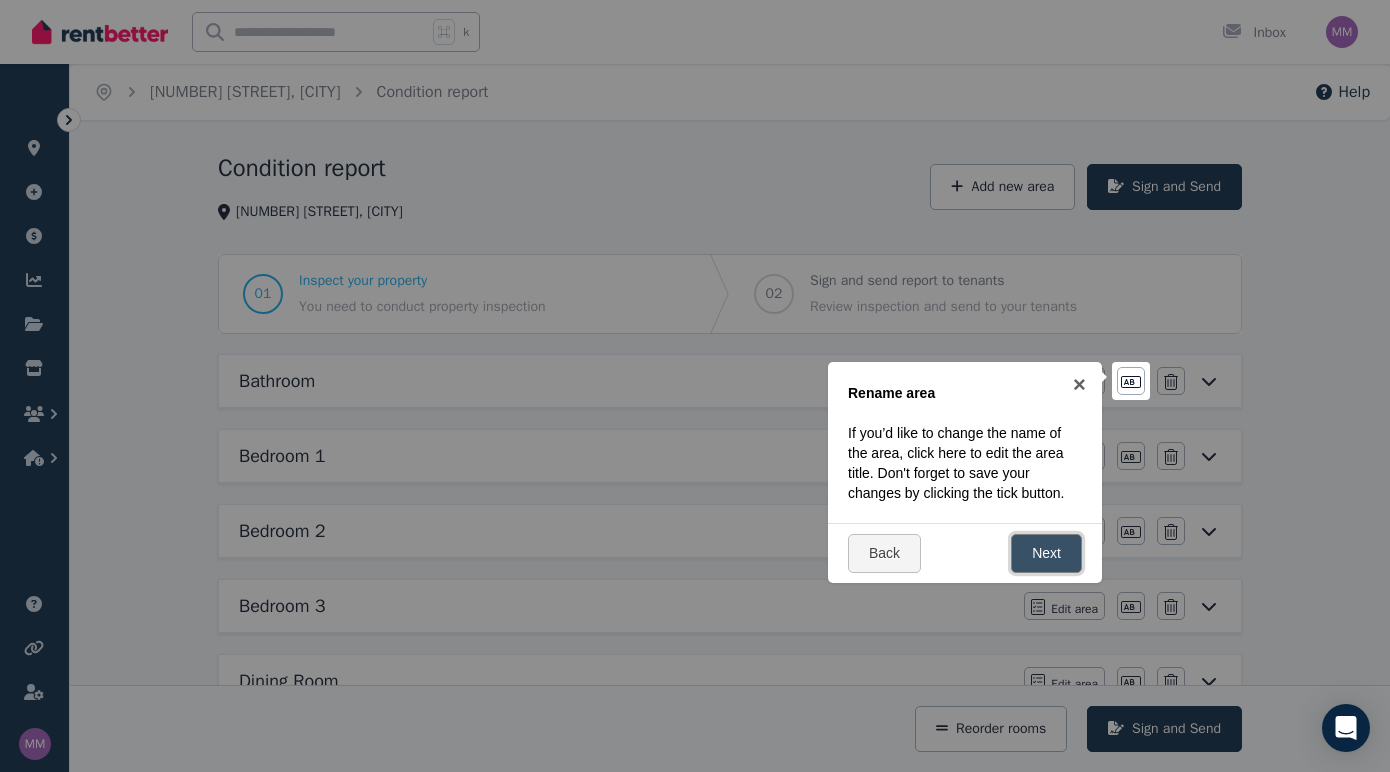 click on "Next" at bounding box center [1046, 553] 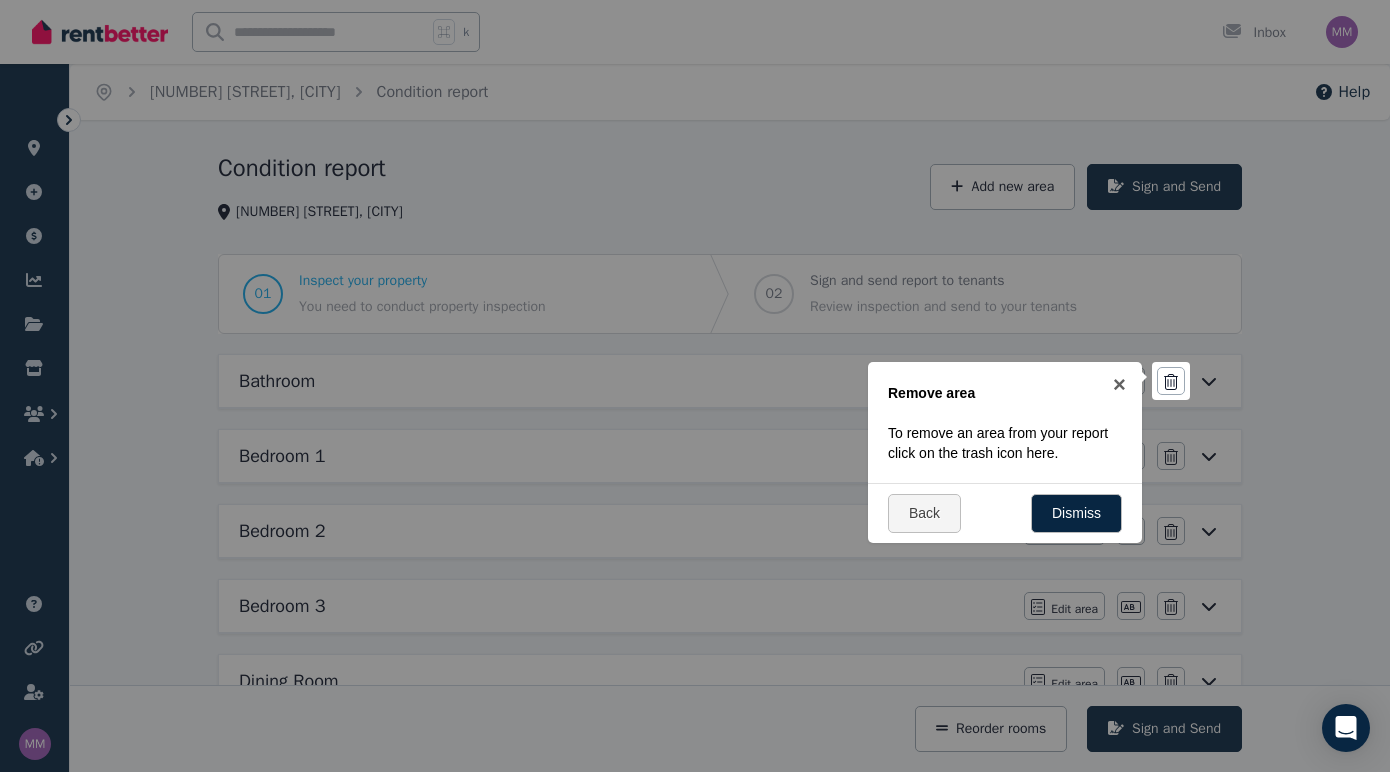 click at bounding box center (695, 386) 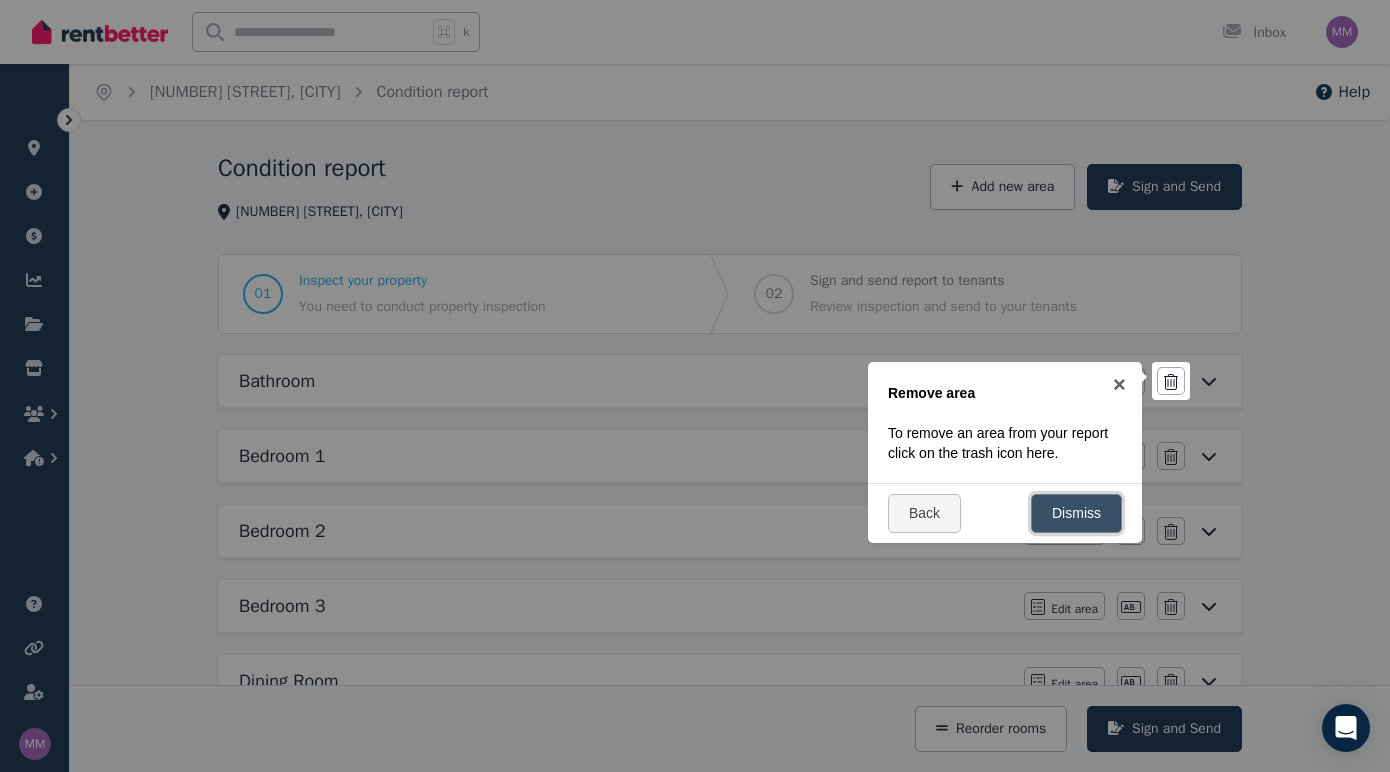 click on "Dismiss" at bounding box center (1076, 513) 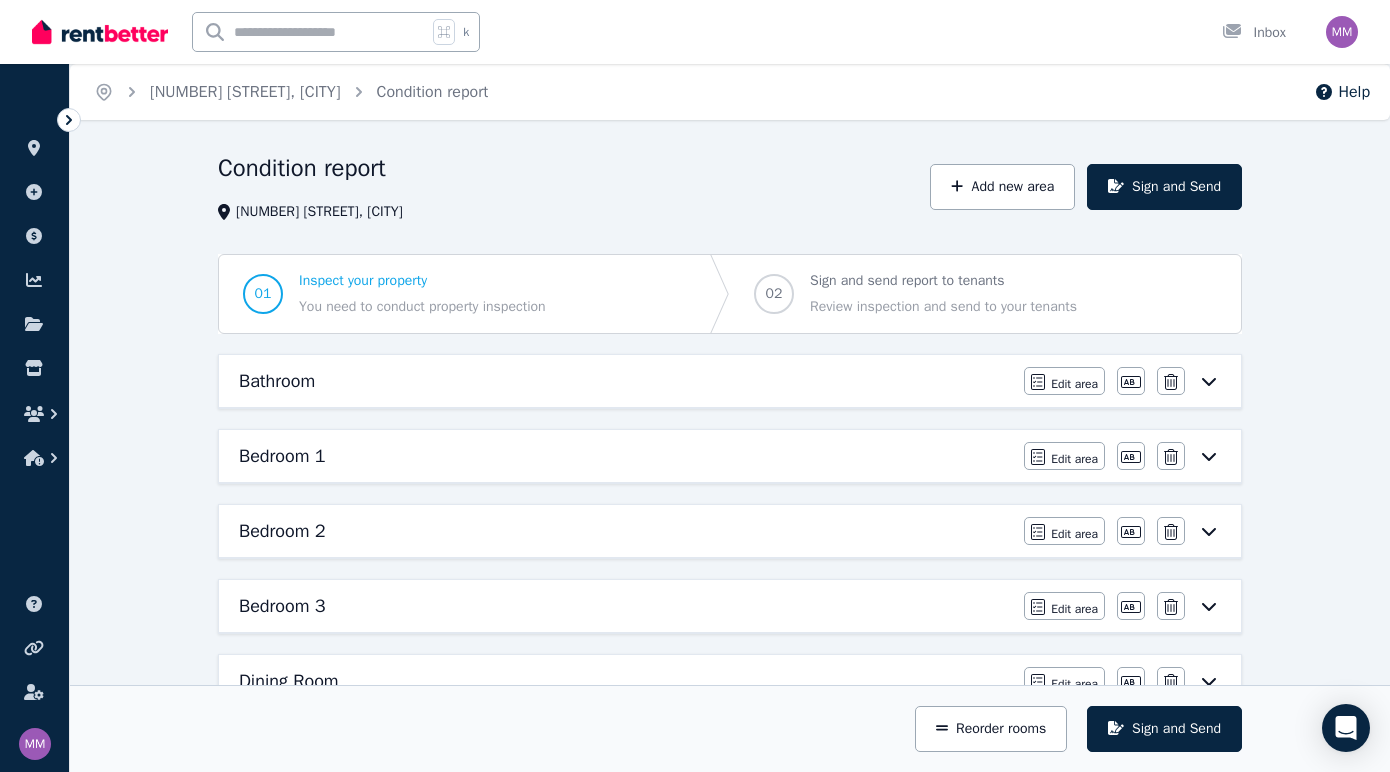 click on "Bathroom" at bounding box center (625, 381) 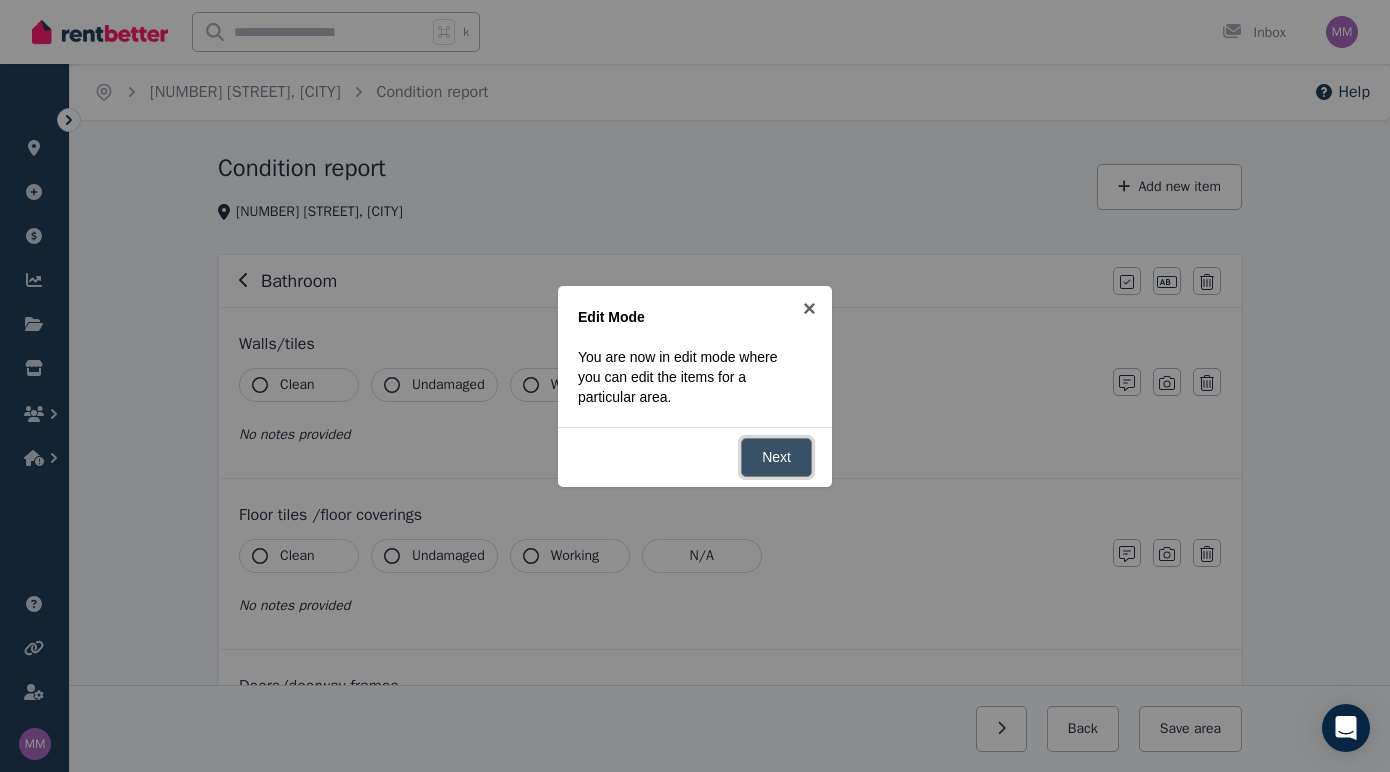 click on "Next" at bounding box center (776, 457) 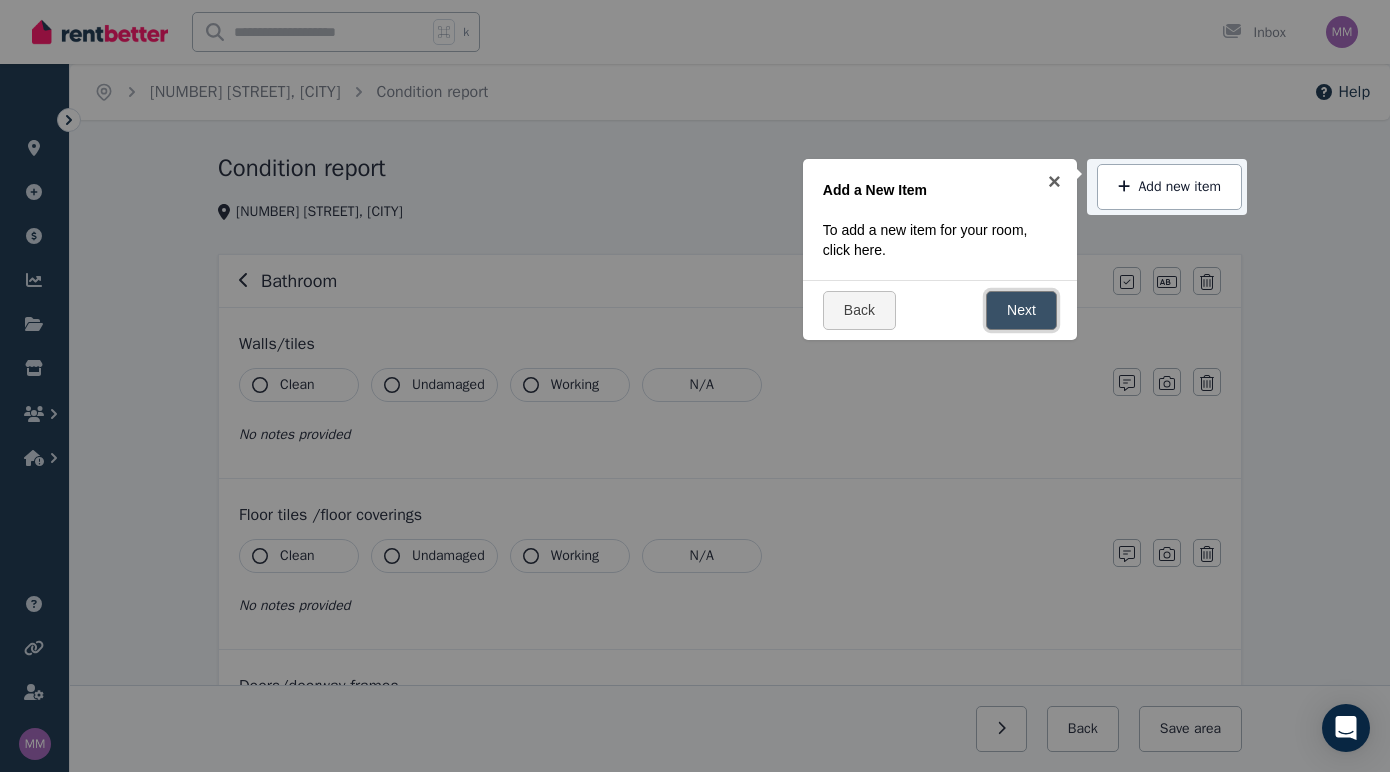 click on "Next" at bounding box center (1021, 310) 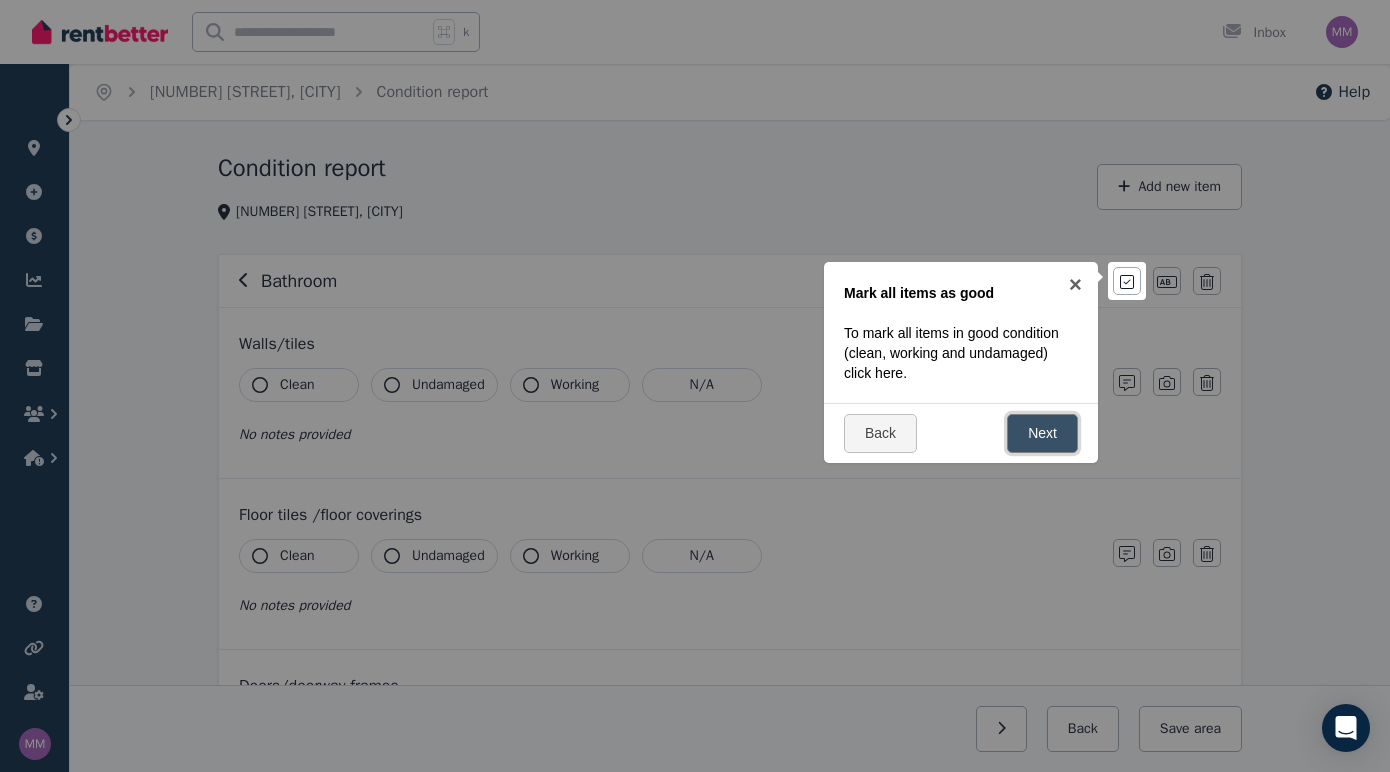 click on "Next" at bounding box center [1042, 433] 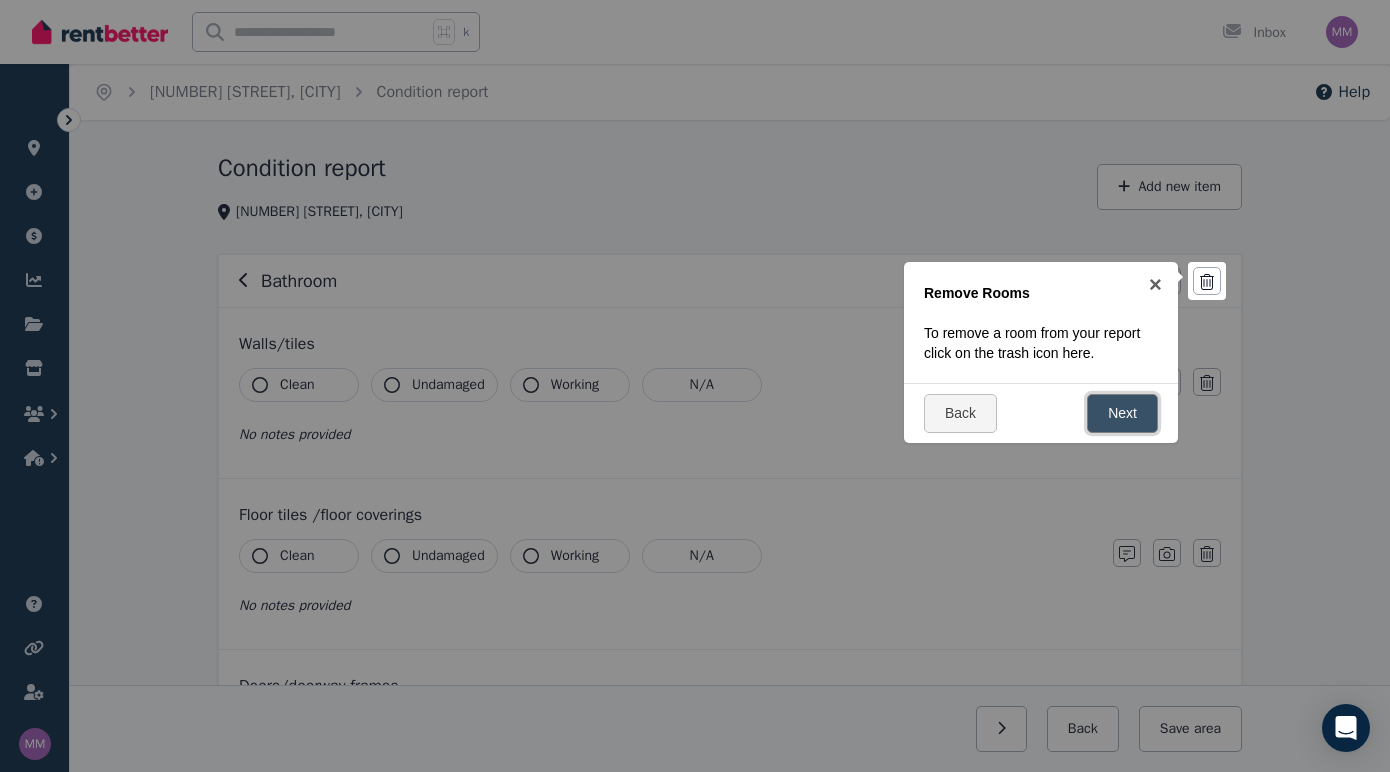 click on "Next" at bounding box center [1122, 413] 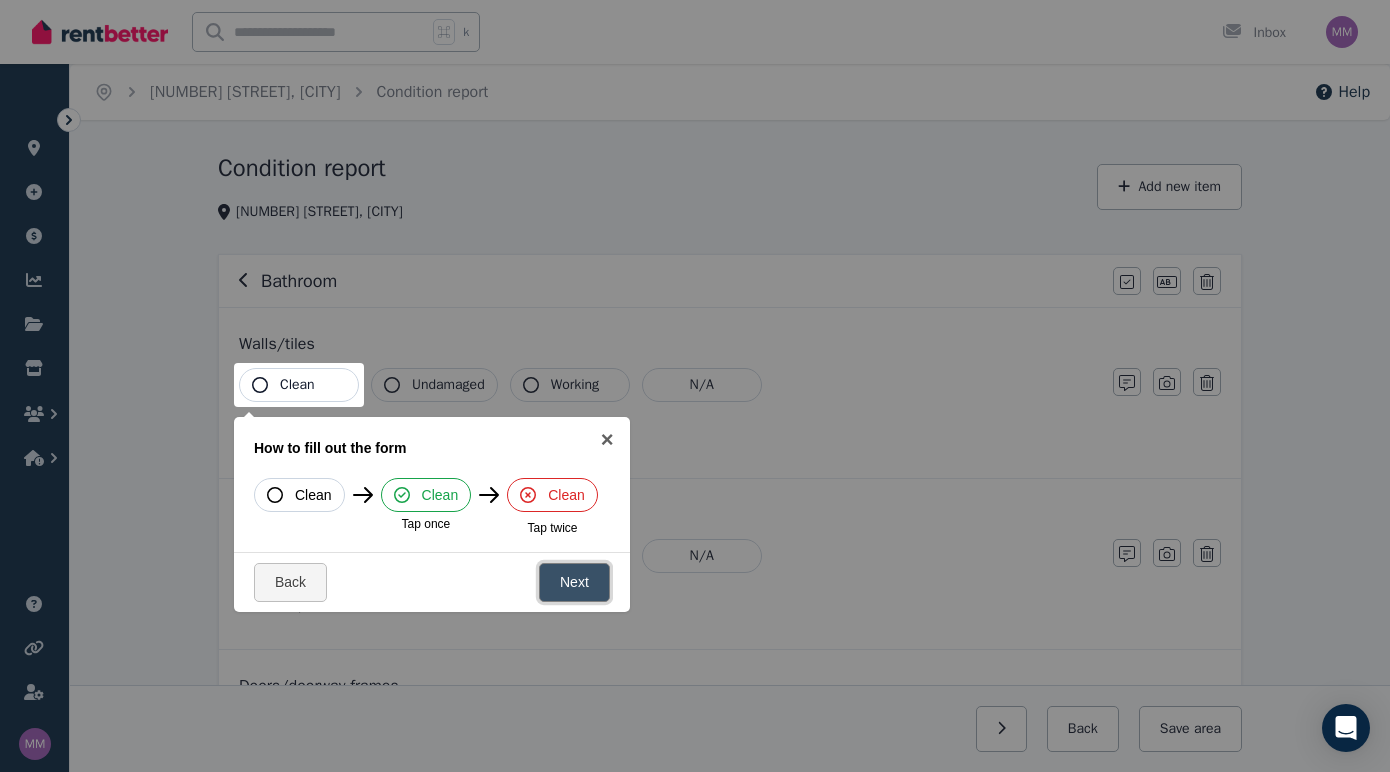 click on "Next" at bounding box center [574, 582] 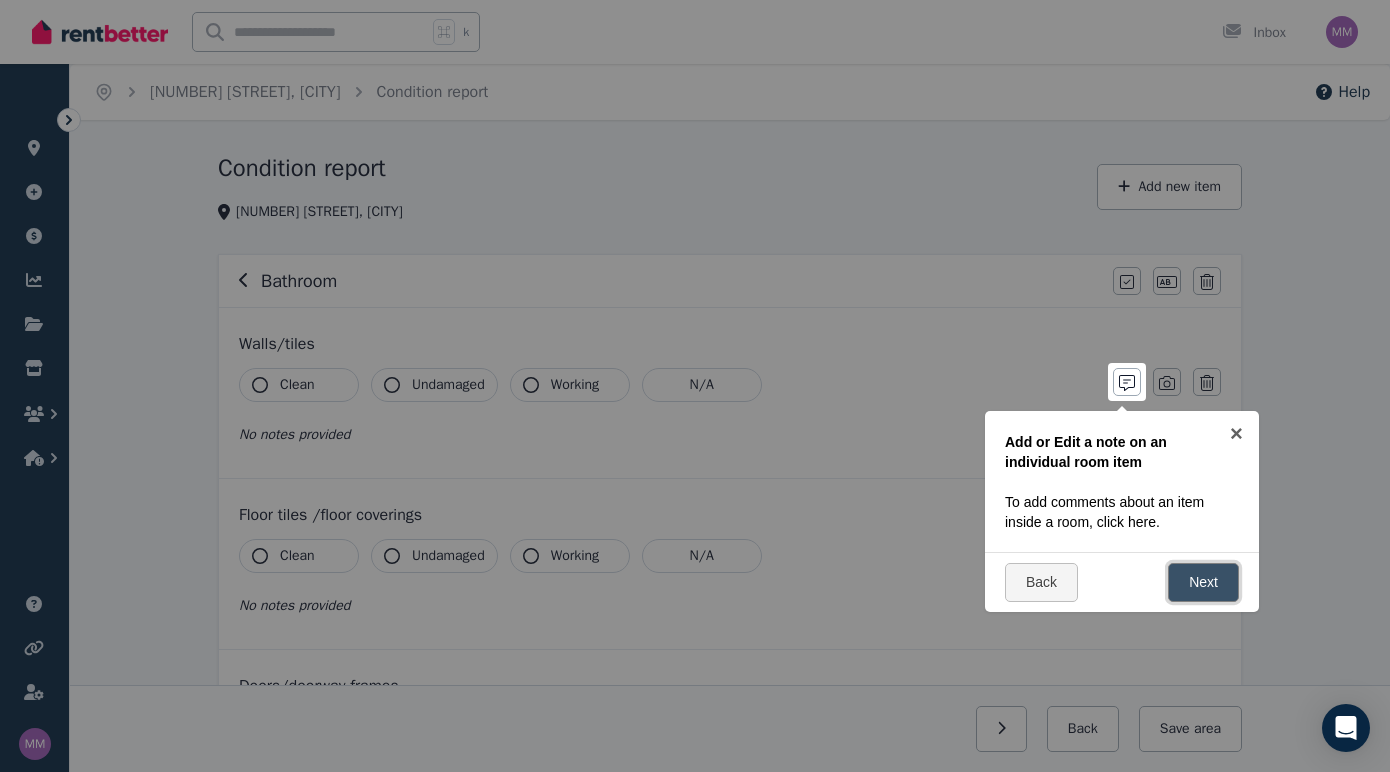 click on "Next" at bounding box center (1203, 582) 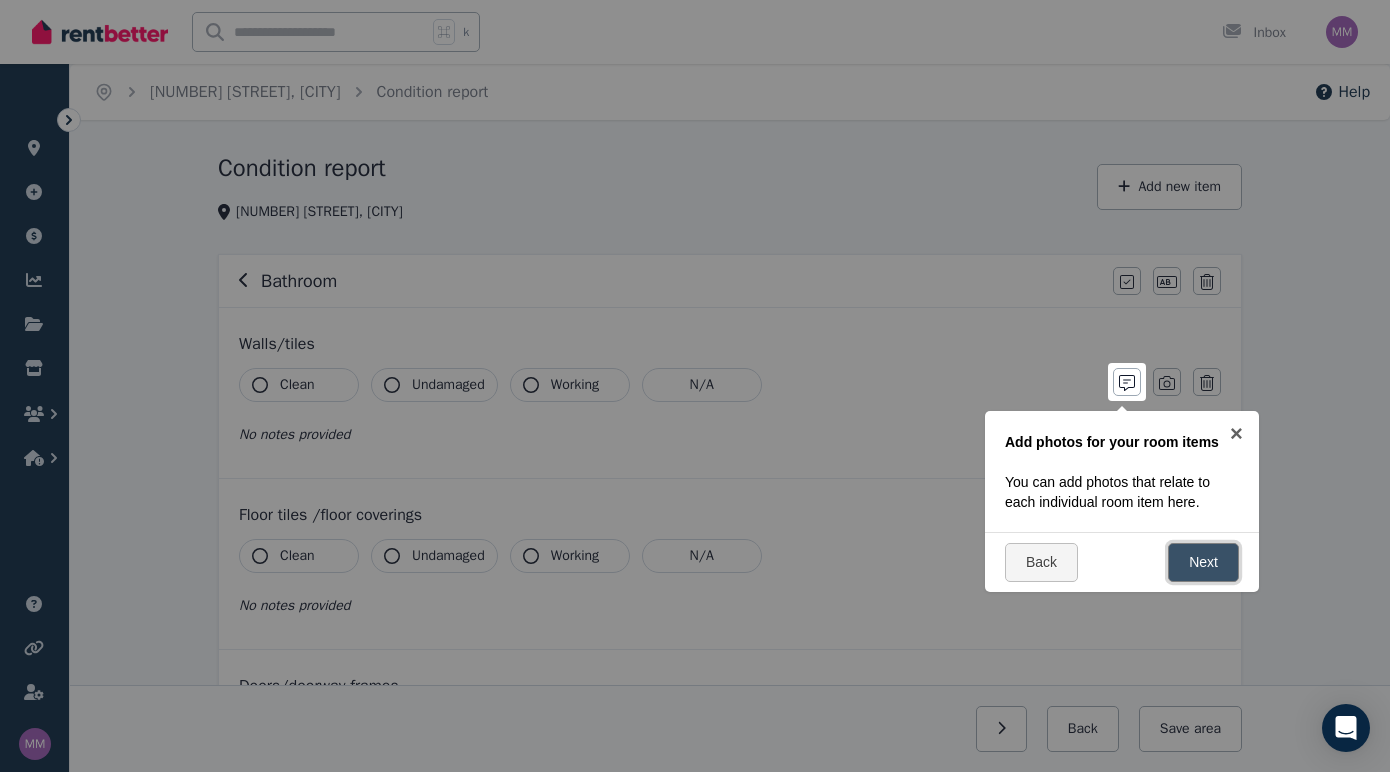 click on "Next" at bounding box center [1203, 562] 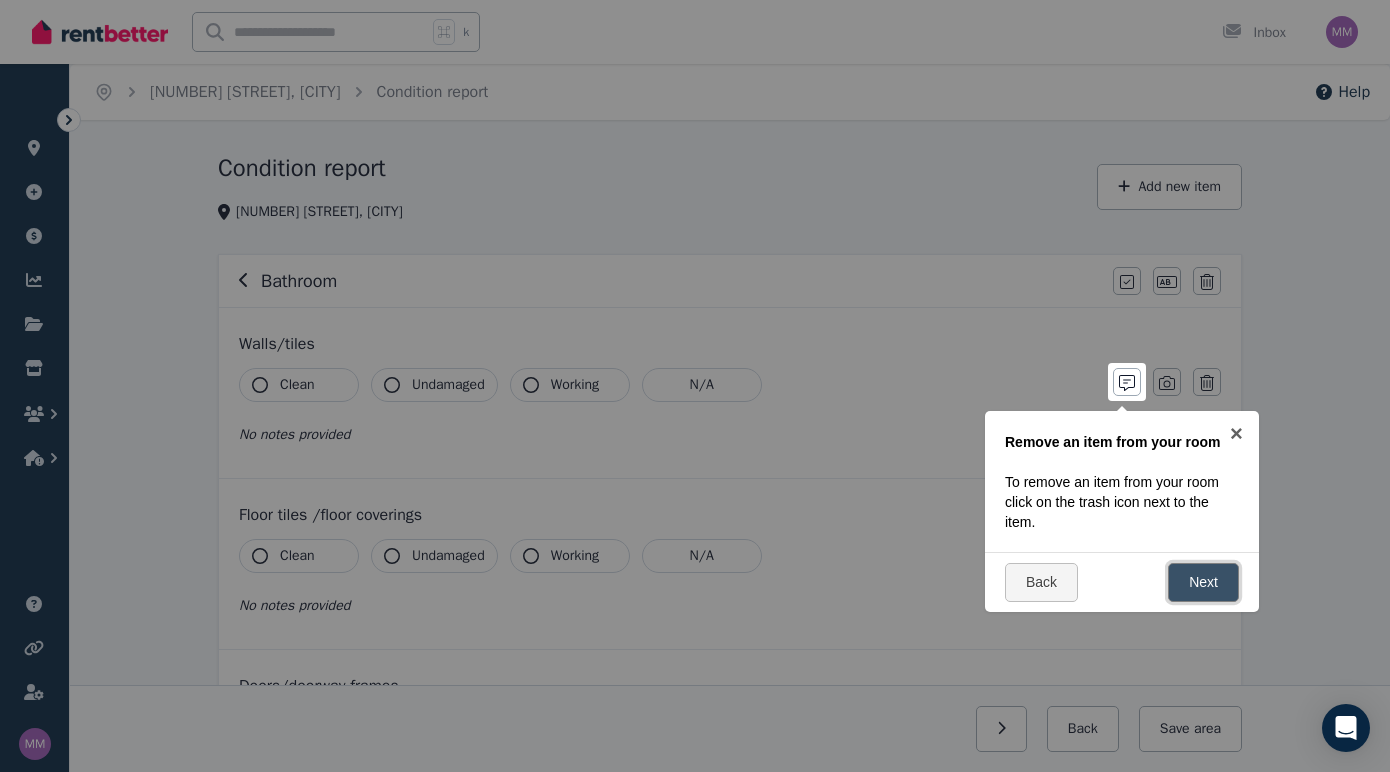 click on "Next" at bounding box center (1203, 582) 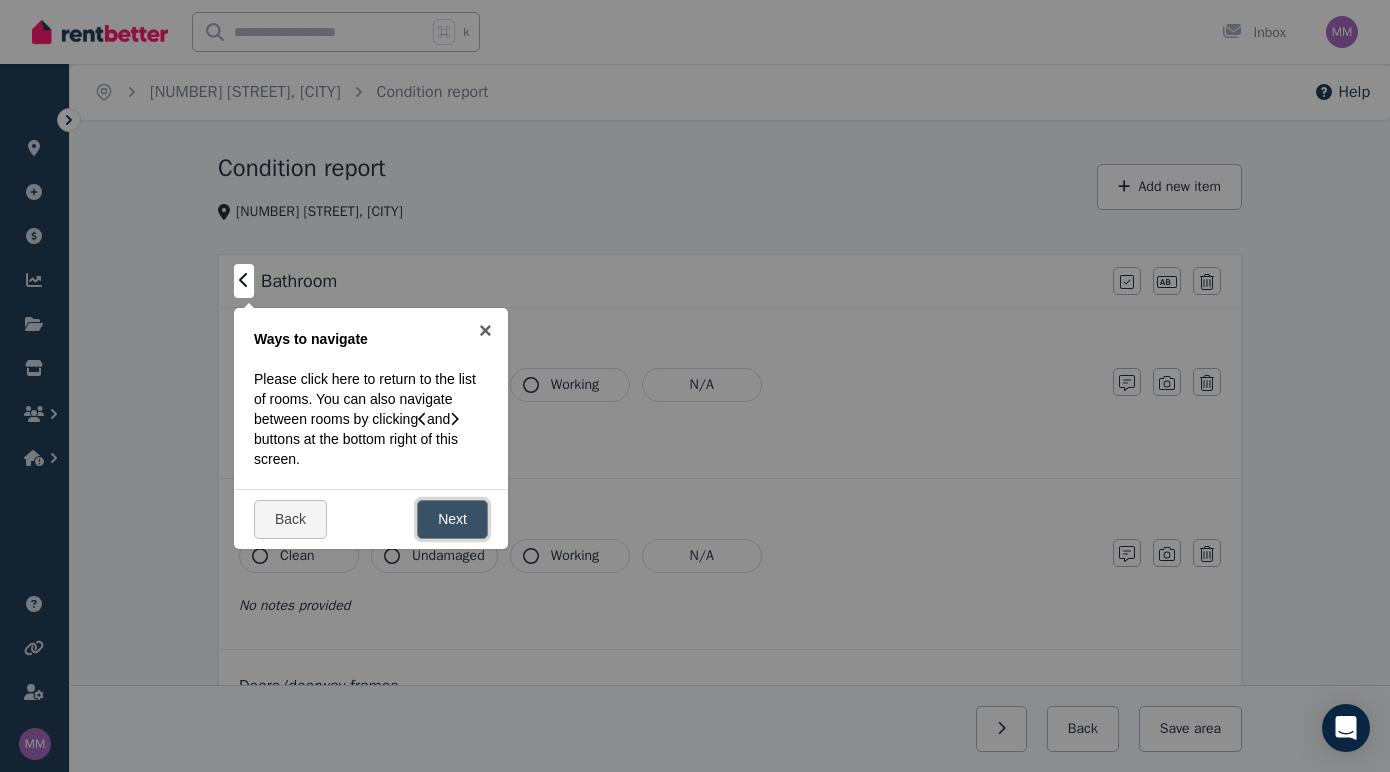 click on "Next" at bounding box center (452, 519) 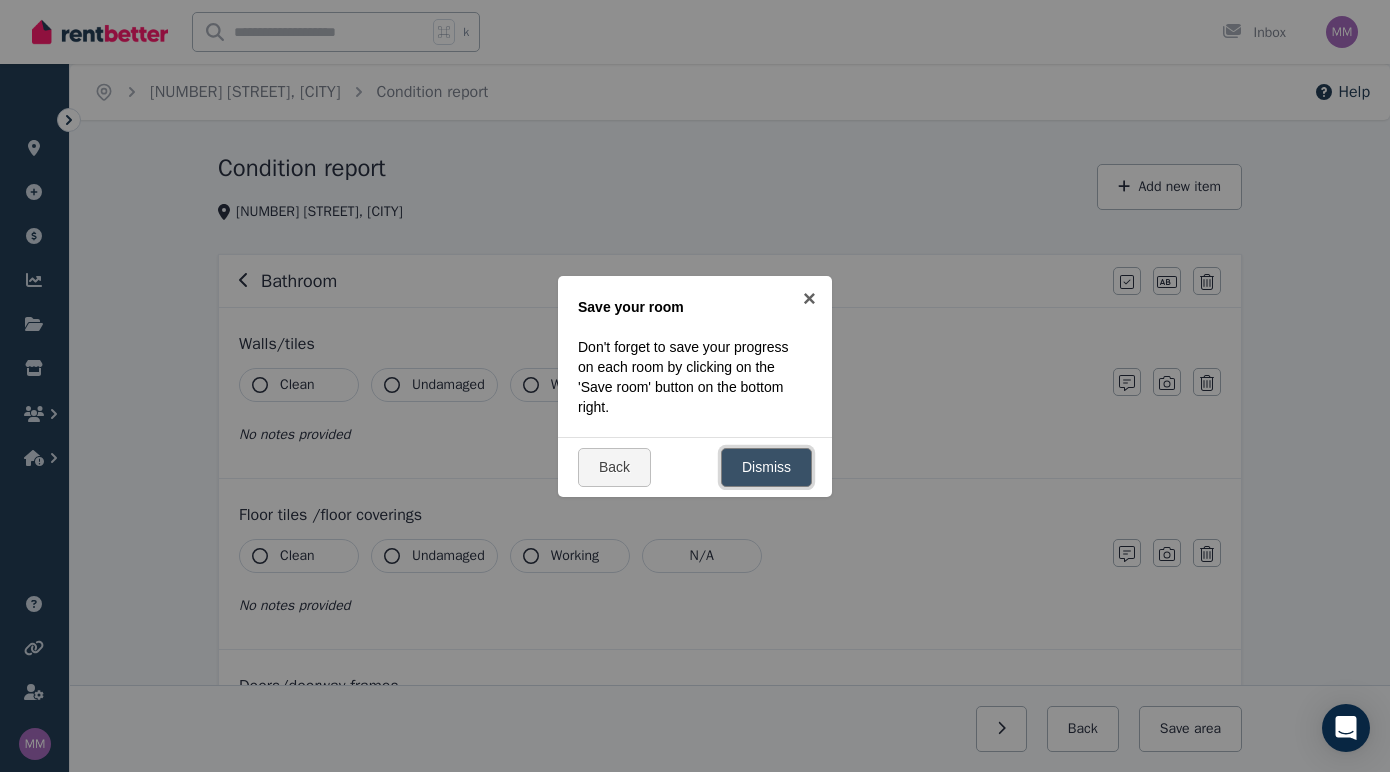 click on "Dismiss" at bounding box center (766, 467) 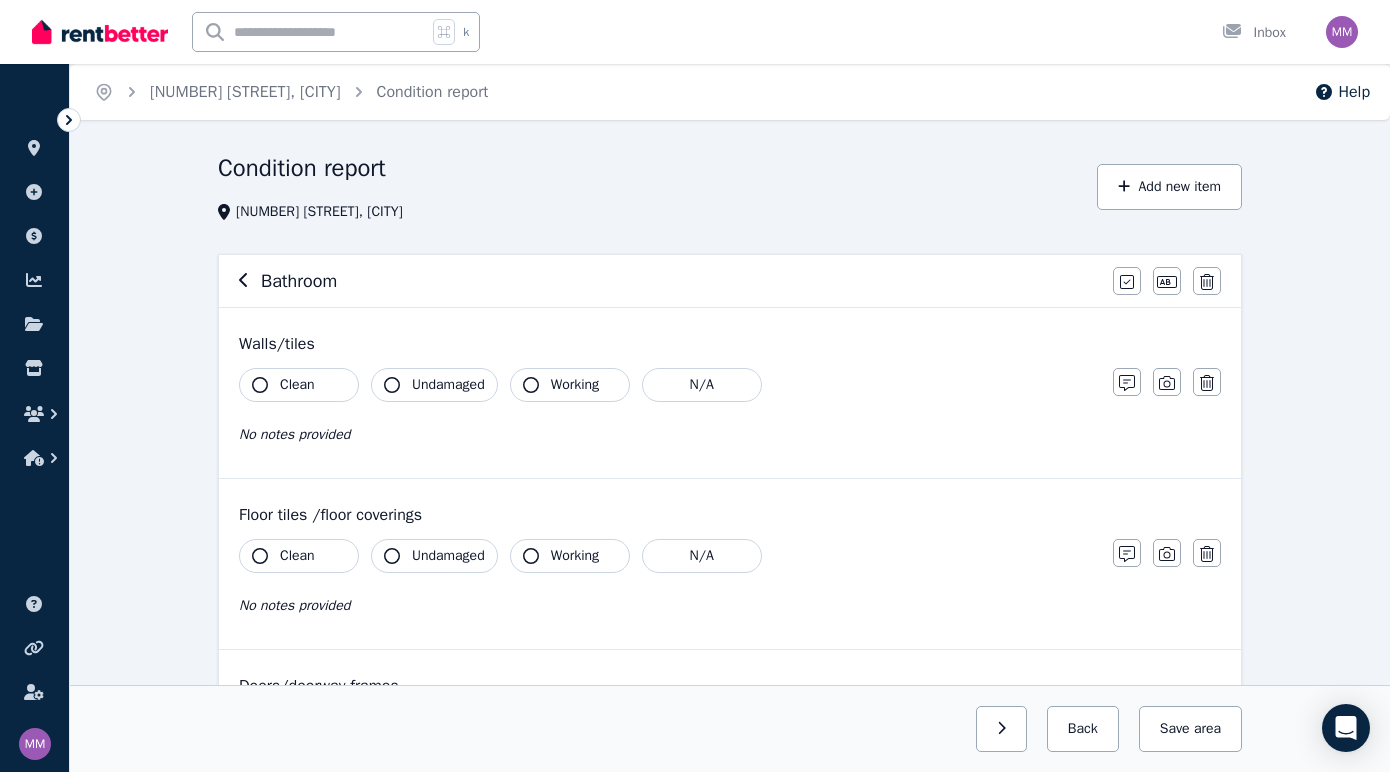 click on "Clean" at bounding box center (299, 385) 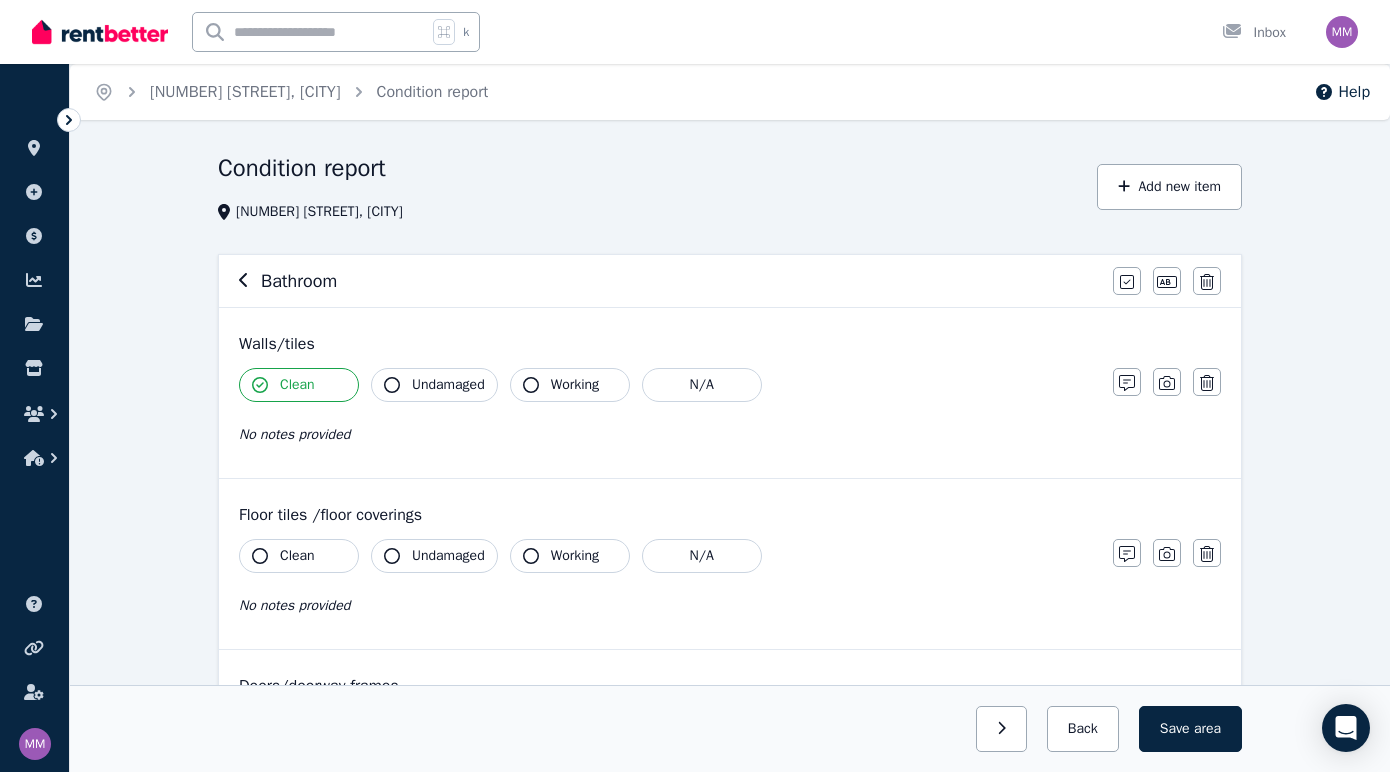 click on "Walls/tiles Clean Undamaged Working N/A No notes provided Notes Photo Delete" at bounding box center (730, 393) 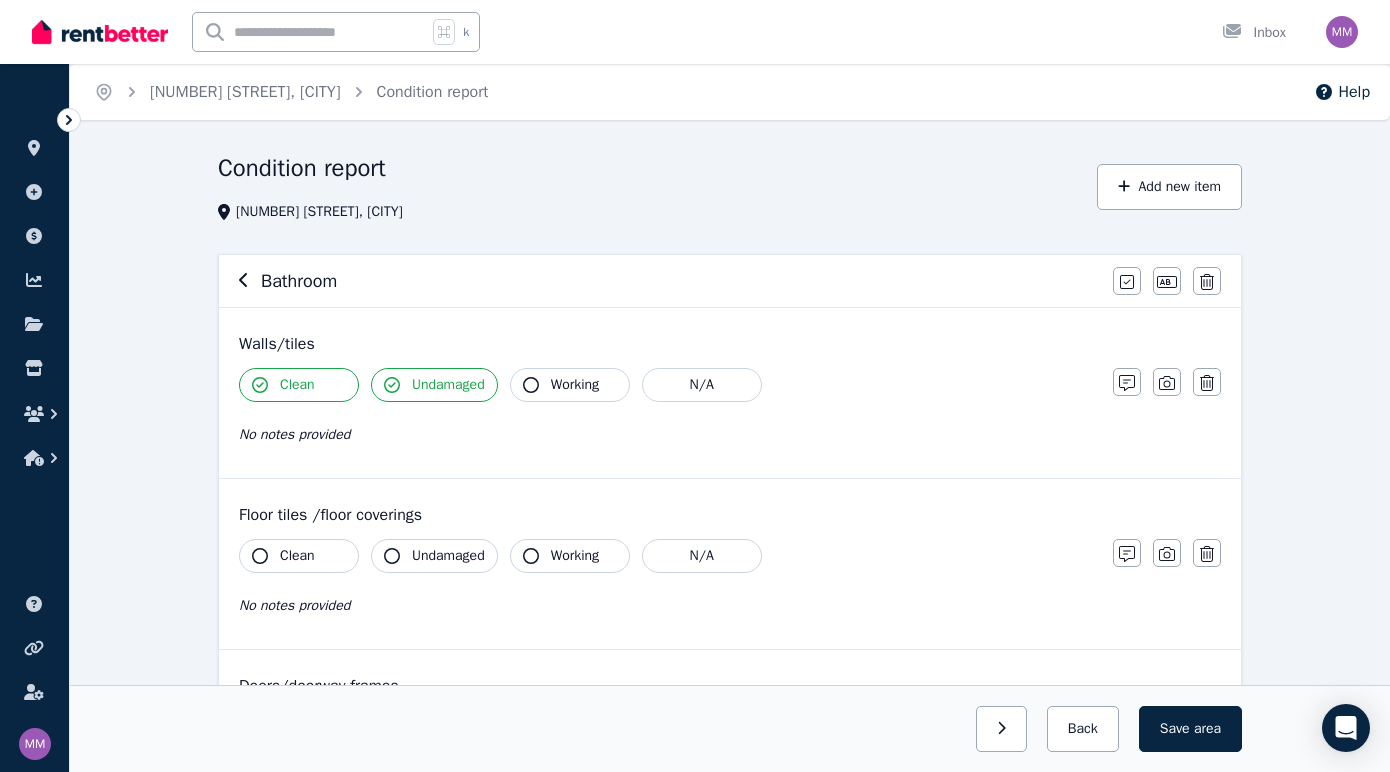 click on "Working" at bounding box center [575, 385] 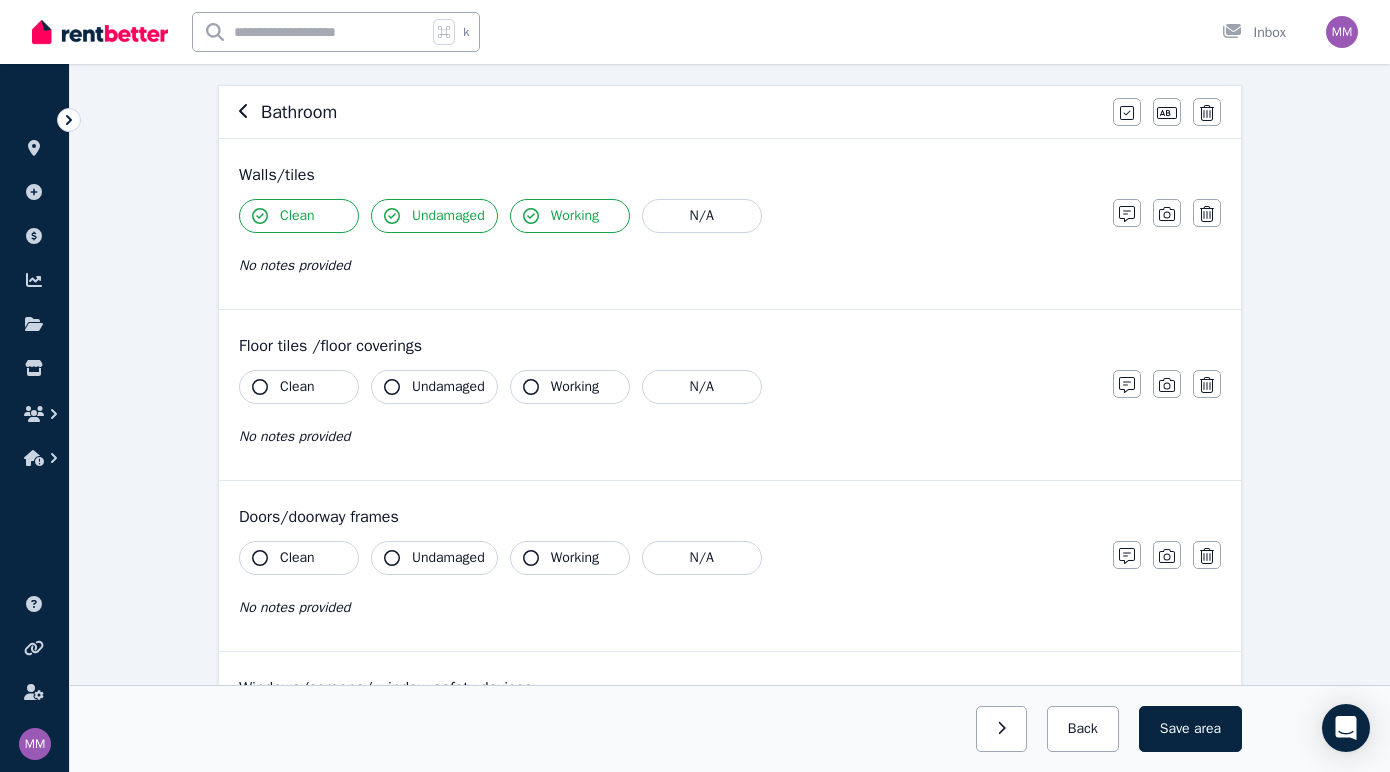 scroll, scrollTop: 177, scrollLeft: 0, axis: vertical 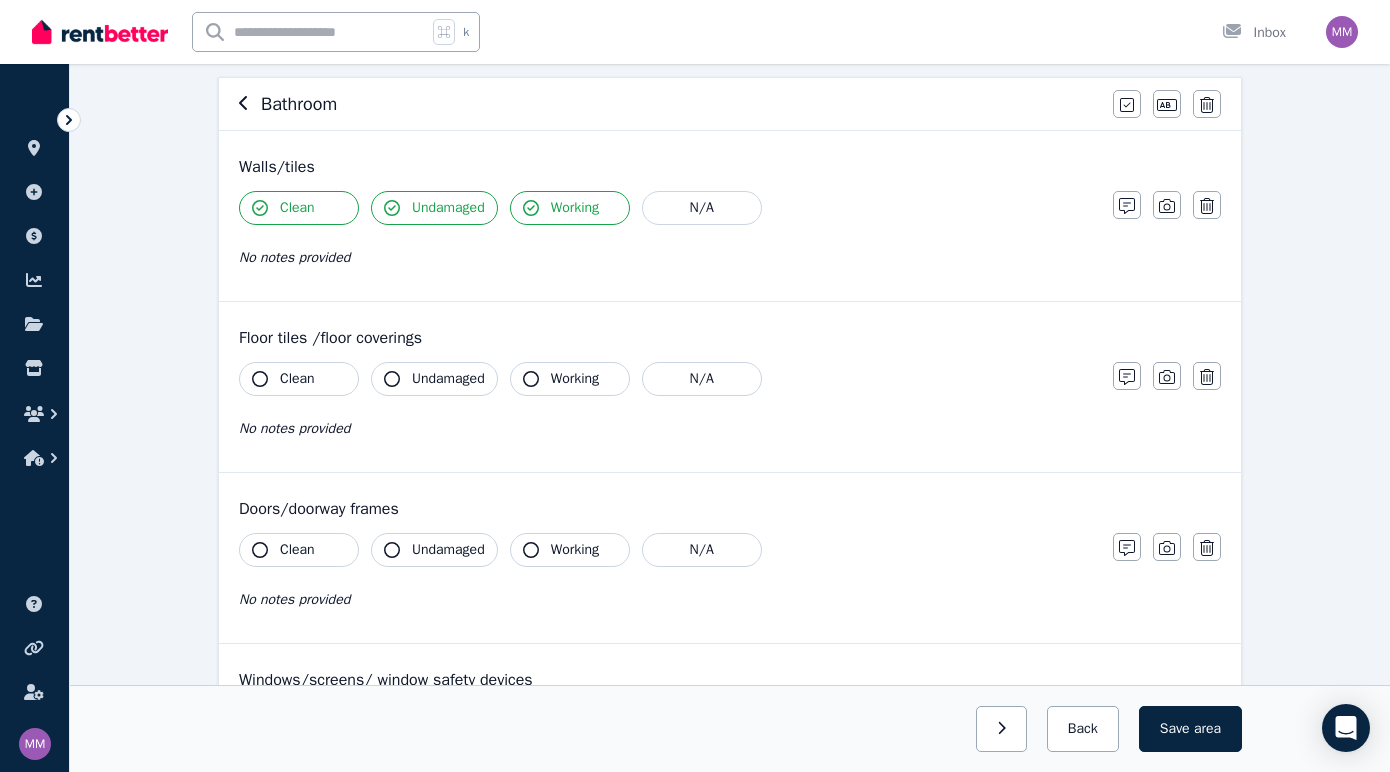 click on "Clean" at bounding box center [299, 379] 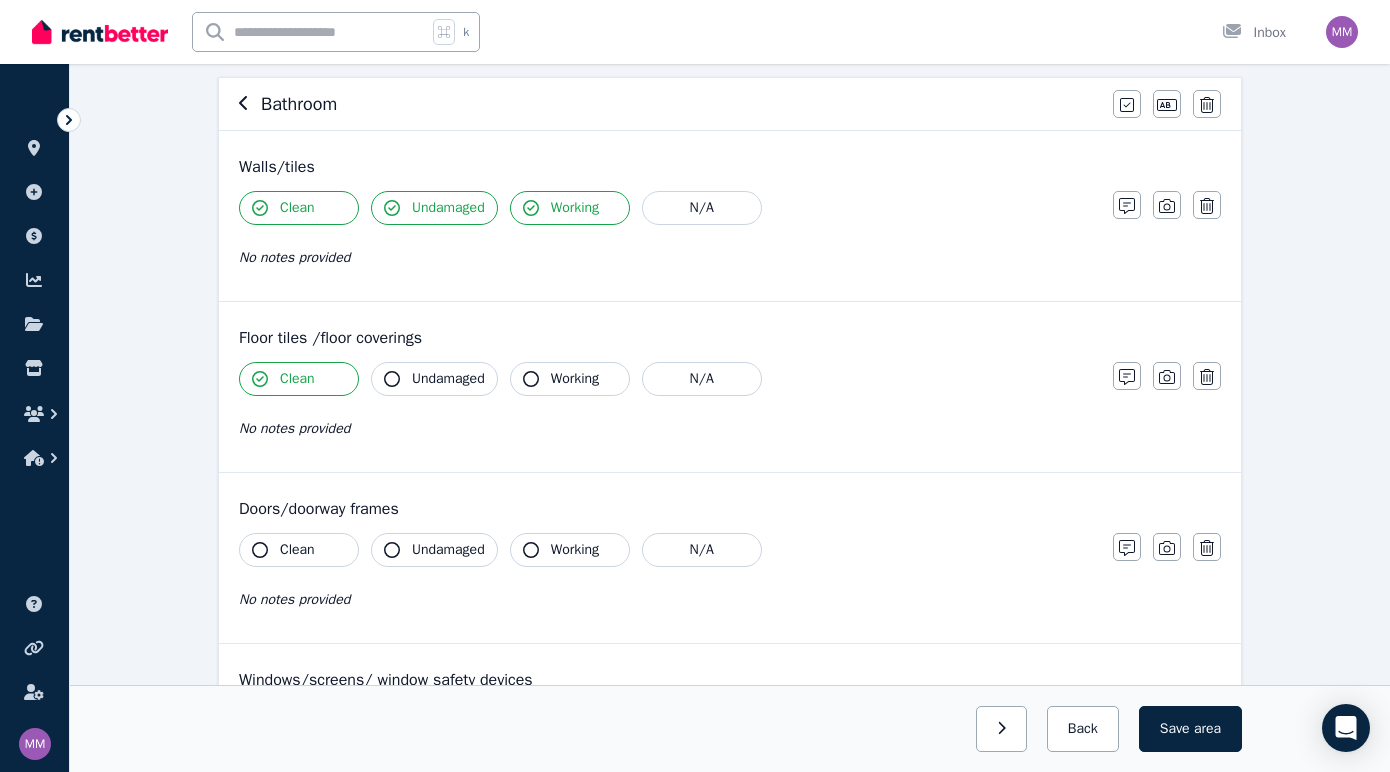 click on "Undamaged" at bounding box center [448, 379] 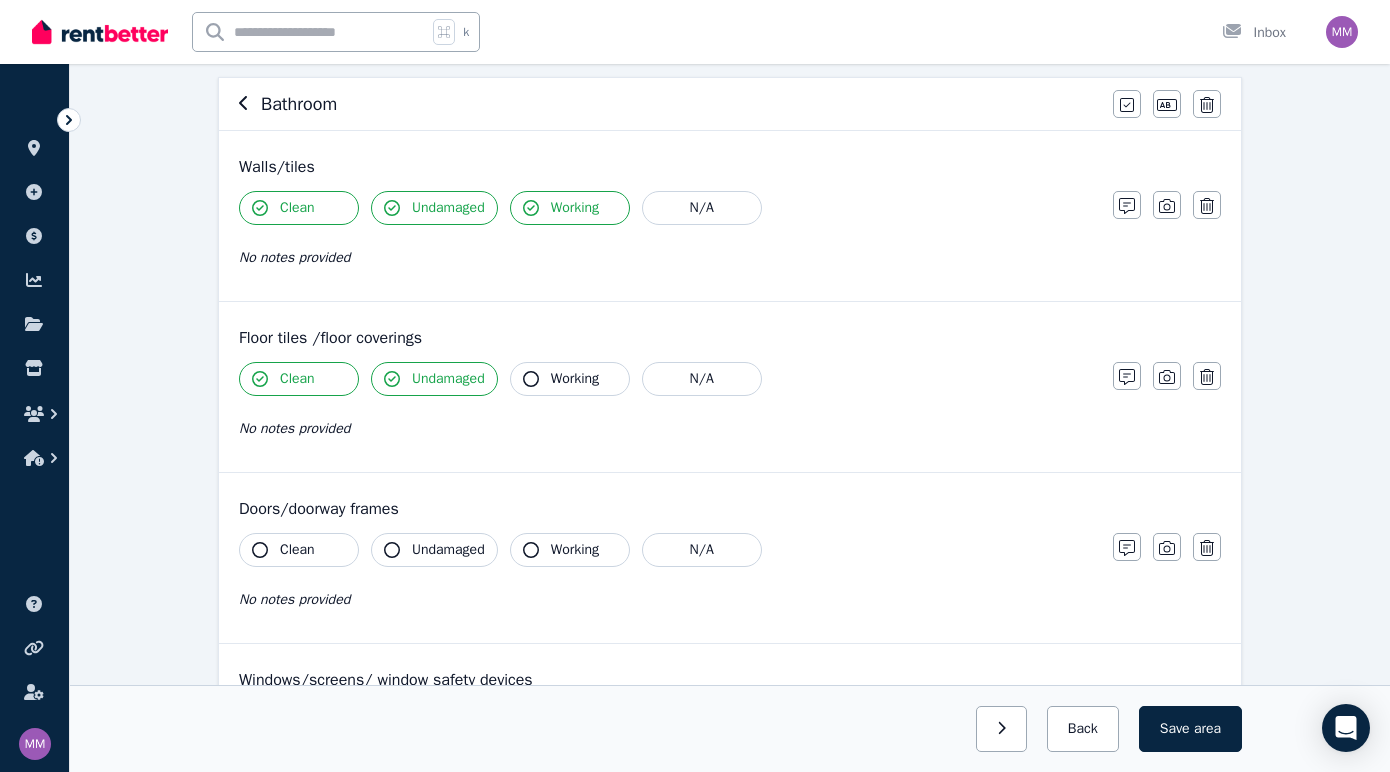 click on "Undamaged" at bounding box center (434, 379) 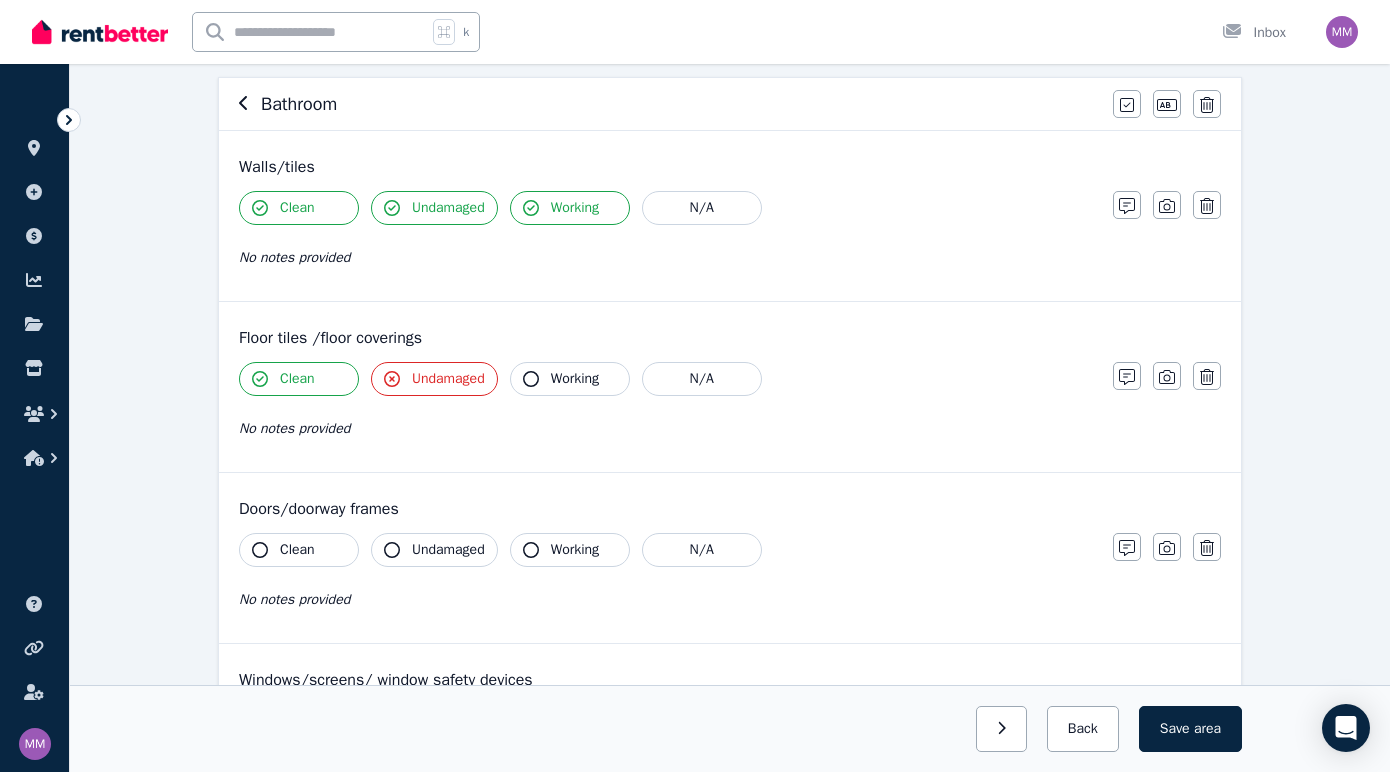 click on "Working" at bounding box center (570, 379) 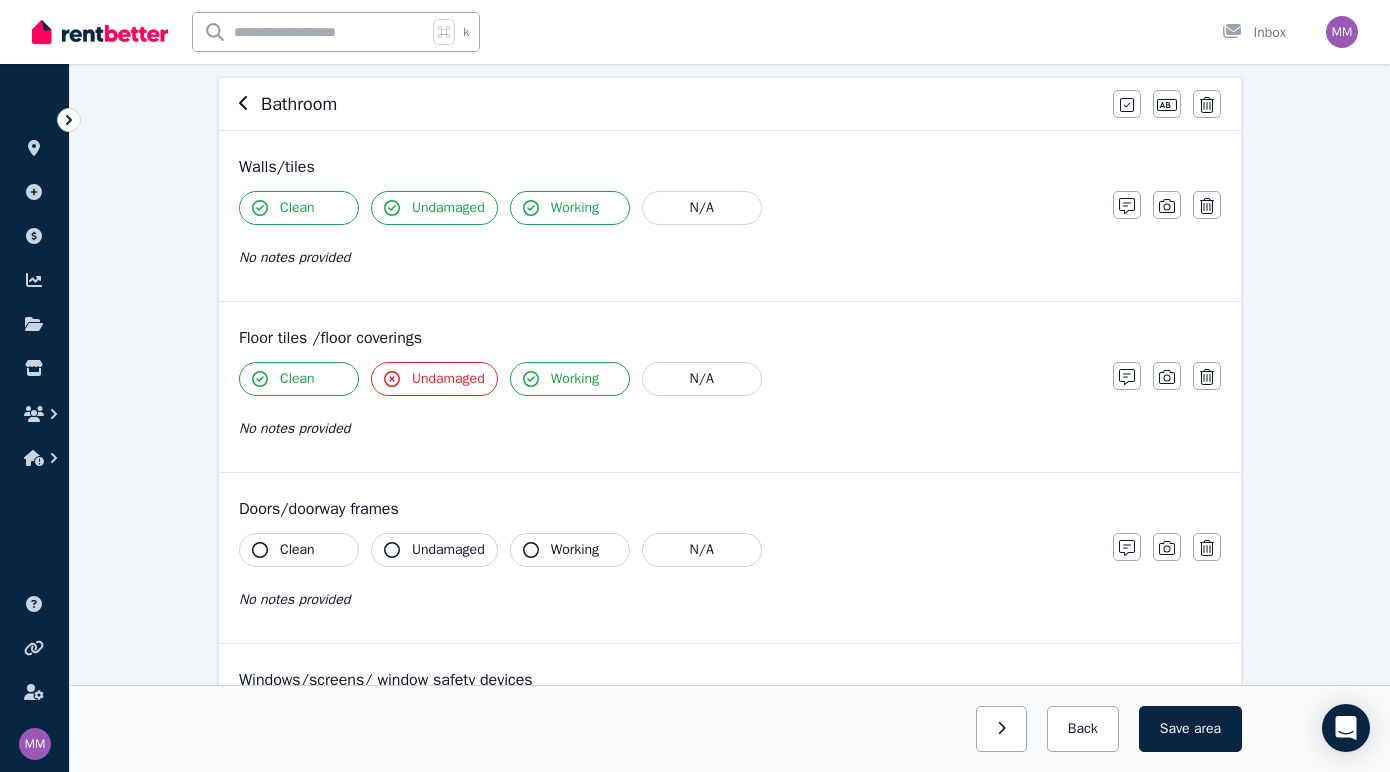 click on "Undamaged" at bounding box center (448, 379) 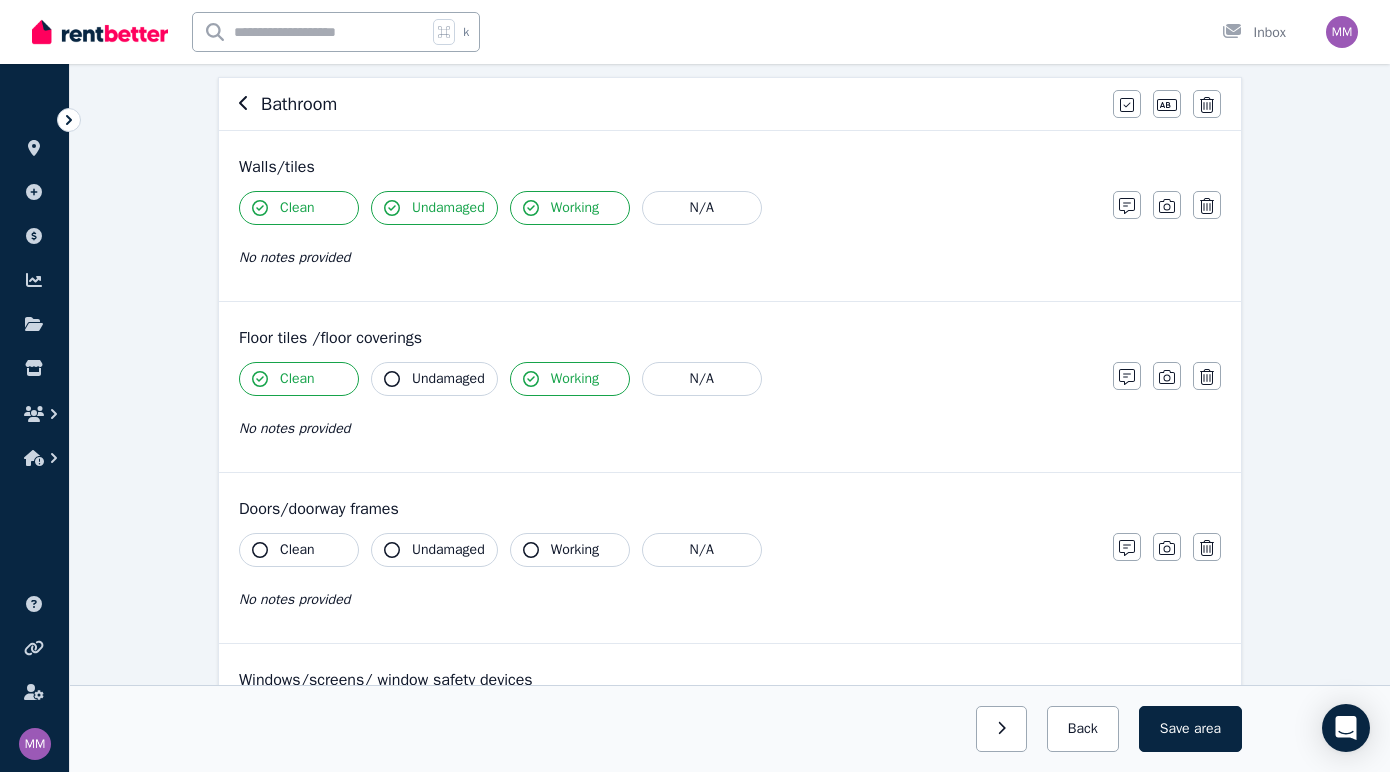 click on "Undamaged" at bounding box center [448, 379] 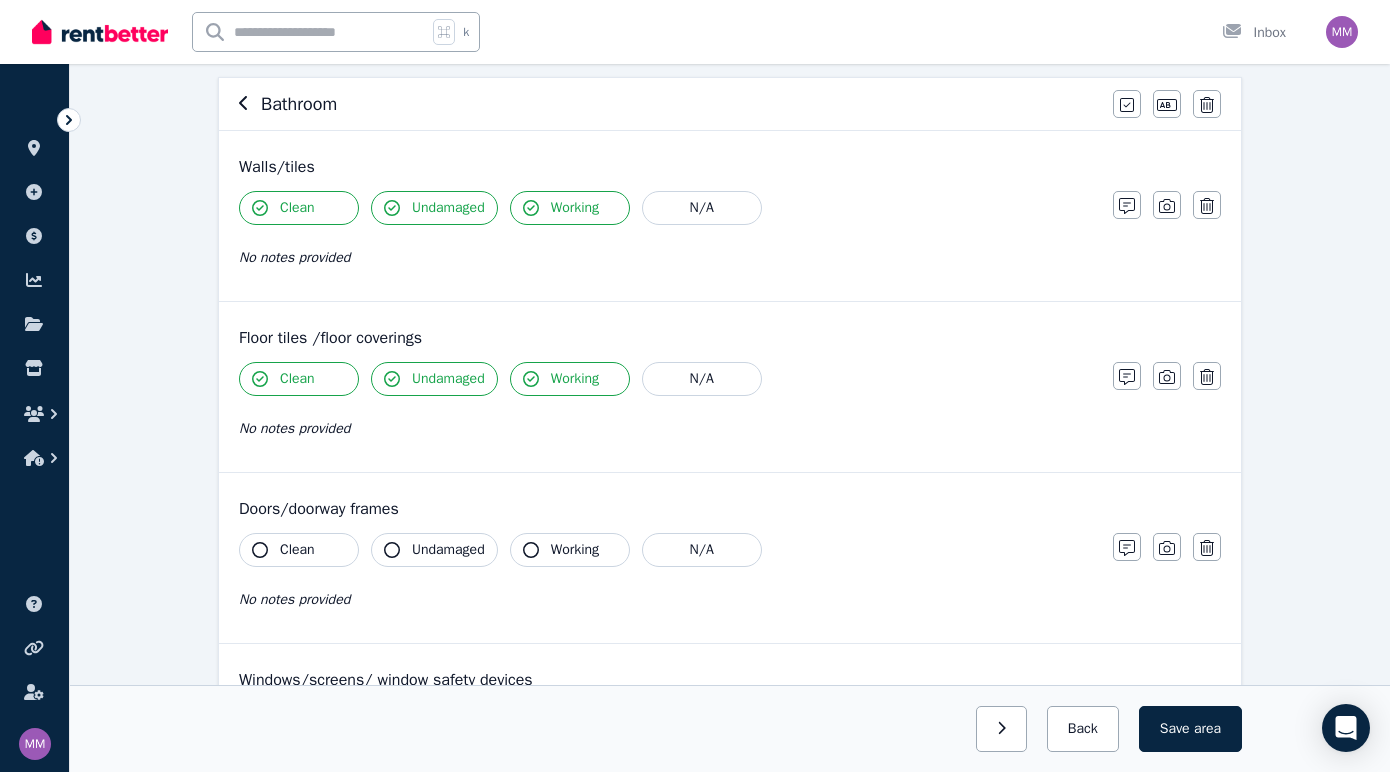 click on "Clean" at bounding box center (297, 550) 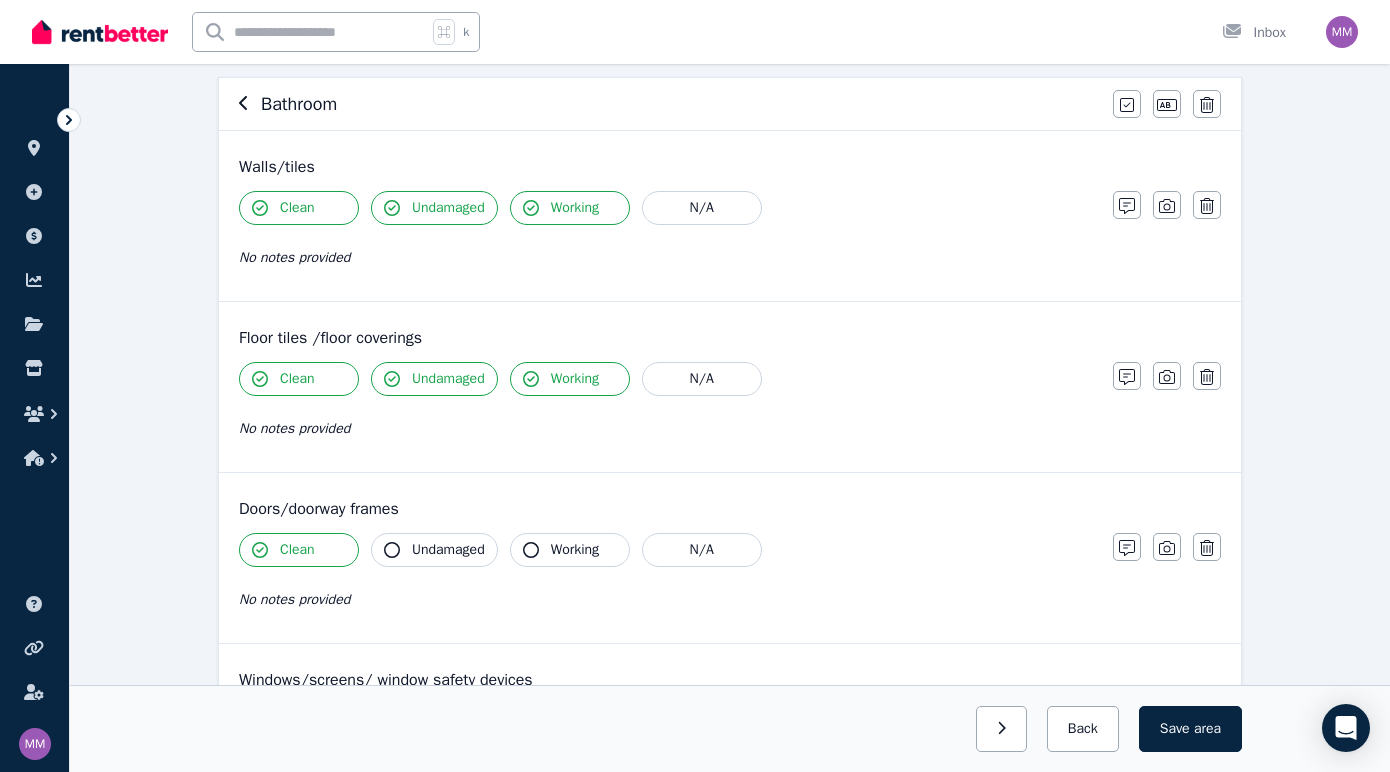 click 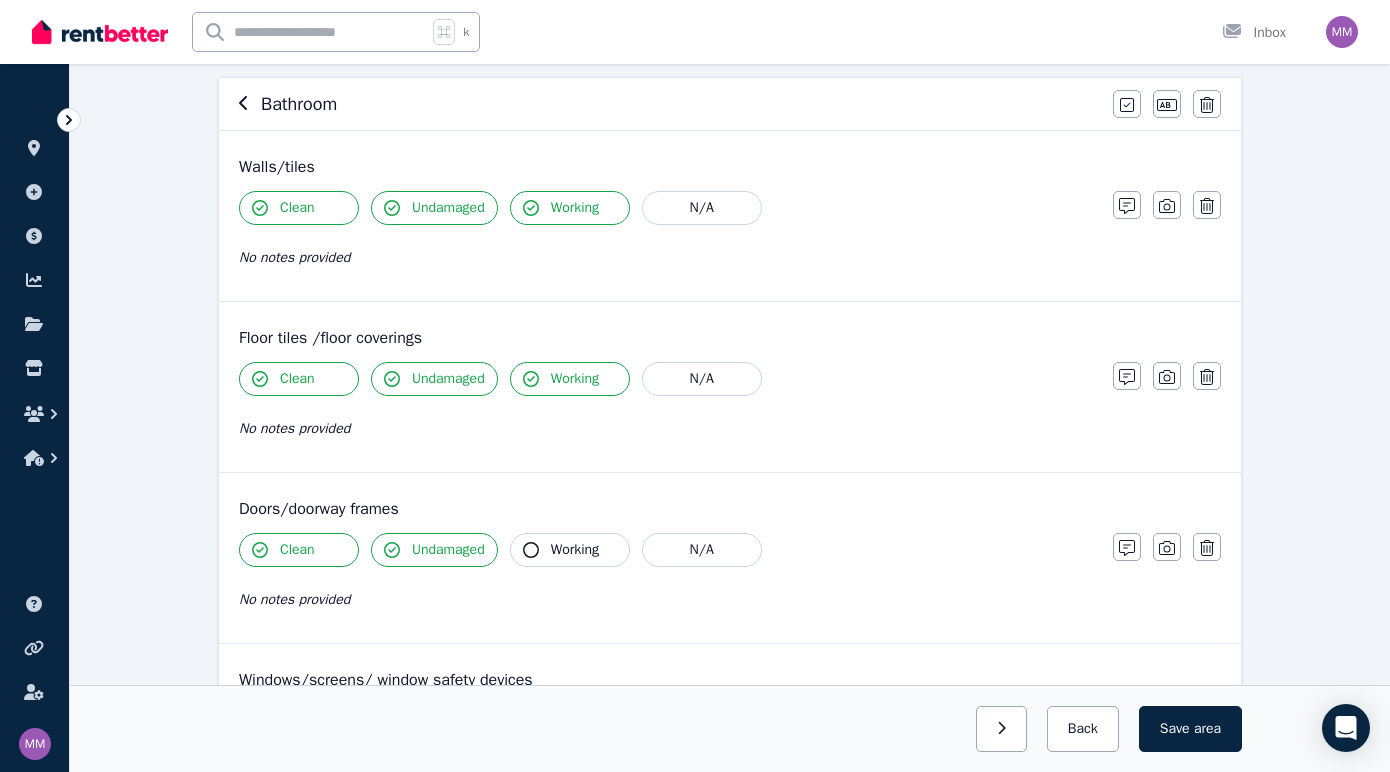 click on "Working" at bounding box center (575, 550) 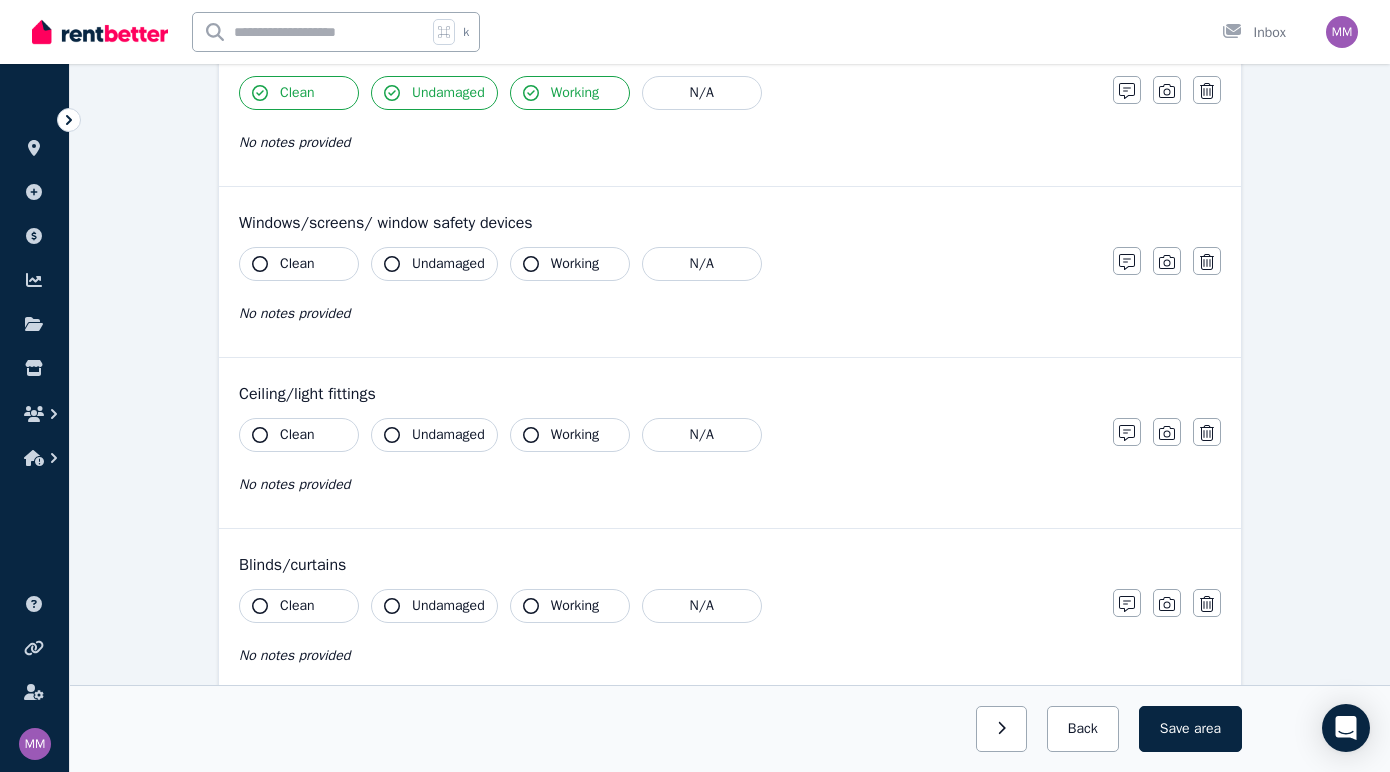 scroll, scrollTop: 635, scrollLeft: 0, axis: vertical 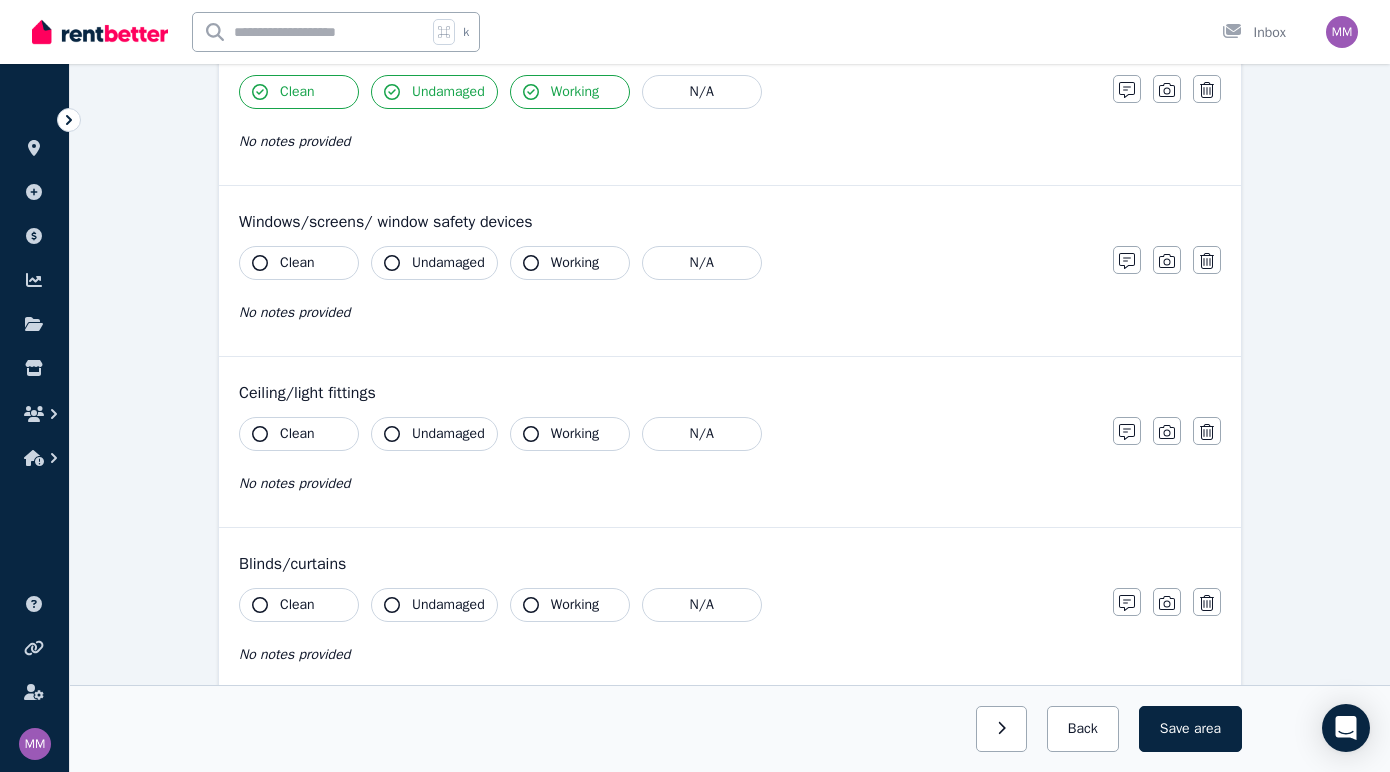 click on "Clean" at bounding box center (299, 263) 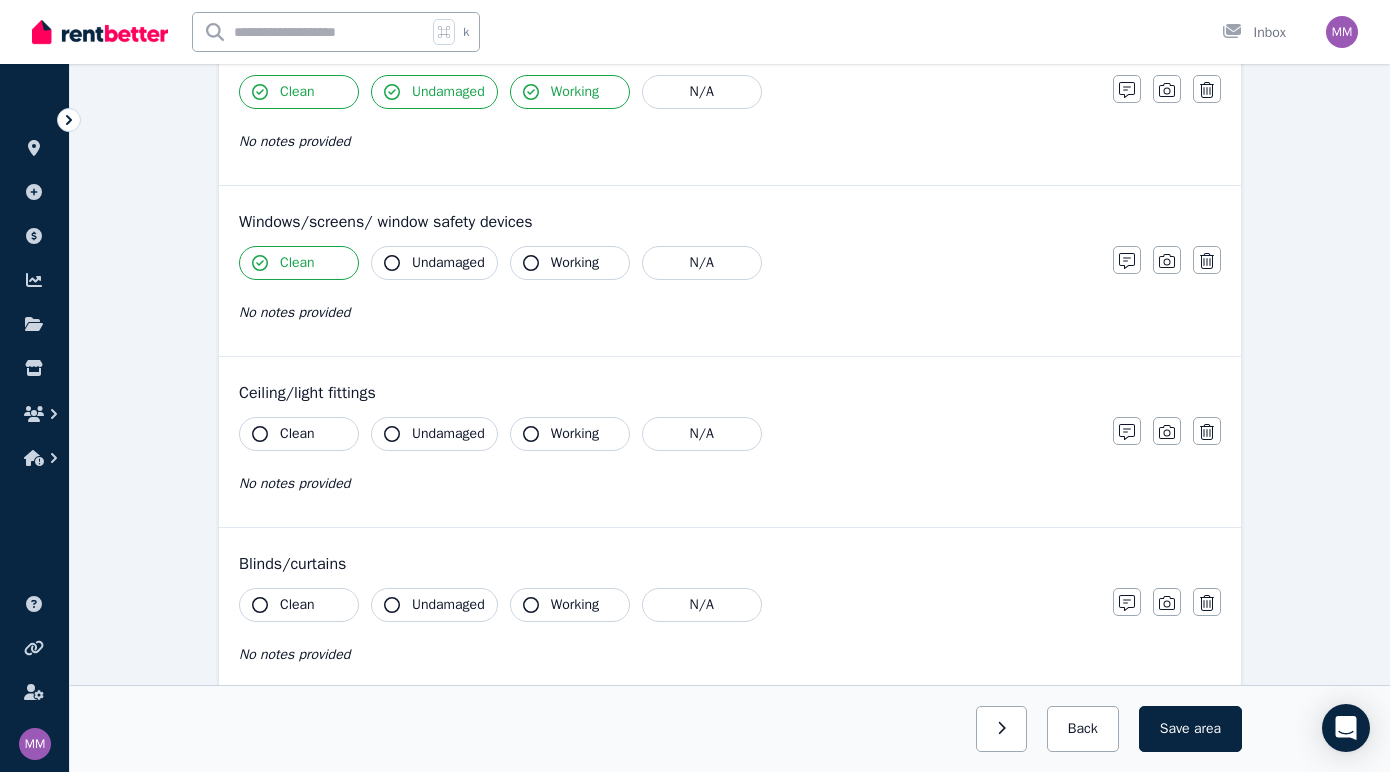 click on "Undamaged" at bounding box center [448, 263] 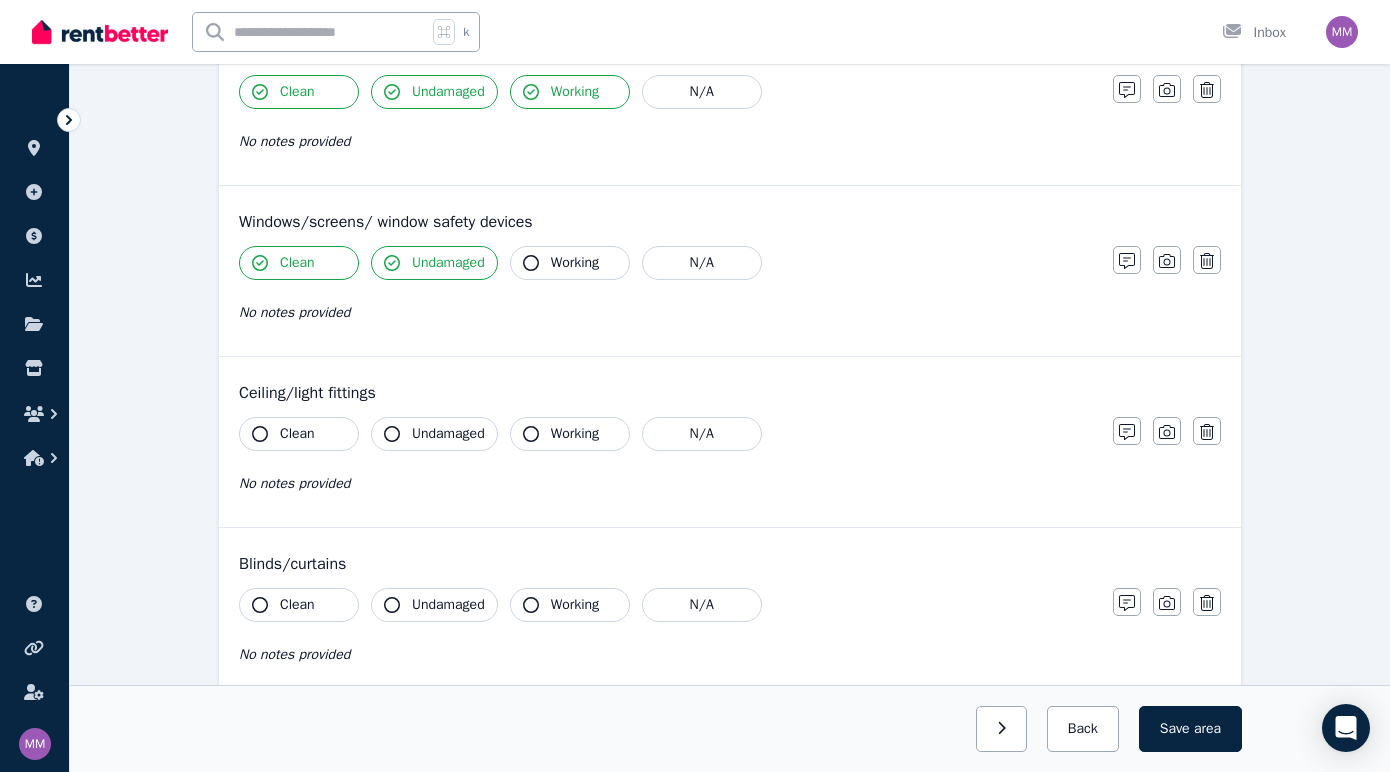 click on "Working" at bounding box center [575, 263] 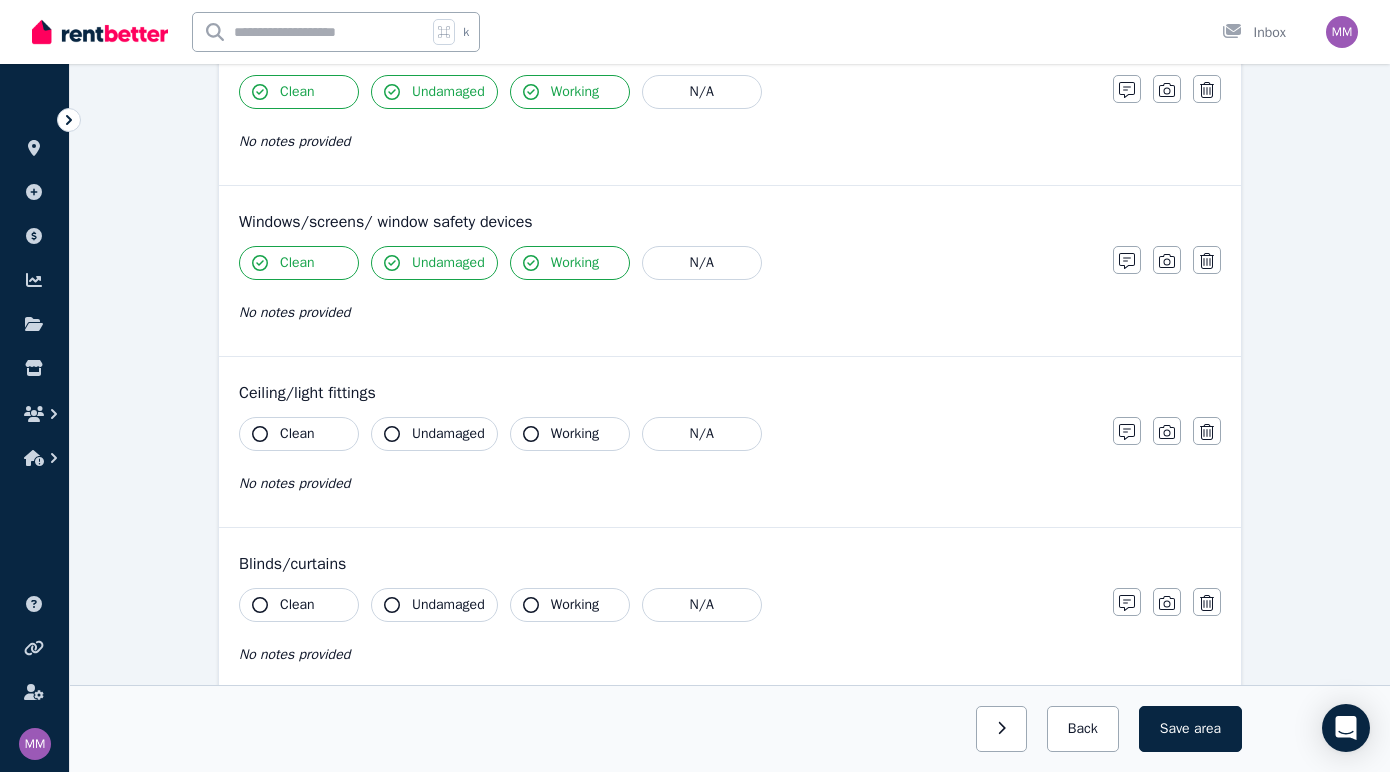 click on "Working" at bounding box center [575, 434] 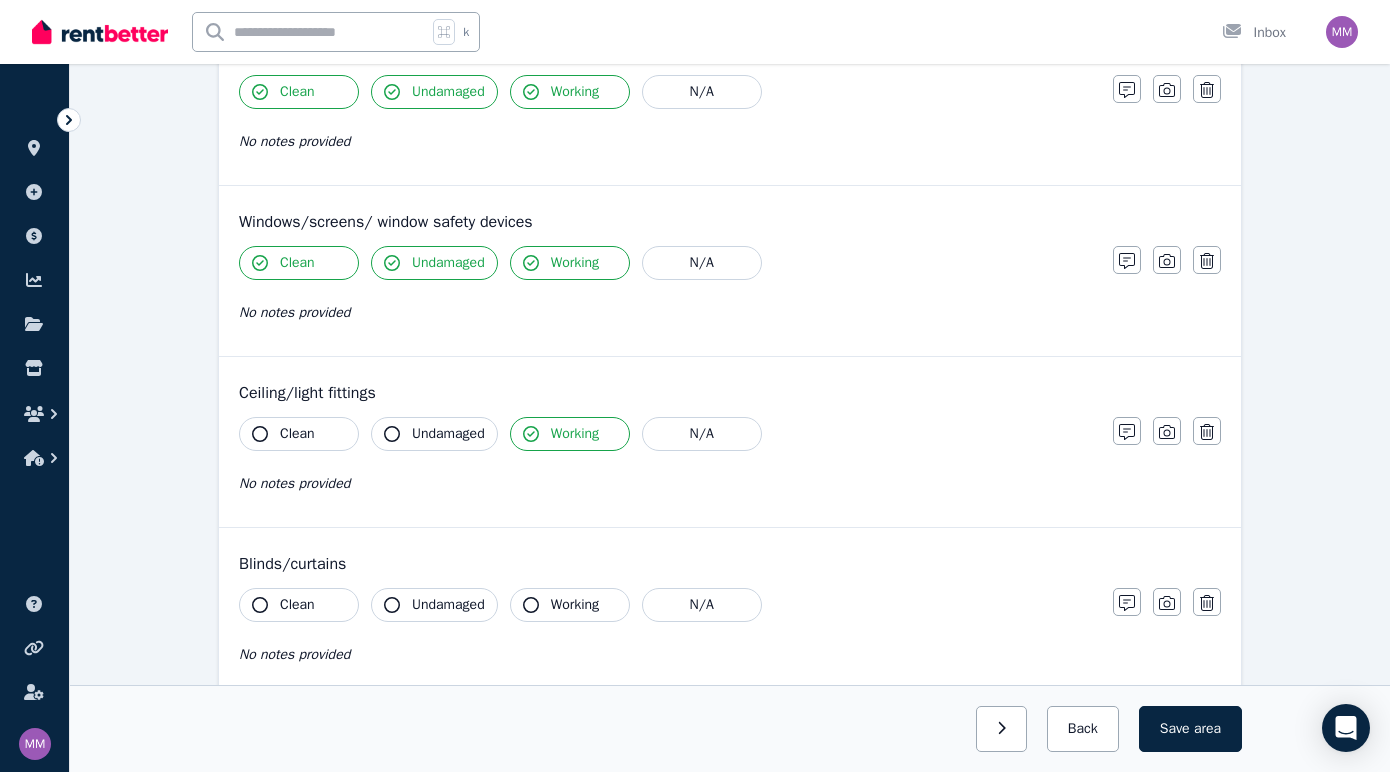 click on "Undamaged" at bounding box center [448, 434] 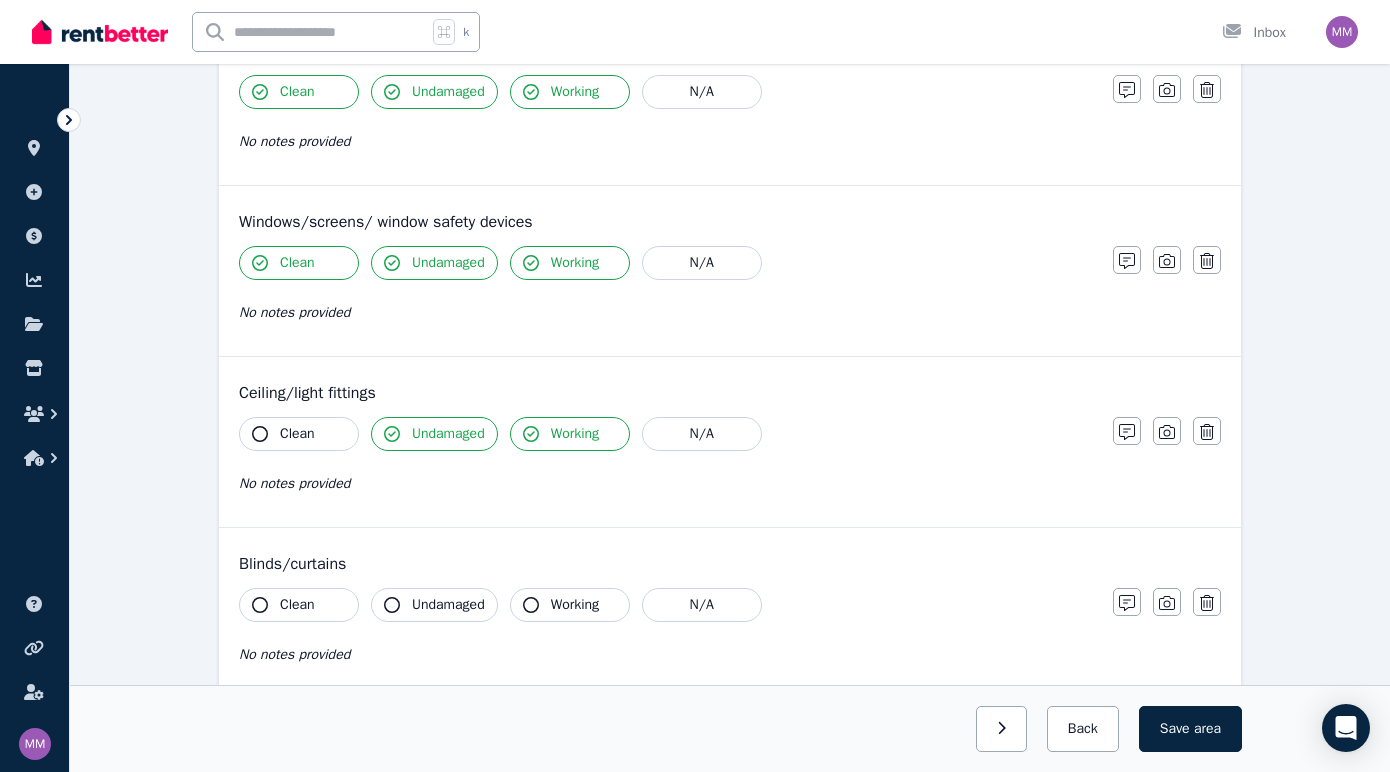 click on "Clean" at bounding box center [297, 434] 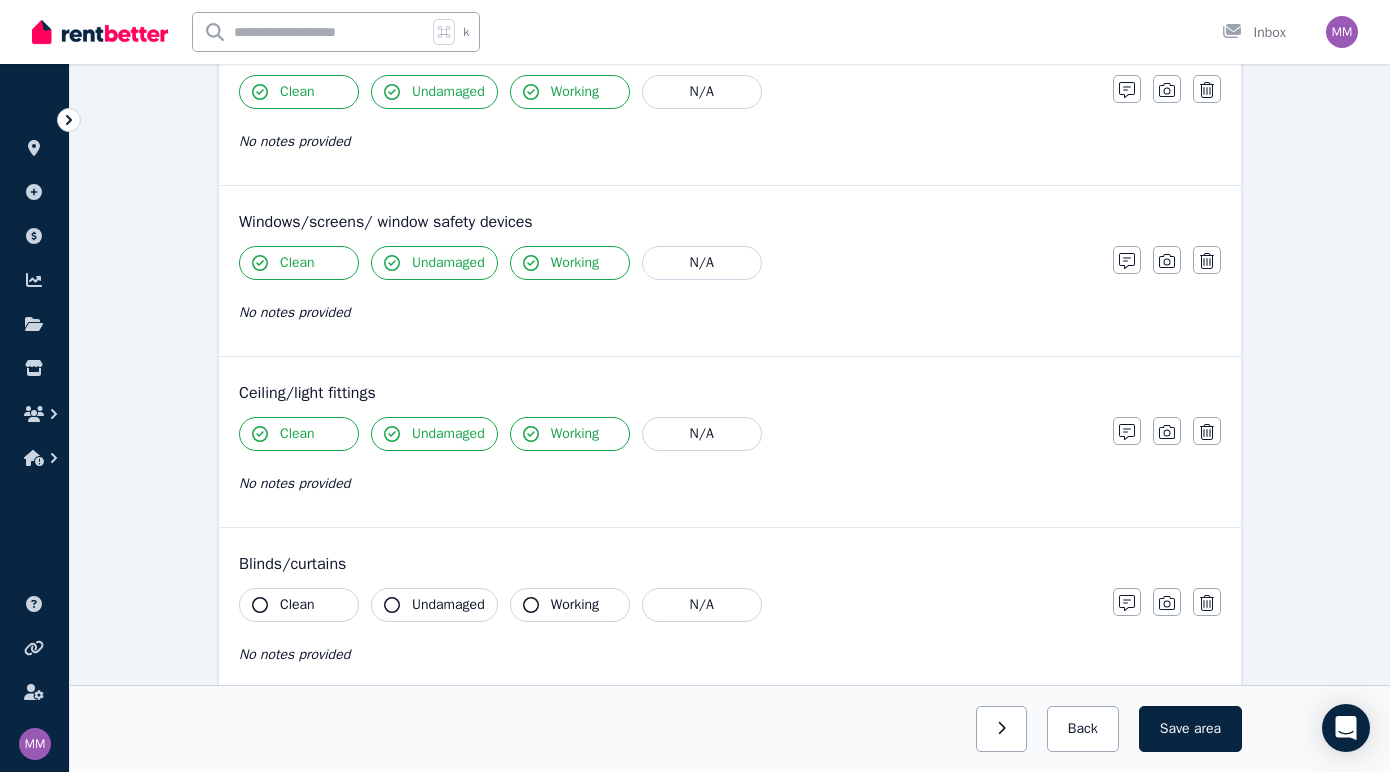 click on "Clean" at bounding box center (297, 605) 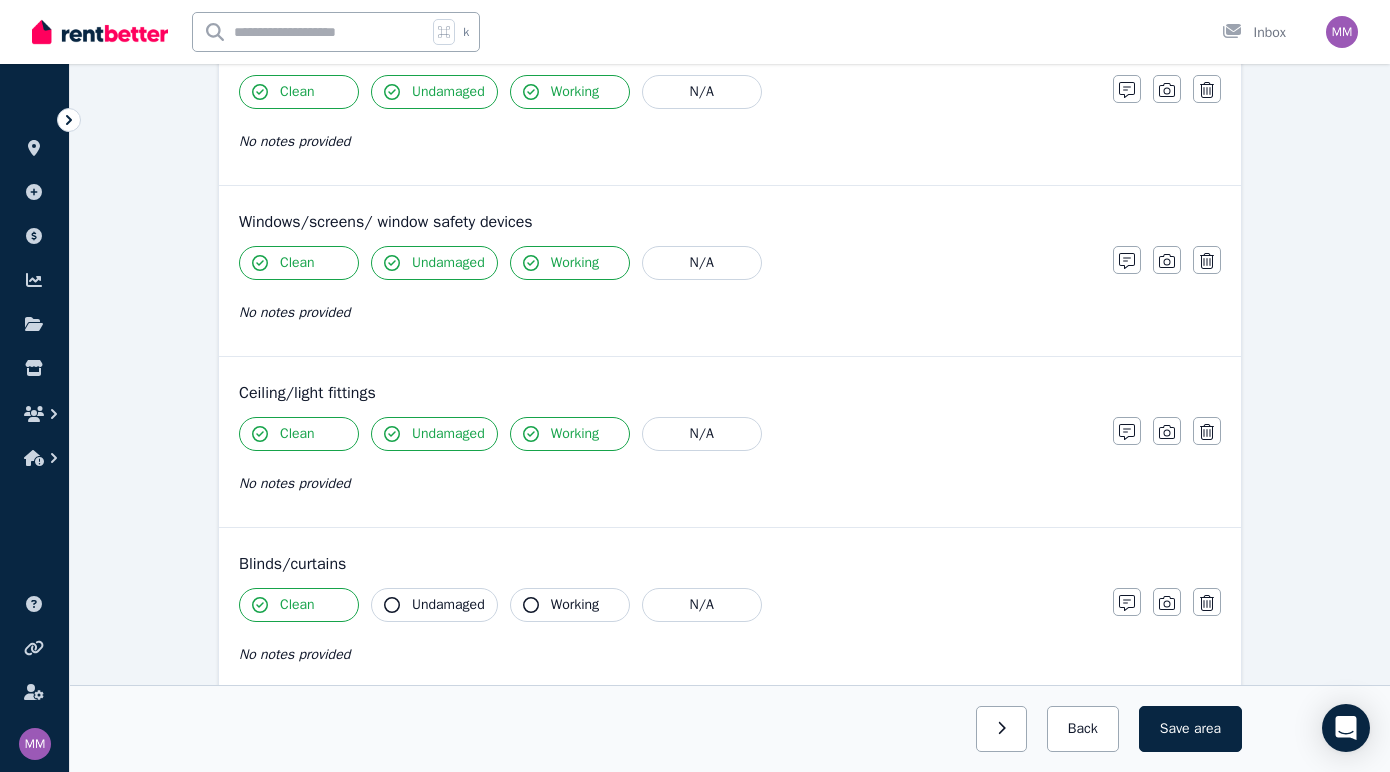 click on "Undamaged" at bounding box center [448, 605] 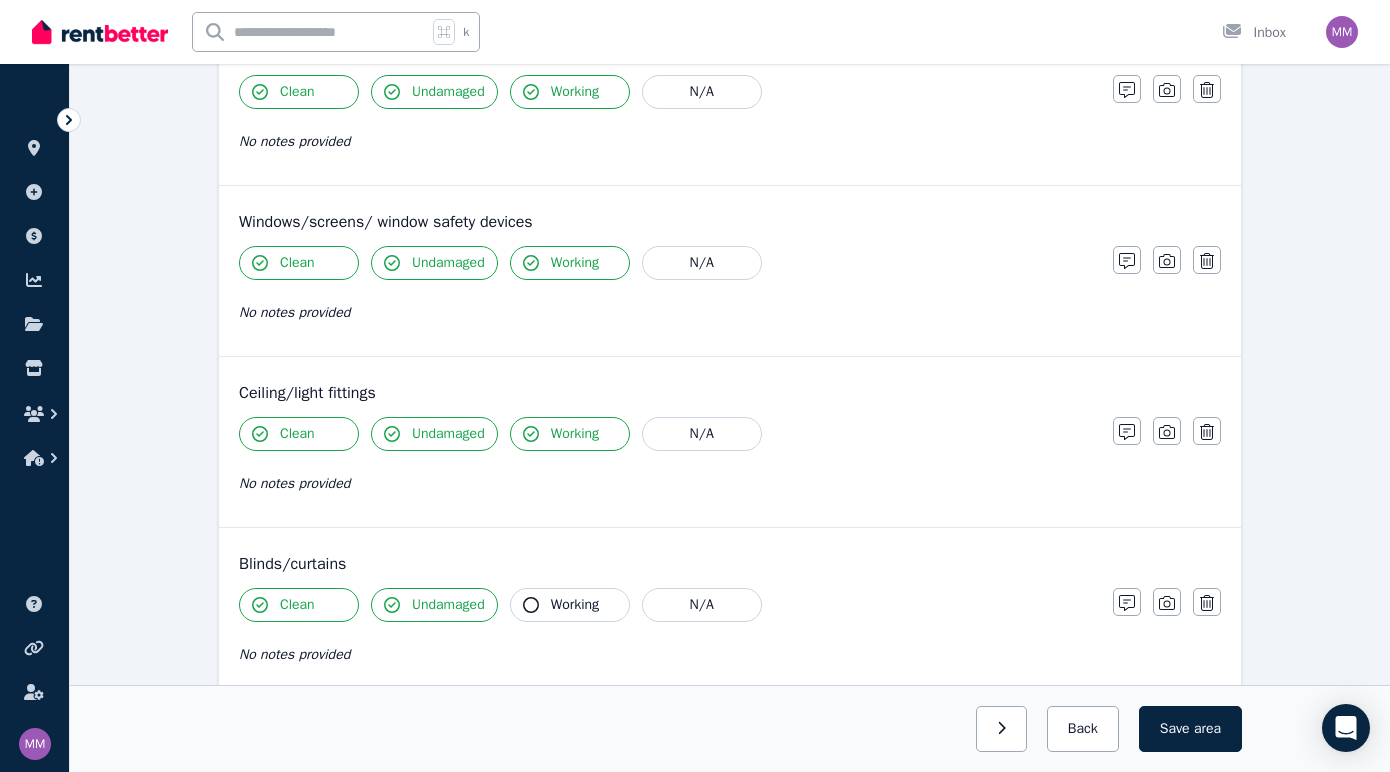 click on "Working" at bounding box center (575, 605) 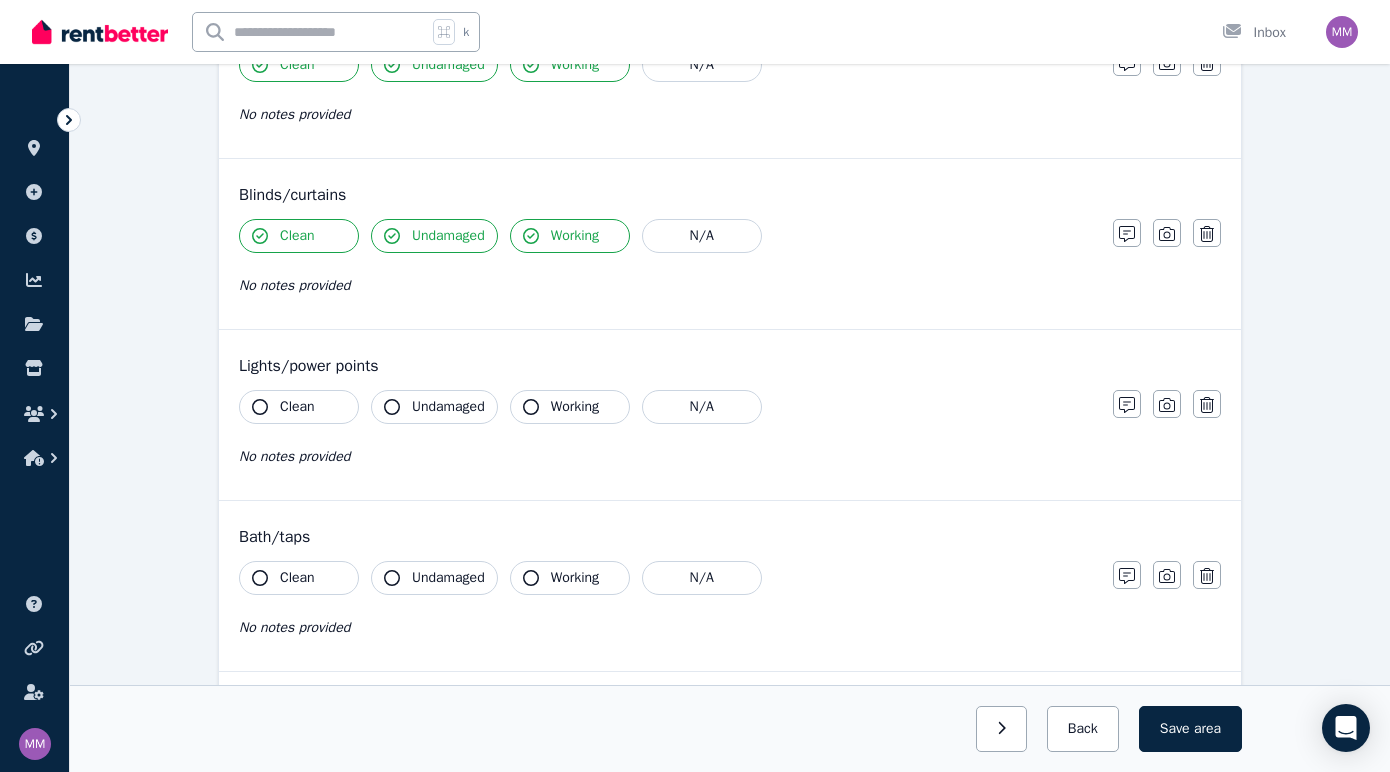 scroll, scrollTop: 1006, scrollLeft: 0, axis: vertical 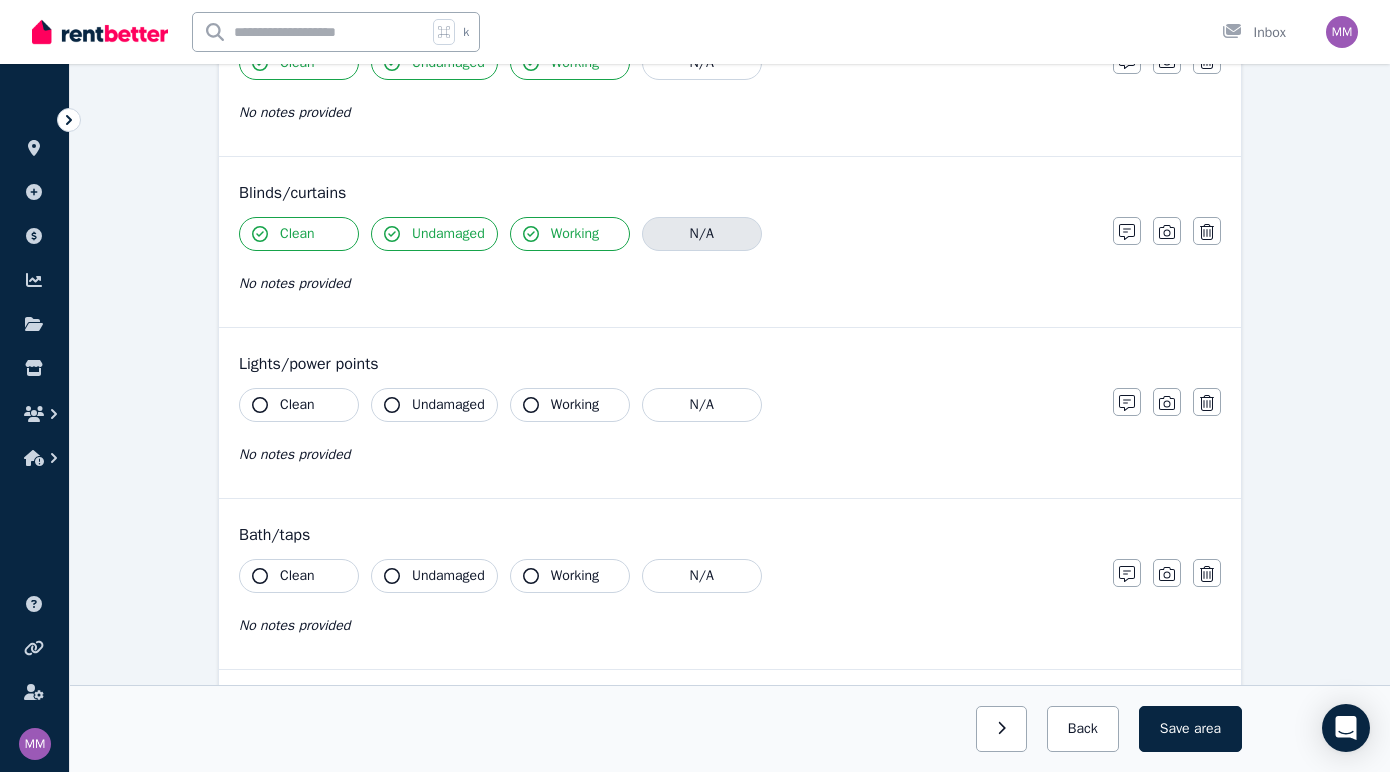click on "N/A" at bounding box center (702, 234) 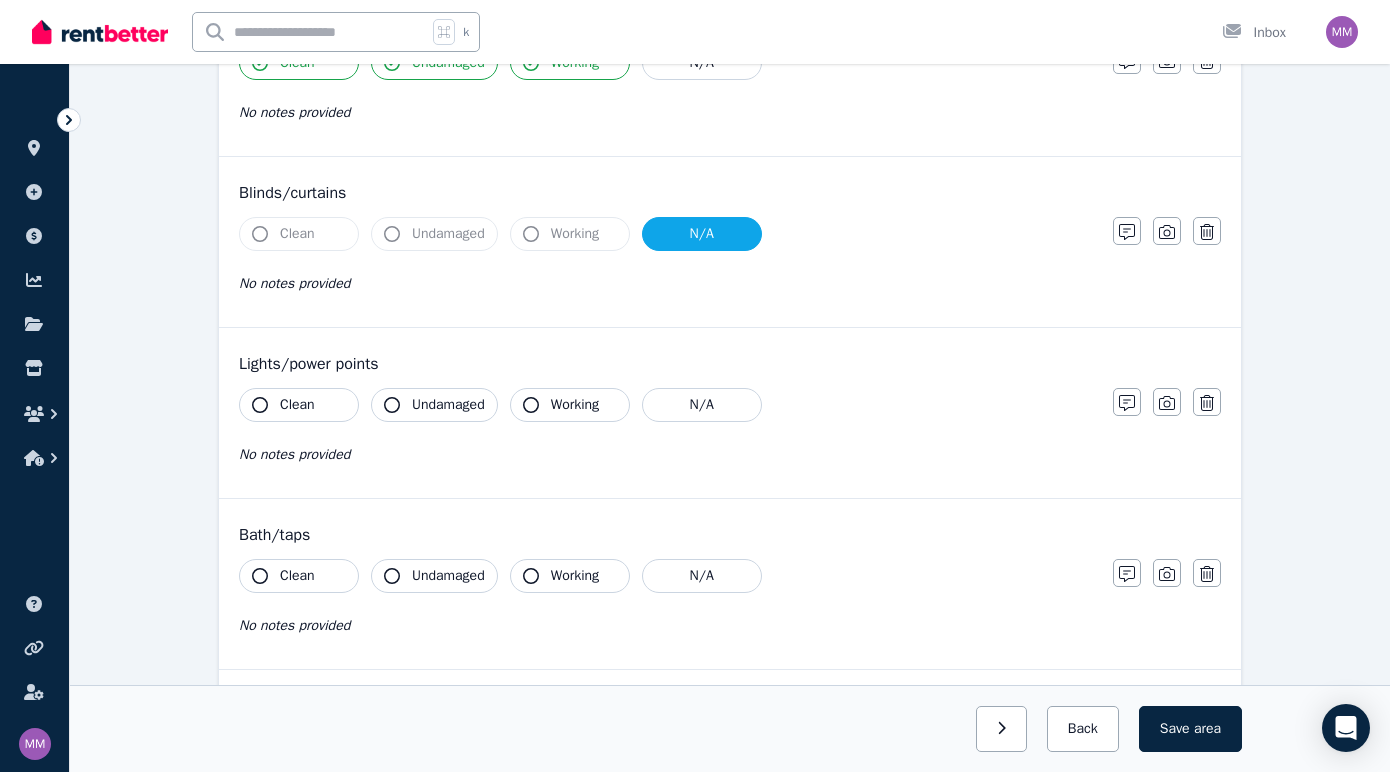click on "Working" at bounding box center [575, 234] 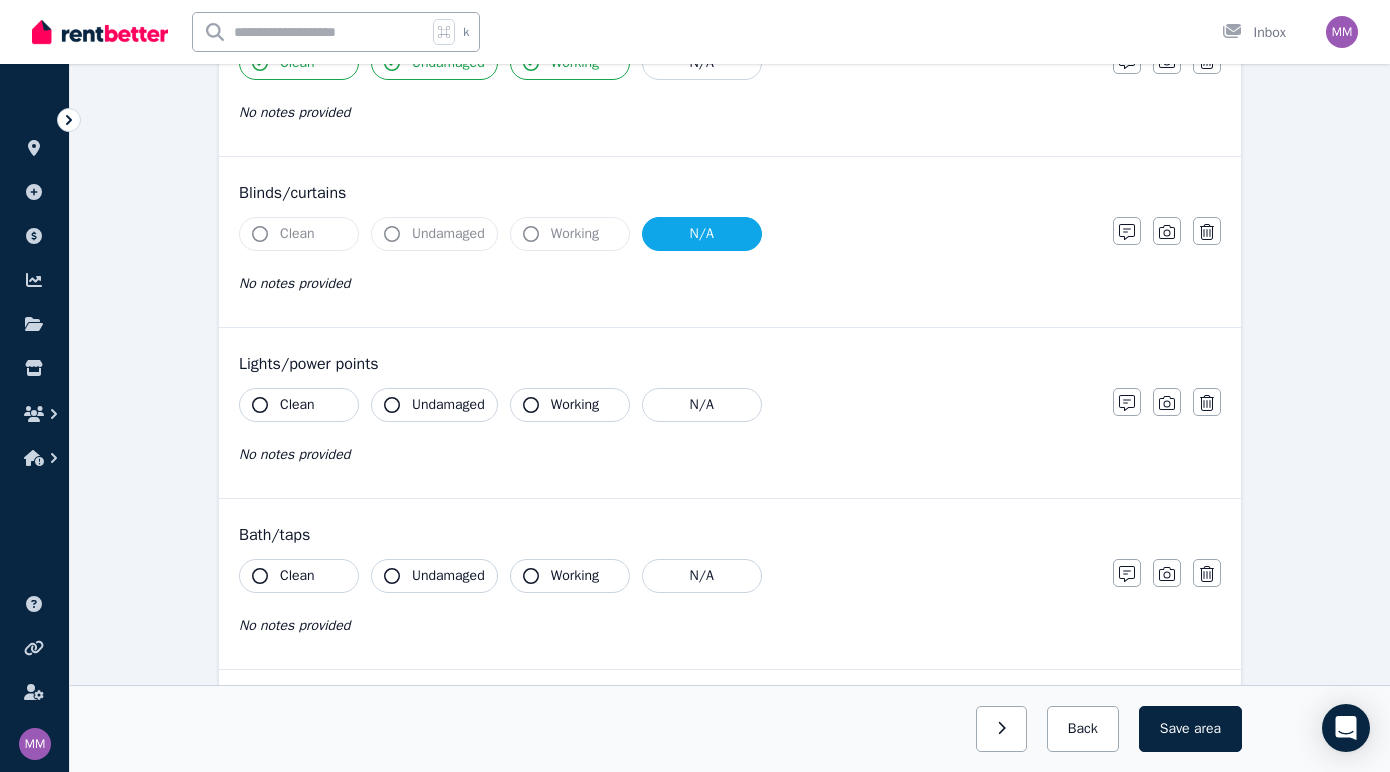 click on "Clean" at bounding box center (297, 405) 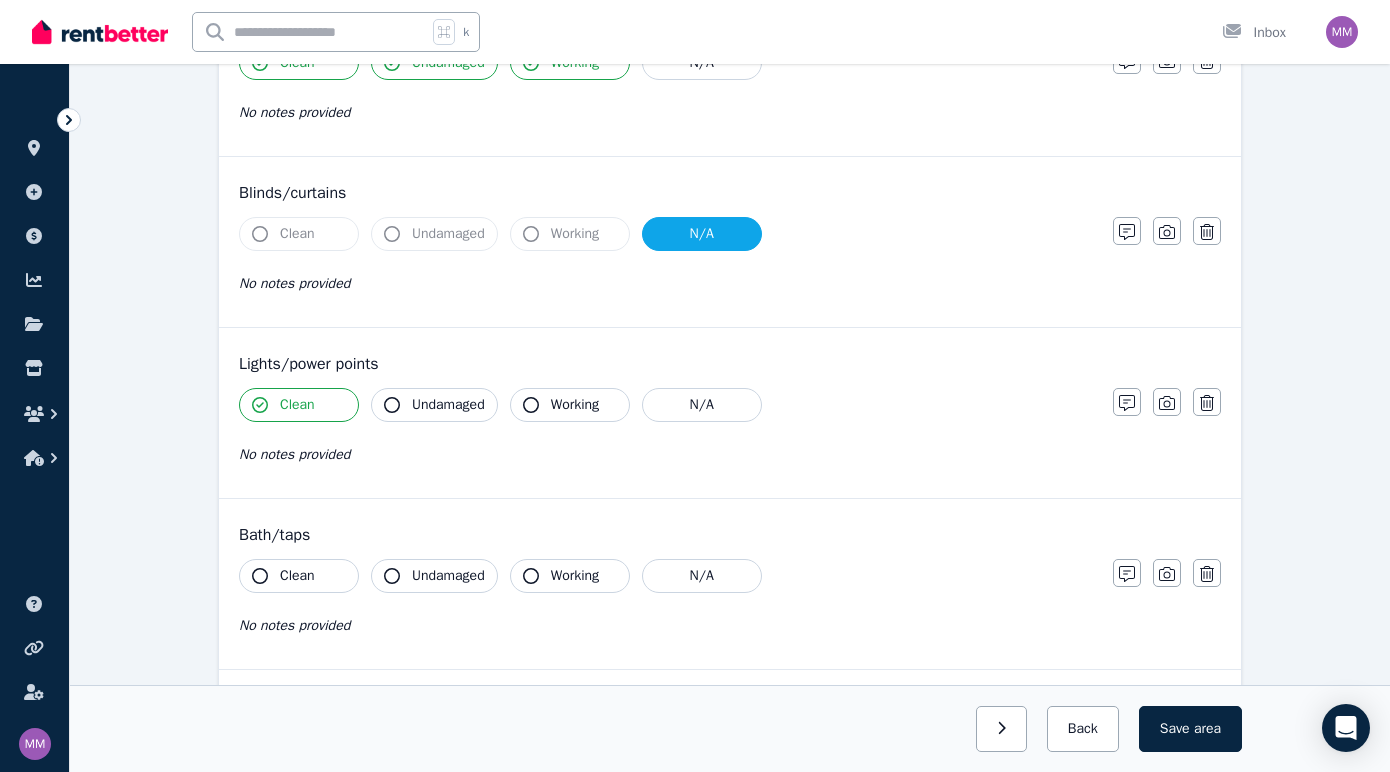 click on "Undamaged" at bounding box center [448, 405] 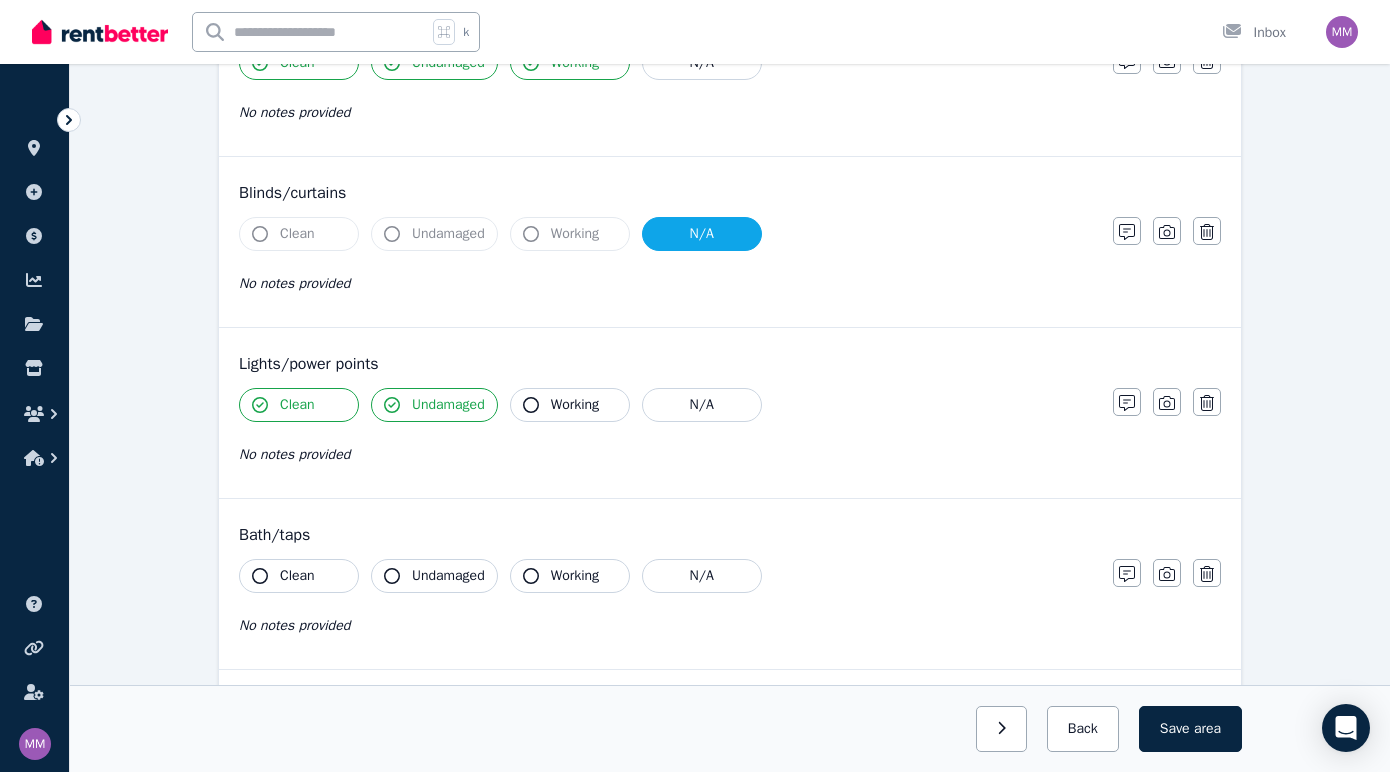 click on "Working" at bounding box center [575, 405] 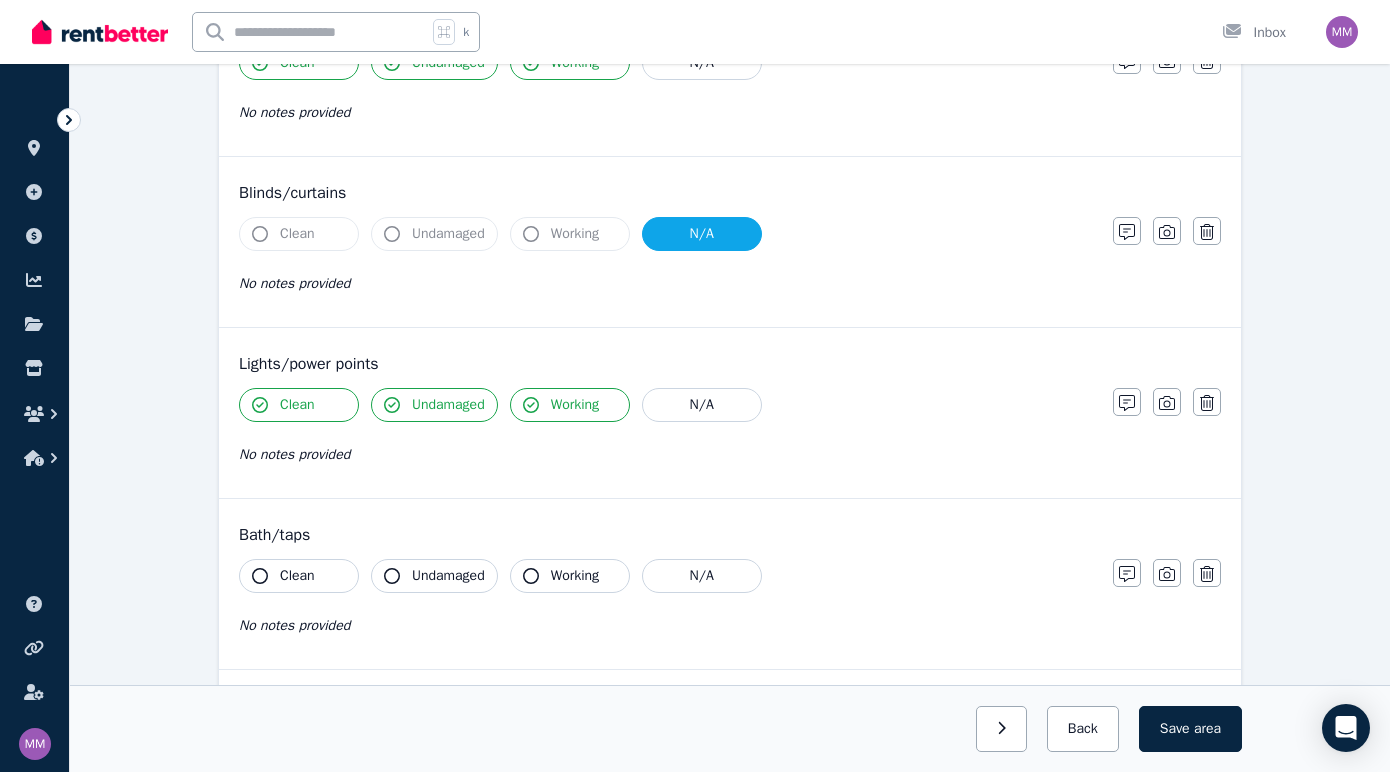 click on "Clean" at bounding box center [299, 576] 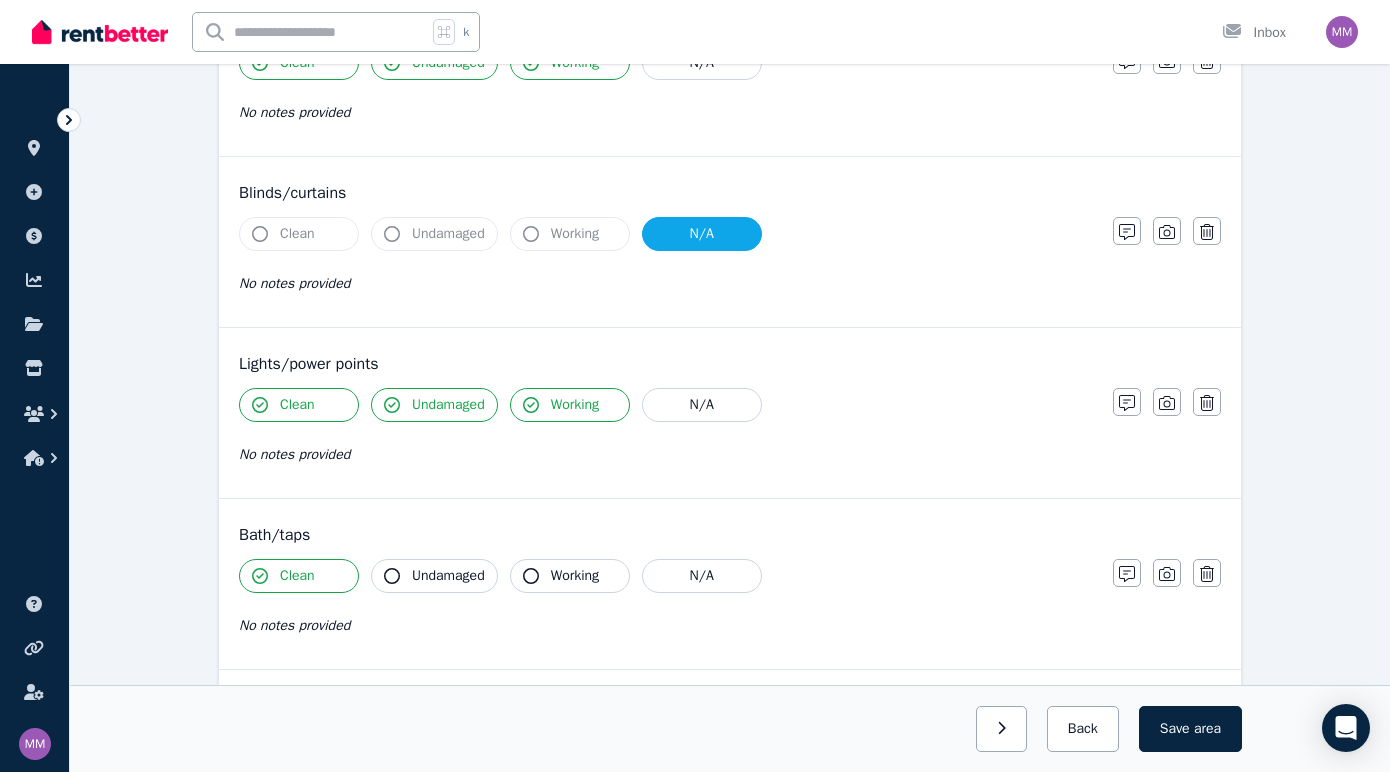 click on "Undamaged" at bounding box center (448, 576) 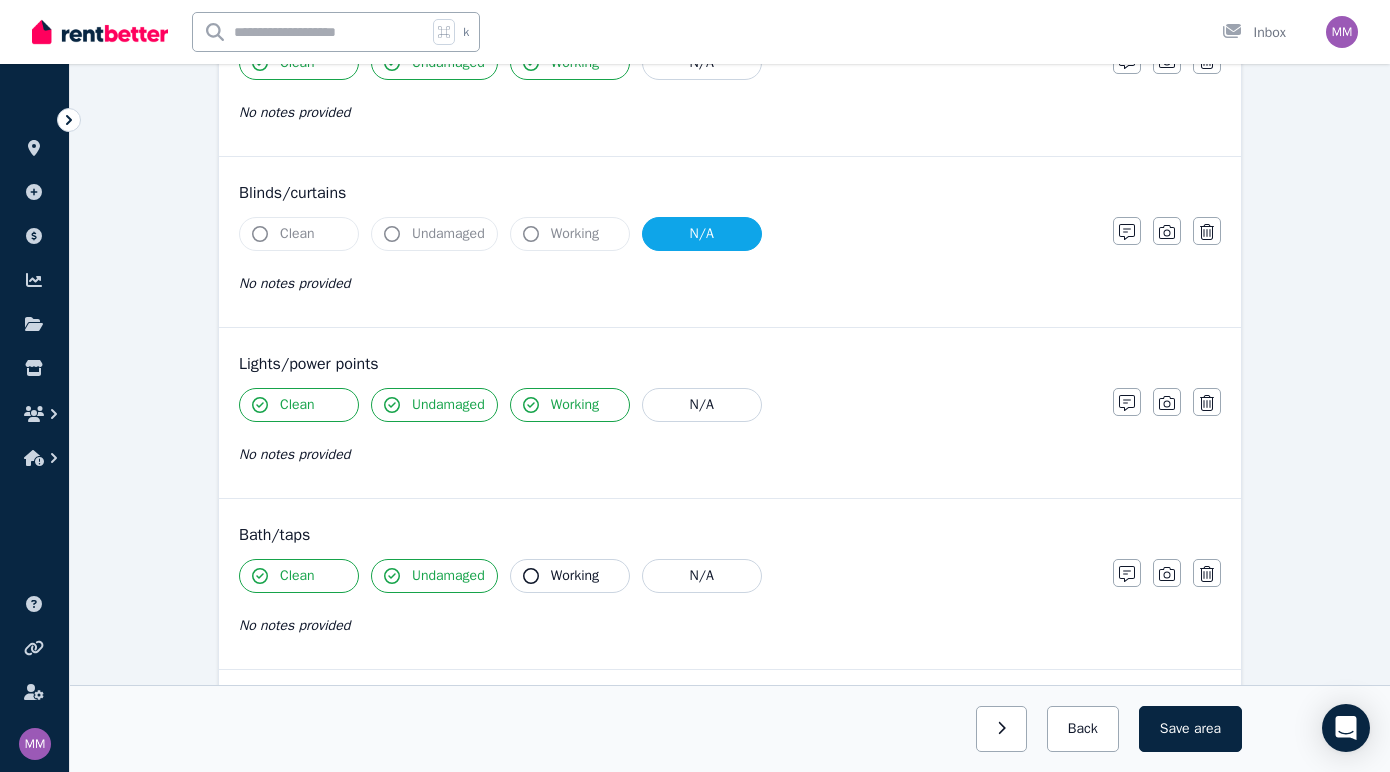 click on "Working" at bounding box center [570, 576] 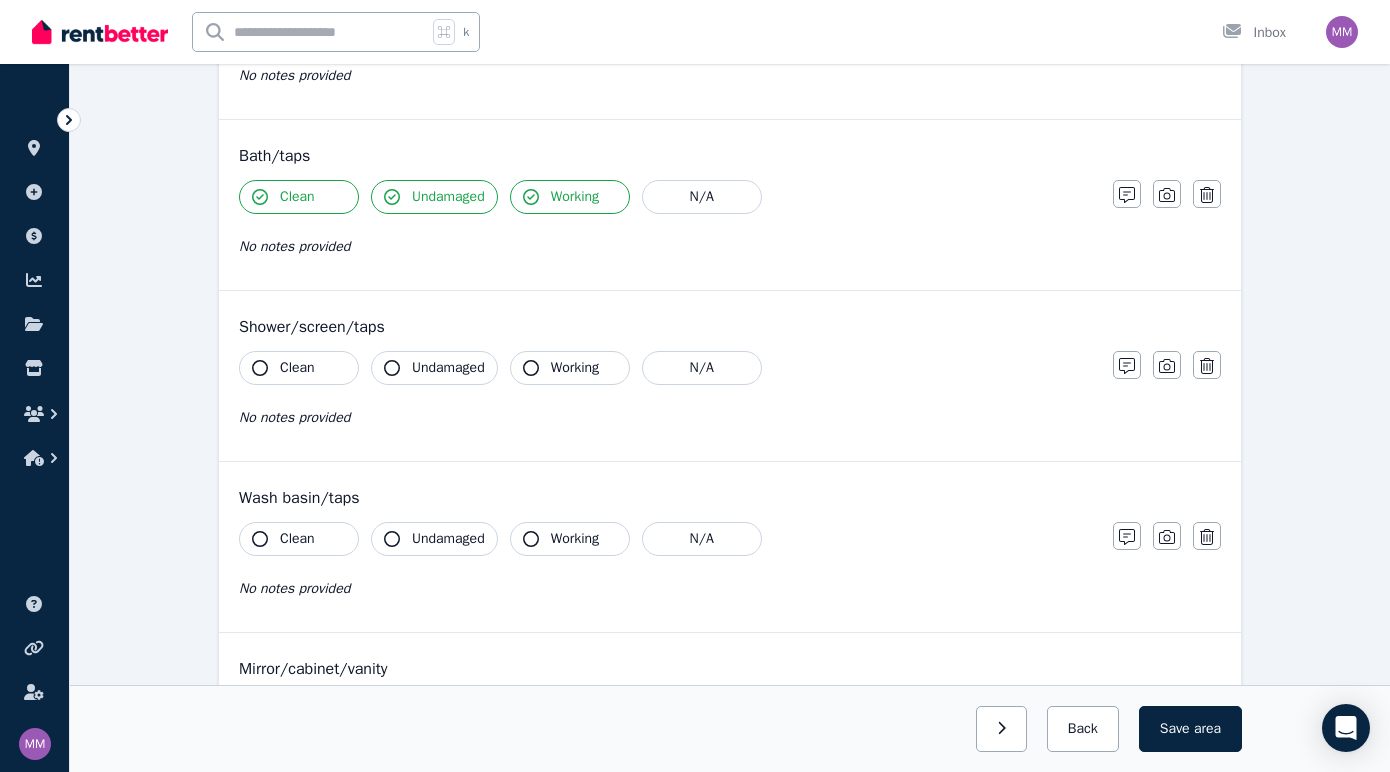 scroll, scrollTop: 1387, scrollLeft: 0, axis: vertical 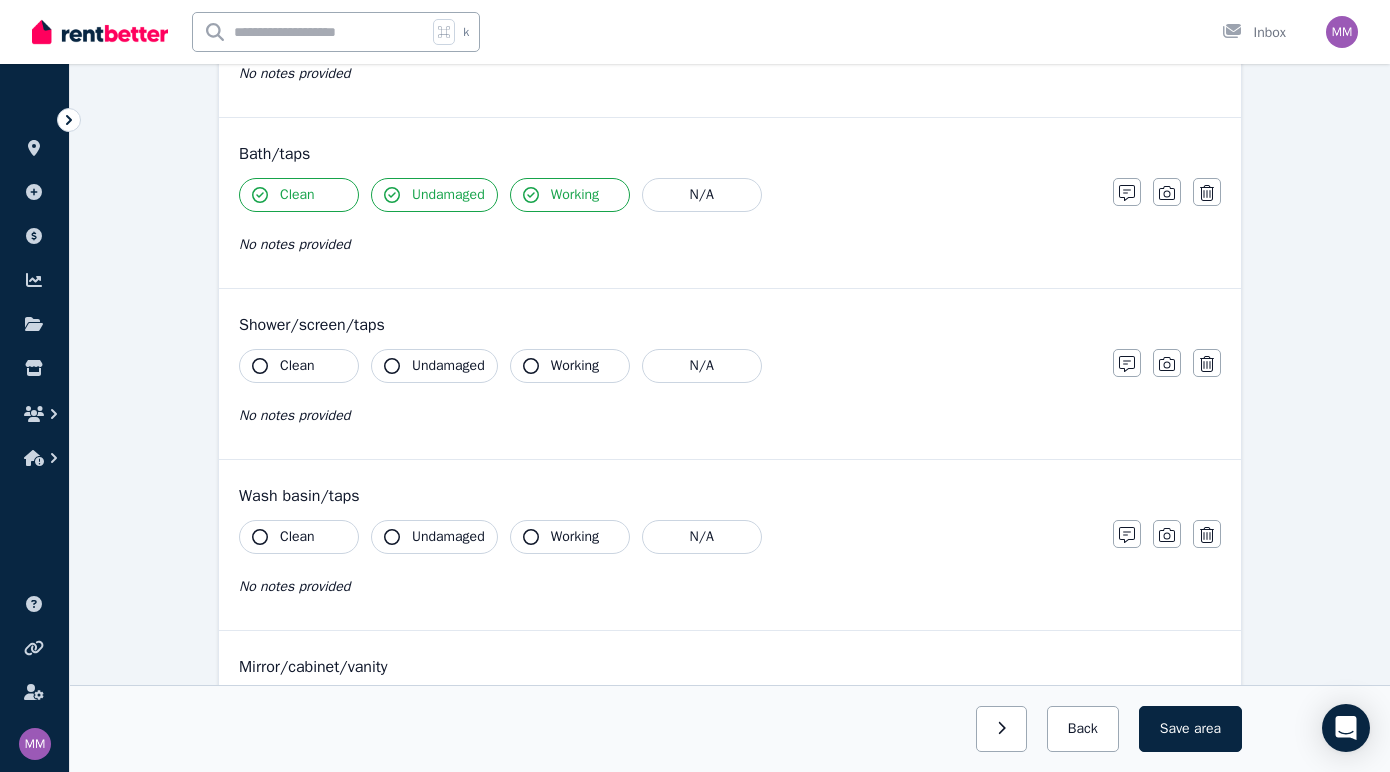 click on "Clean" at bounding box center (297, 366) 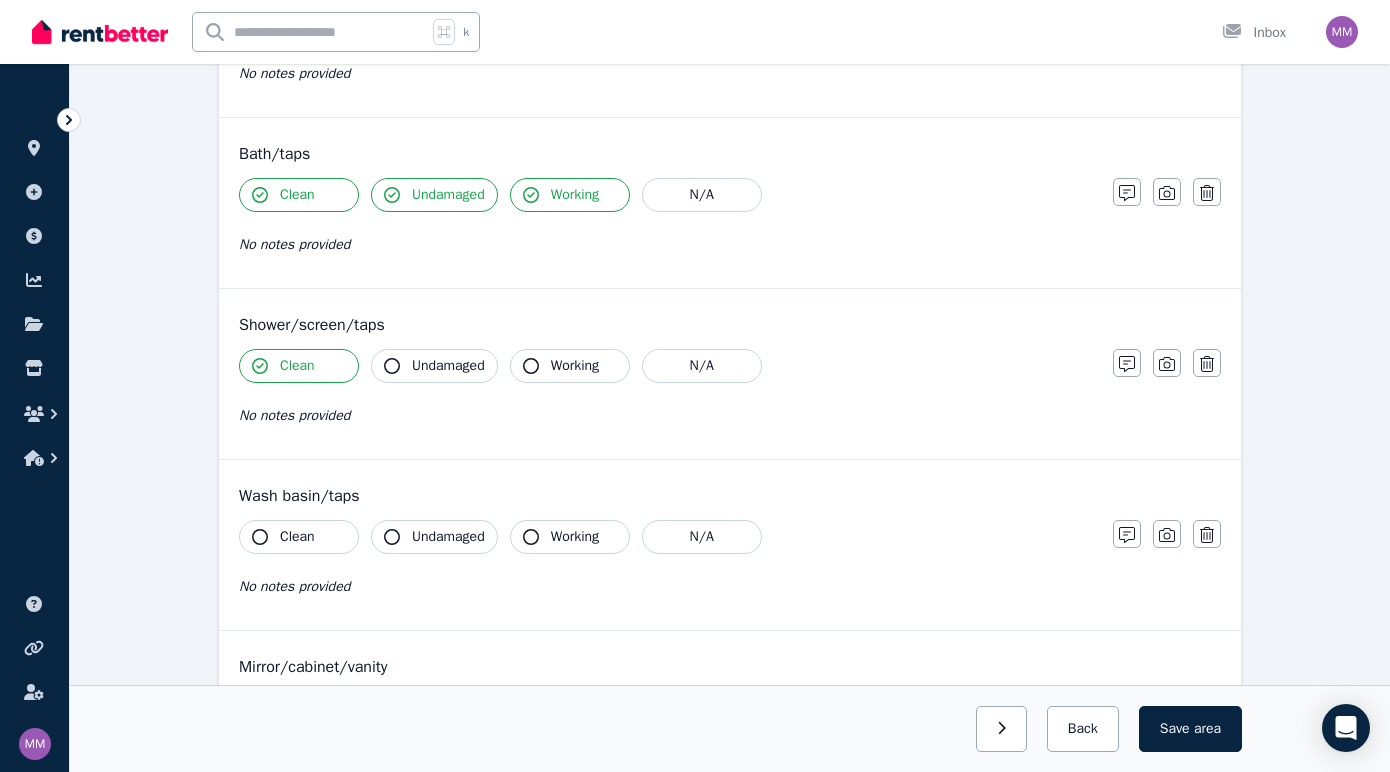 click on "Undamaged" at bounding box center [448, 366] 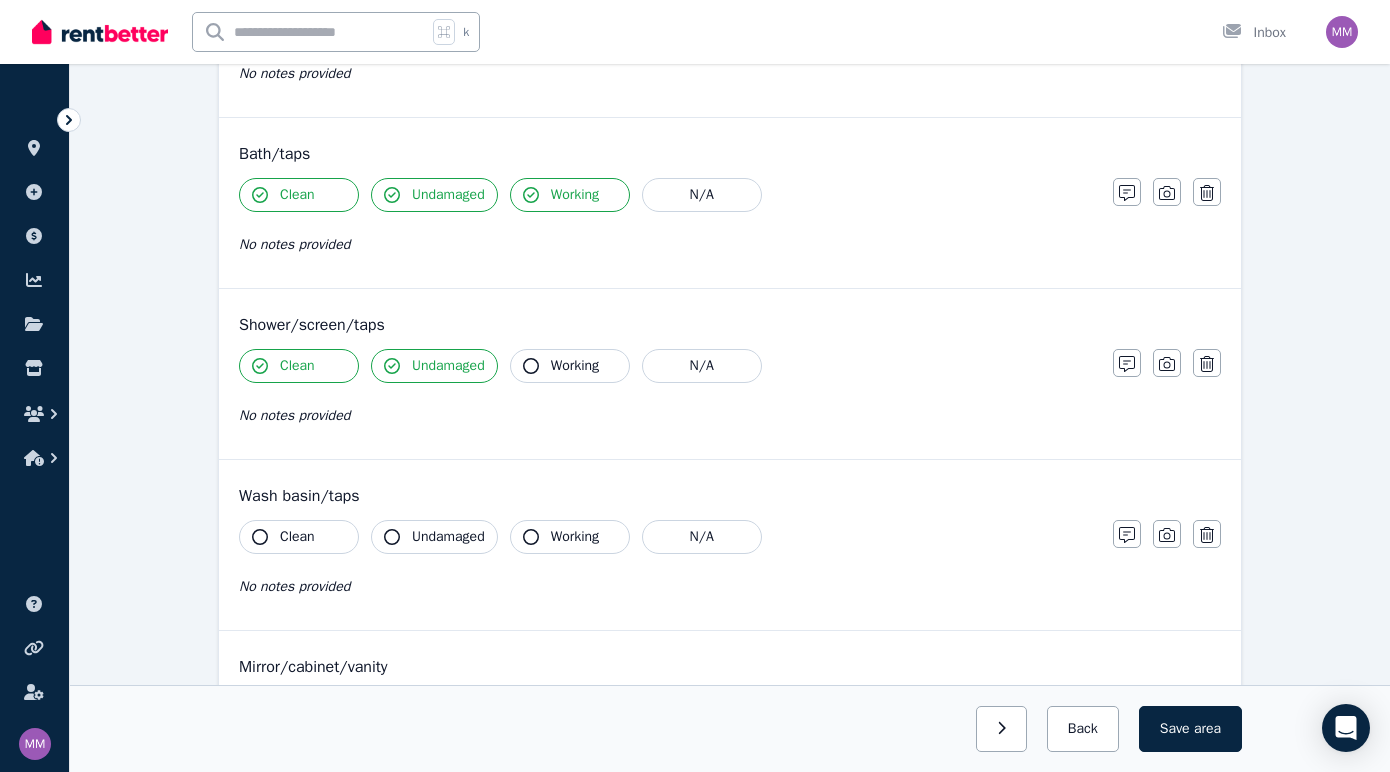 click on "Working" at bounding box center (575, 366) 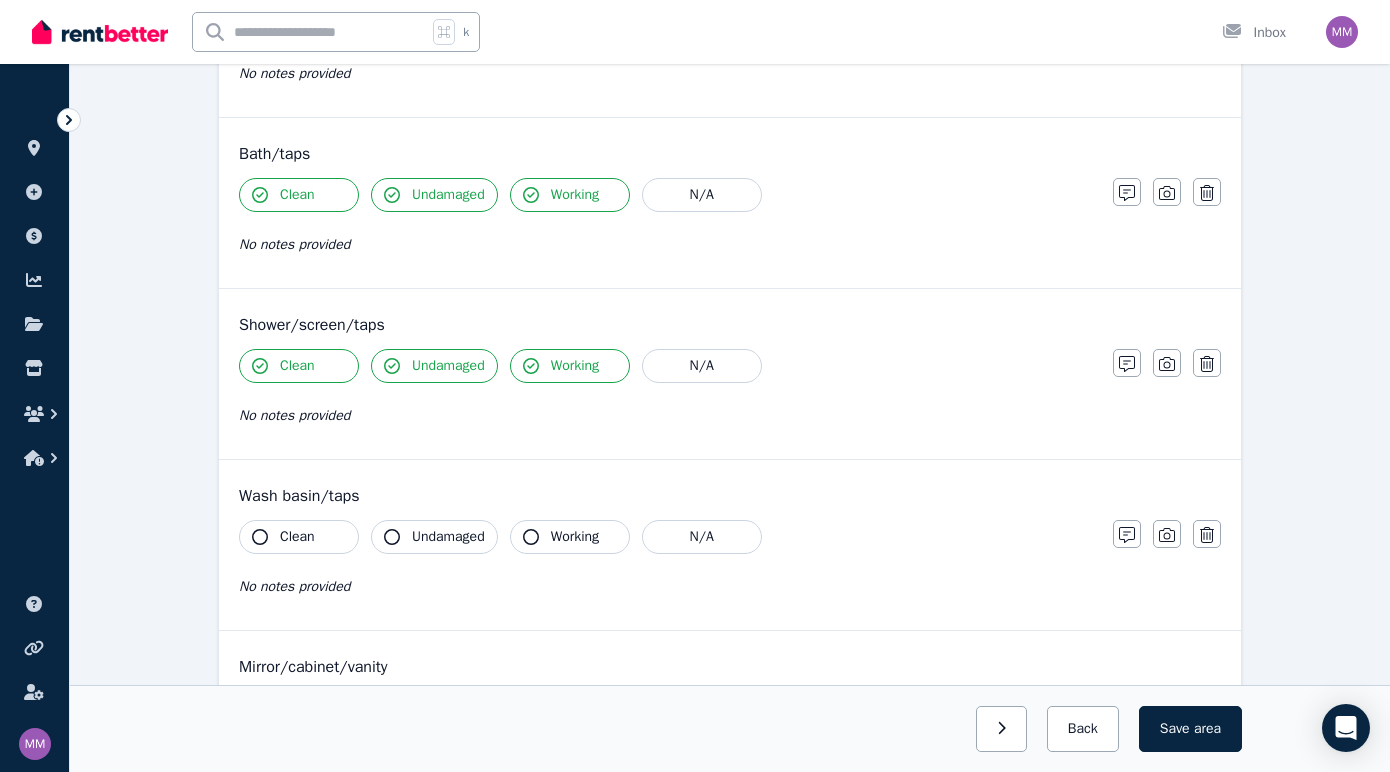 click on "Clean" at bounding box center (299, 537) 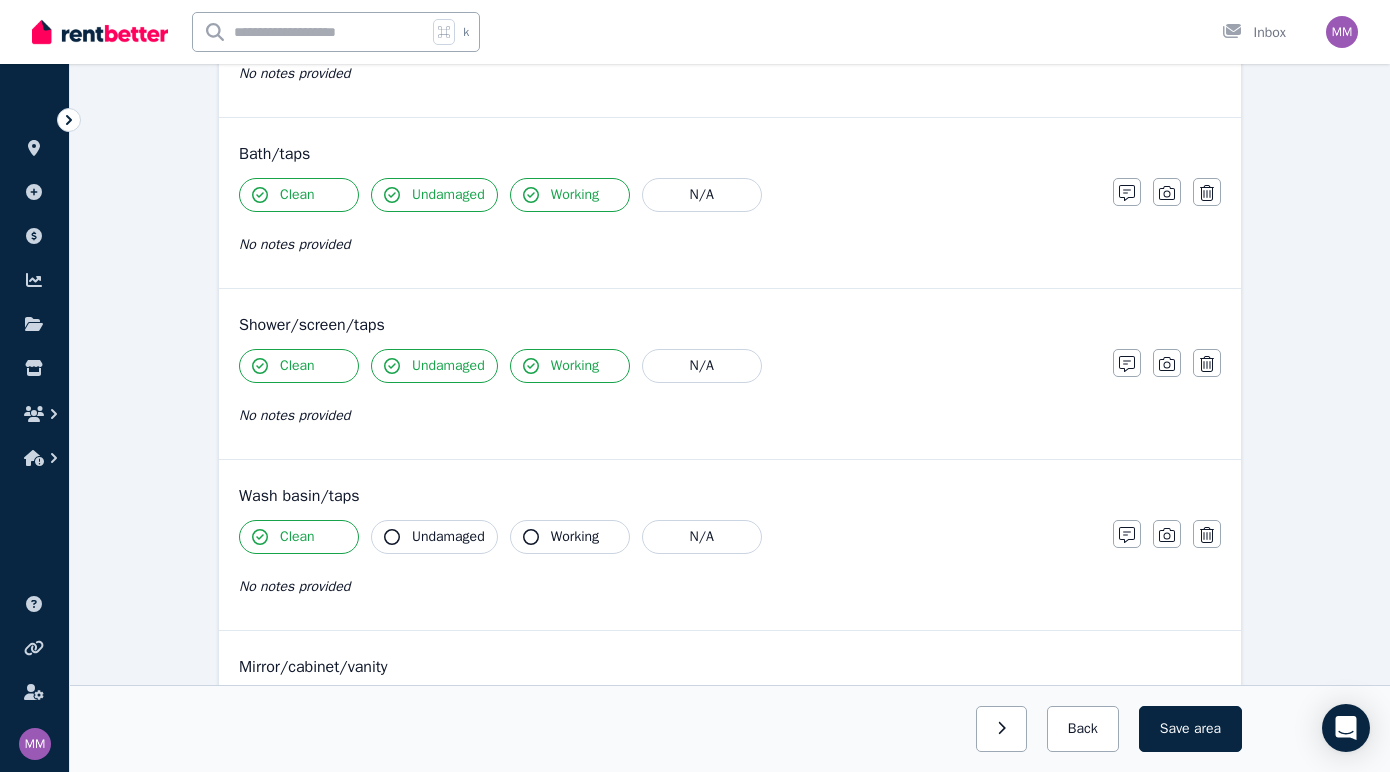 click on "Undamaged" at bounding box center [448, 537] 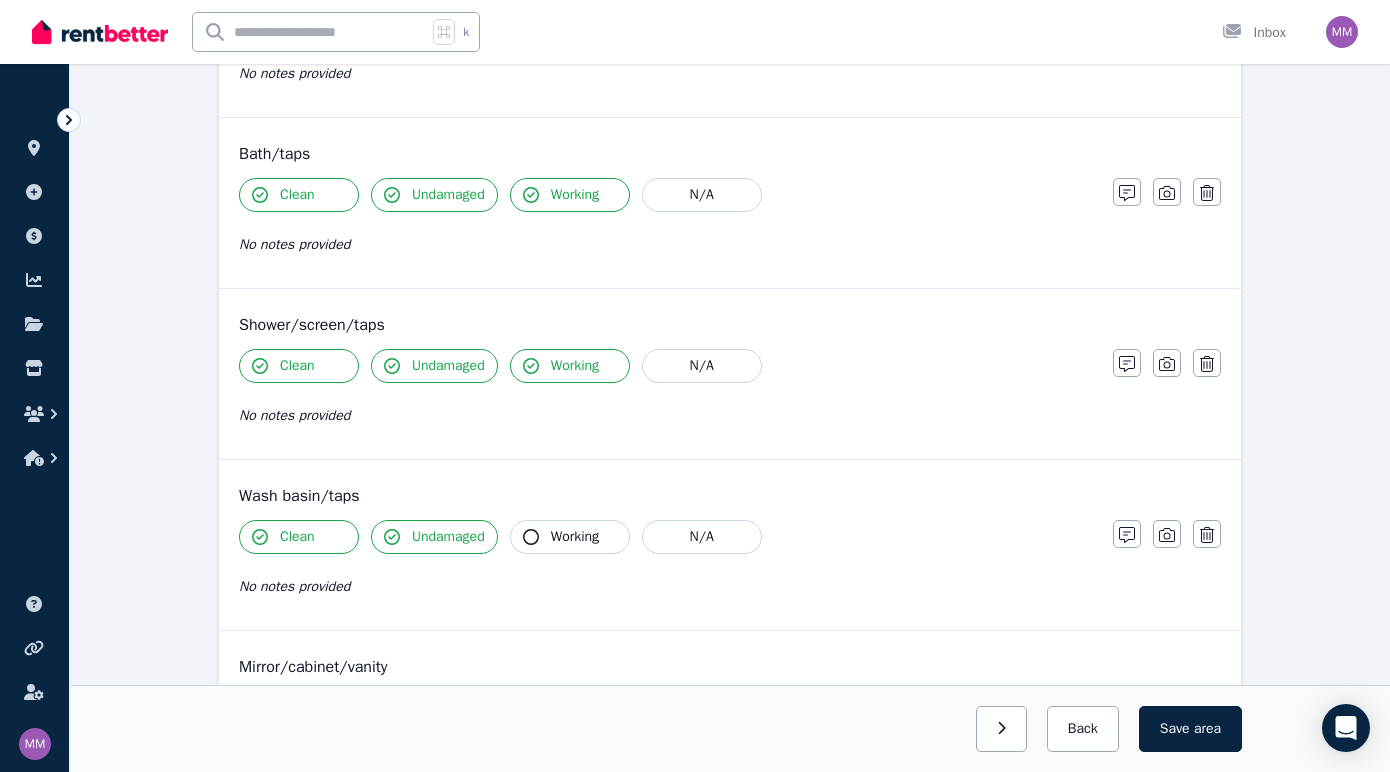click on "Working" at bounding box center [575, 537] 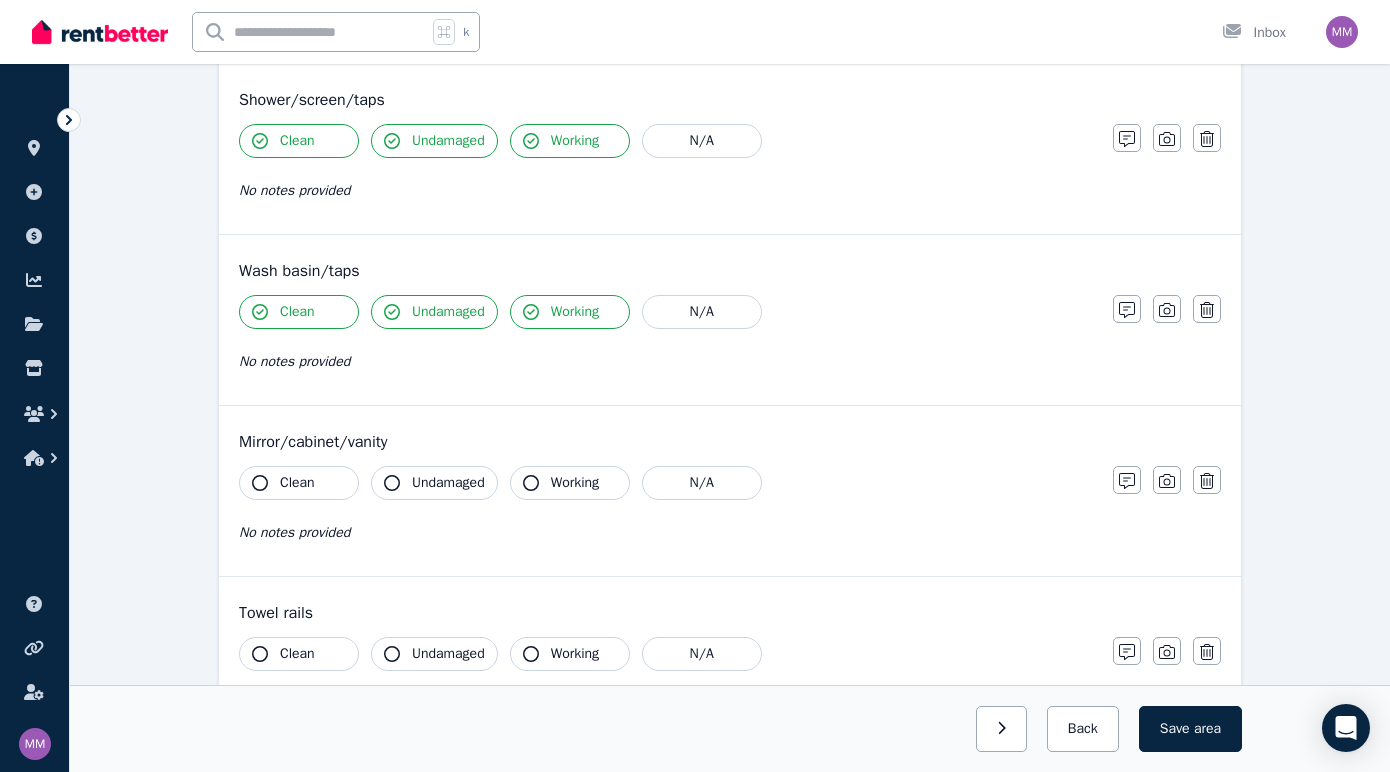 scroll, scrollTop: 1615, scrollLeft: 0, axis: vertical 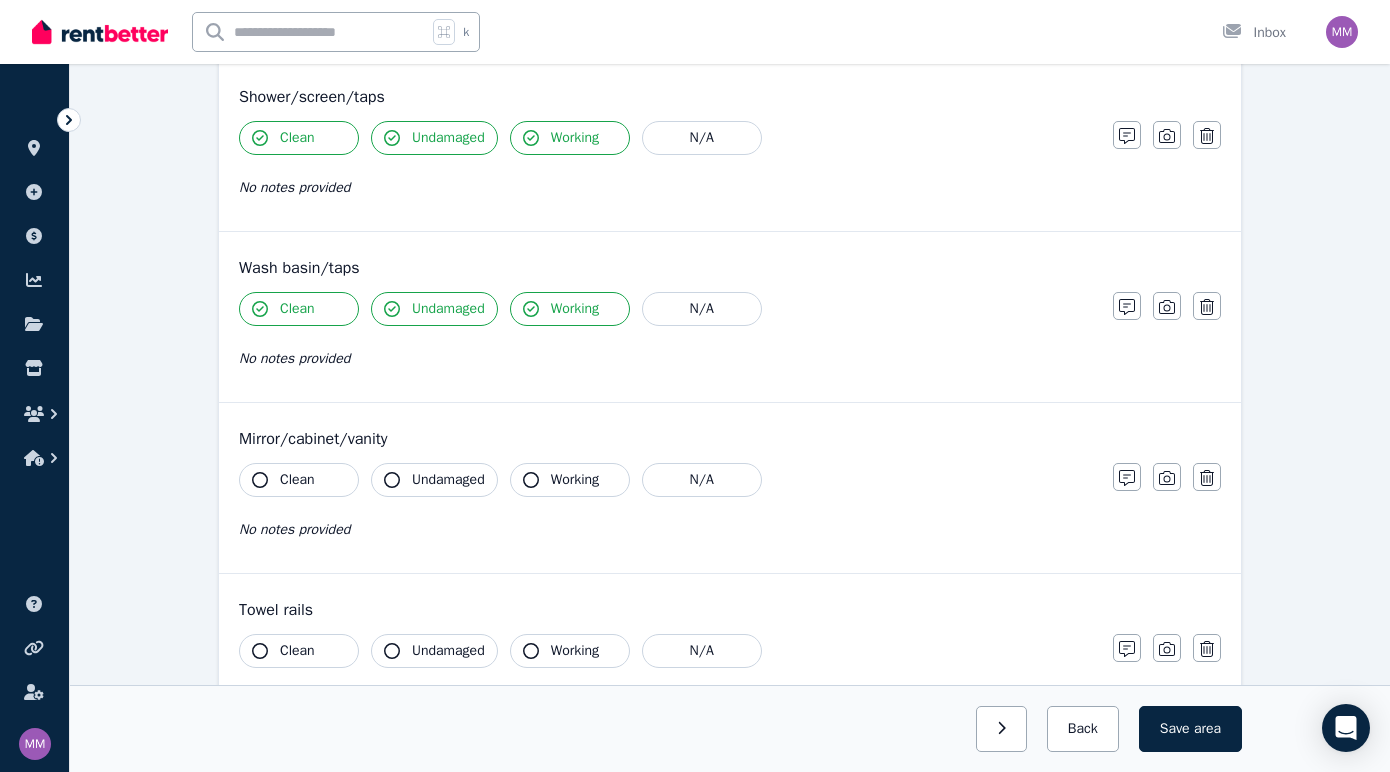 click on "Clean" at bounding box center (297, 480) 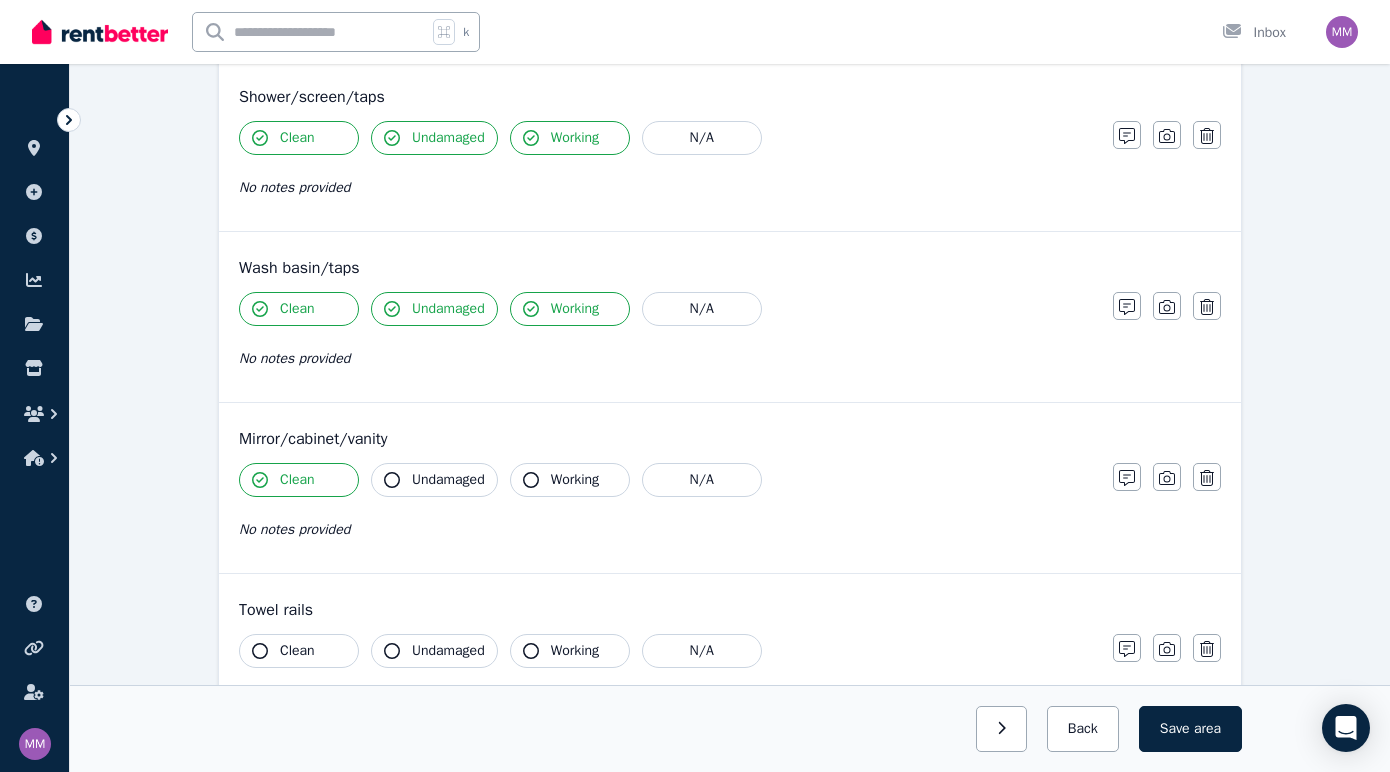 click on "Undamaged" at bounding box center [448, 480] 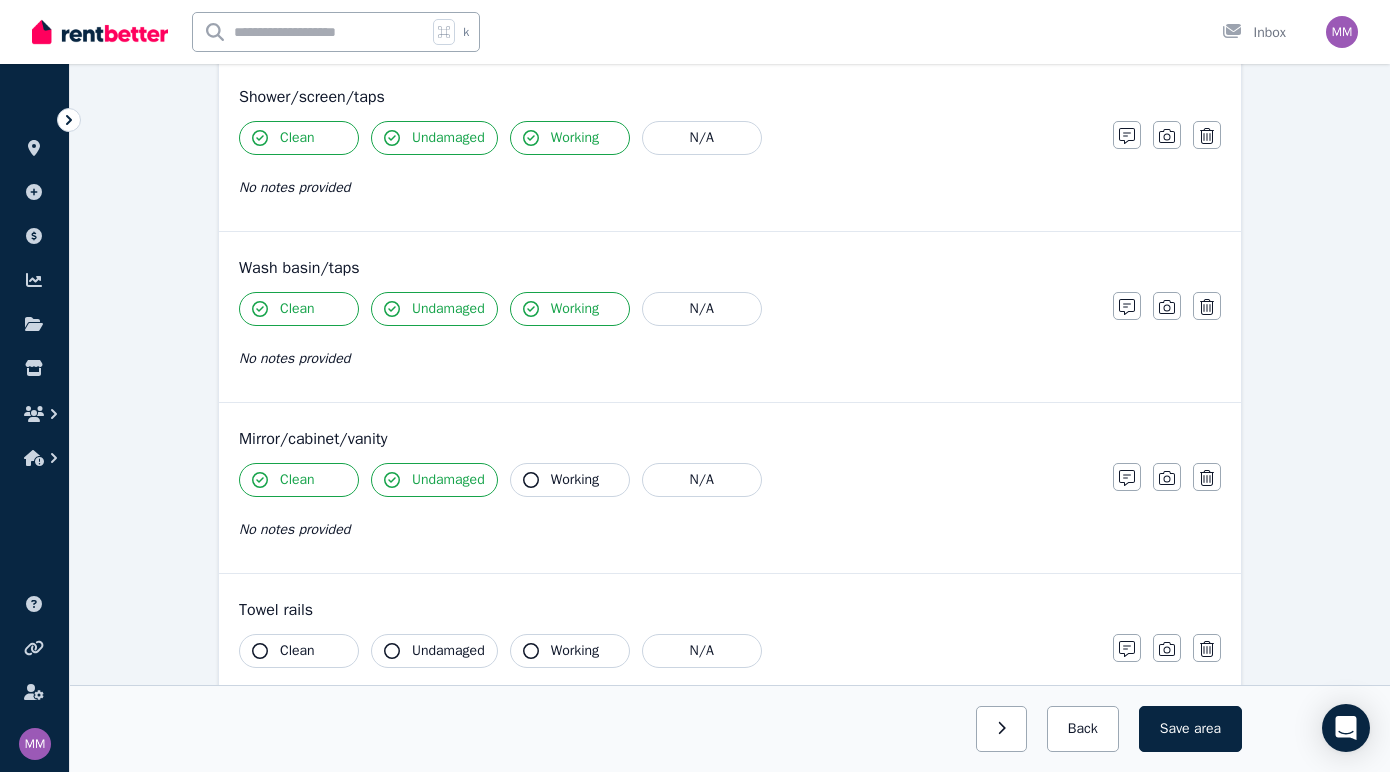 click on "Working" at bounding box center [570, 480] 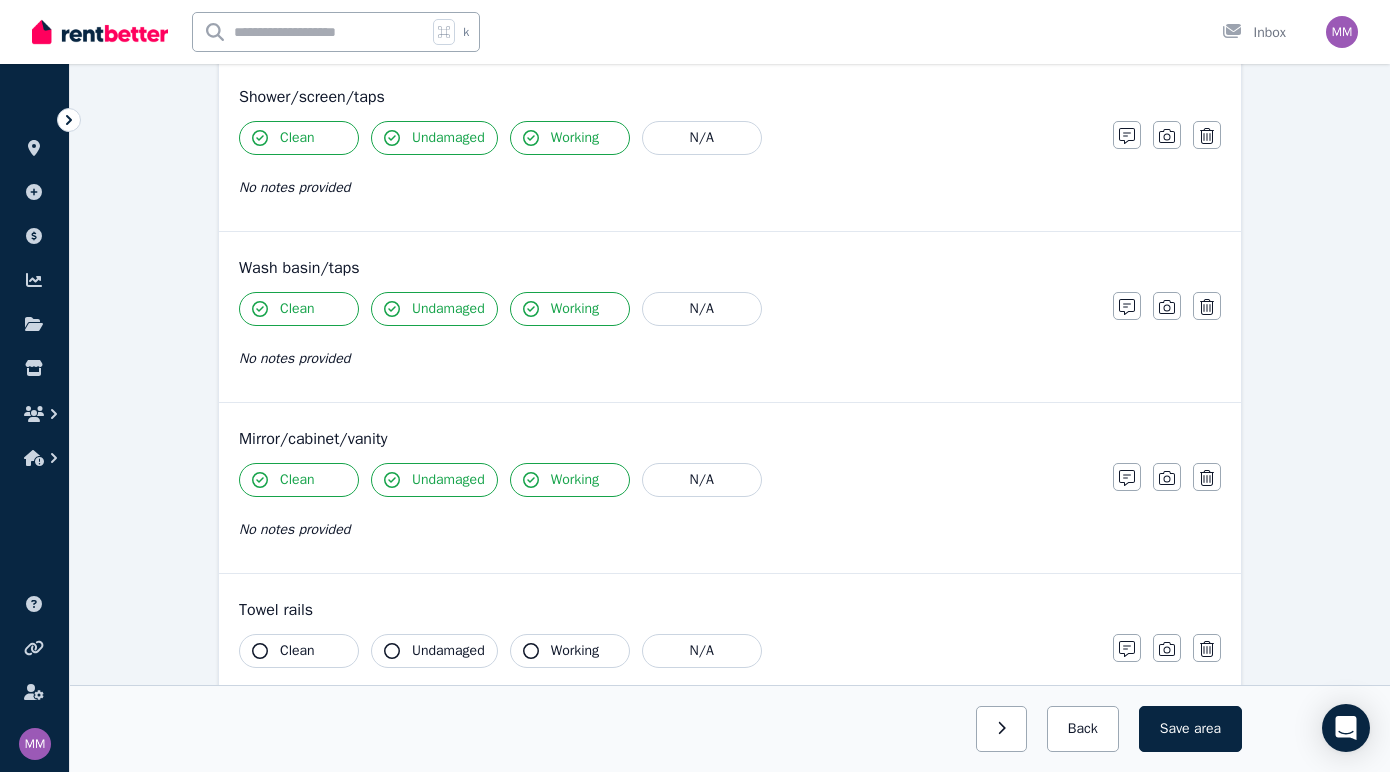 click on "Clean" at bounding box center (297, 651) 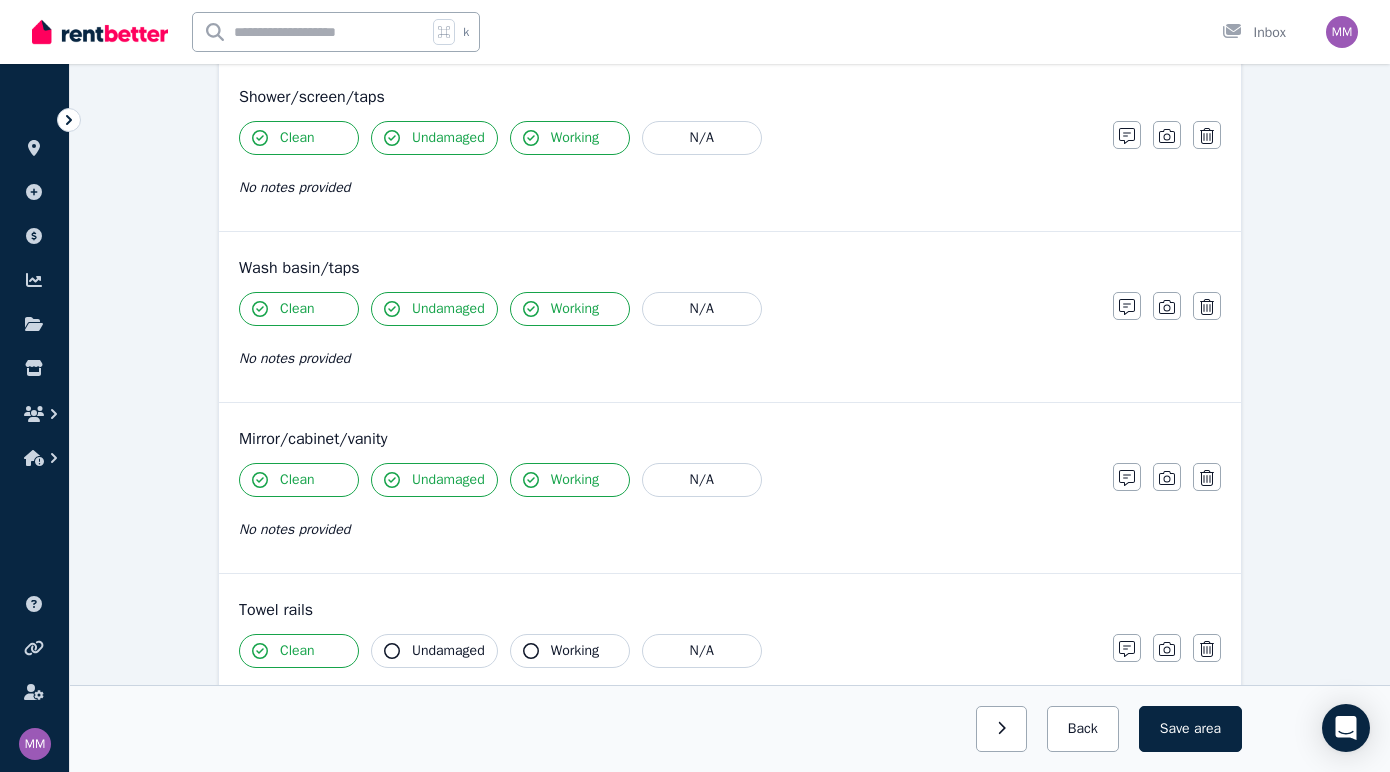 click on "Undamaged" at bounding box center [448, 651] 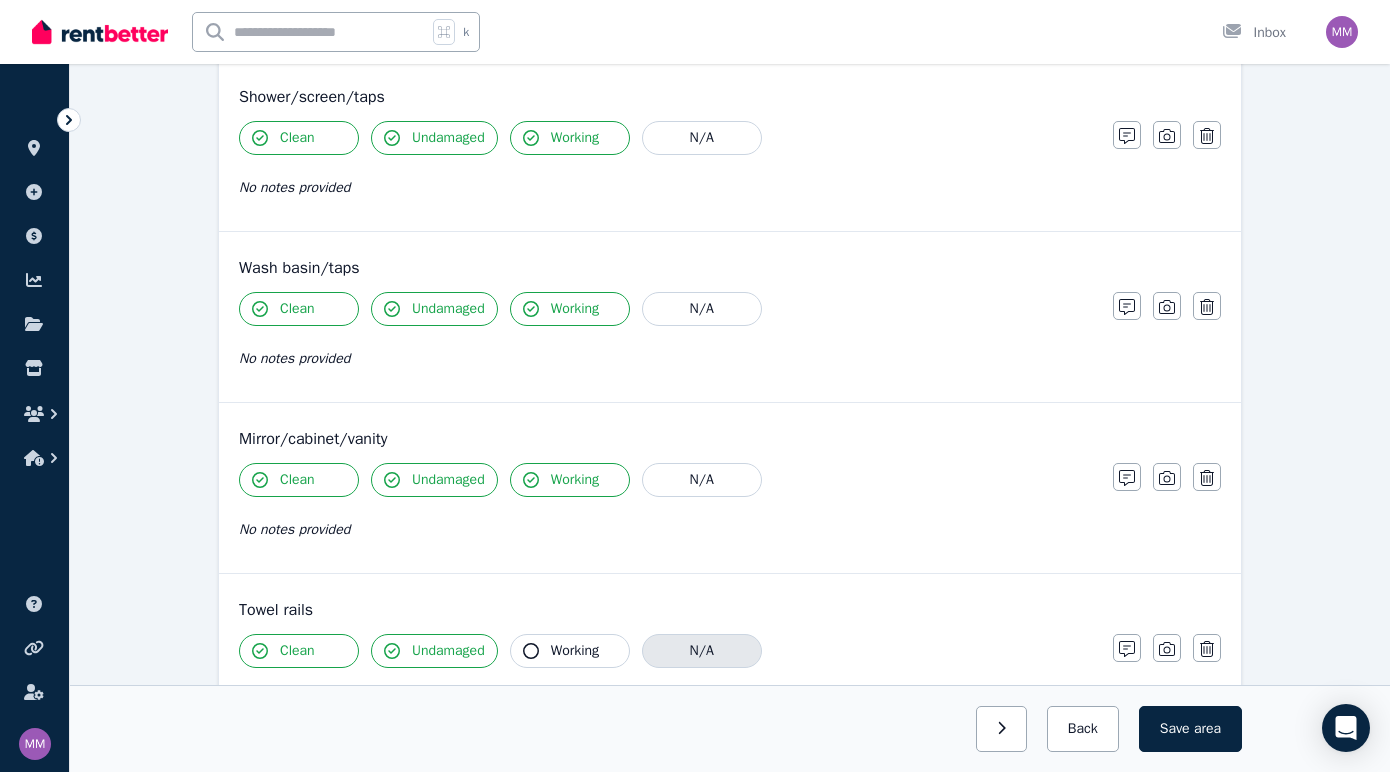 click on "N/A" at bounding box center [702, 651] 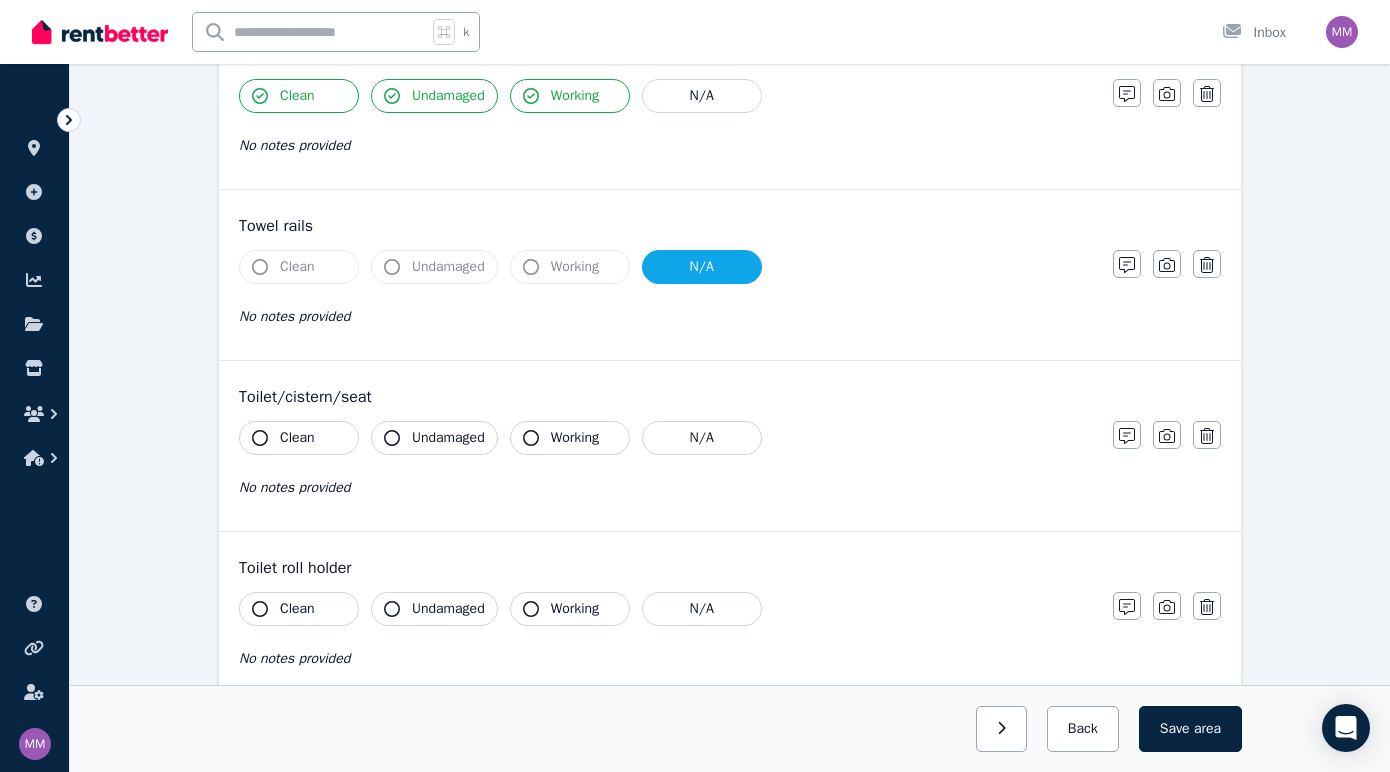 scroll, scrollTop: 2004, scrollLeft: 0, axis: vertical 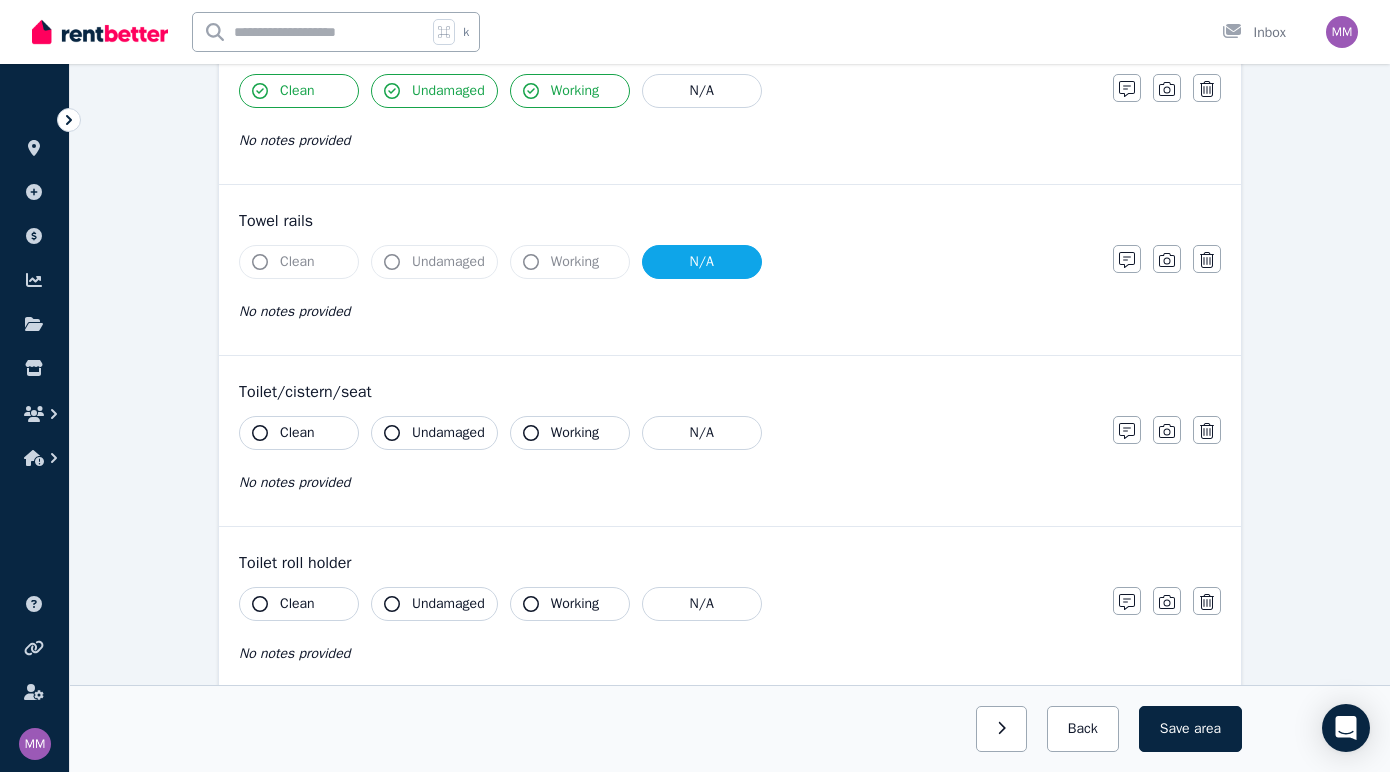 click on "Working" at bounding box center (570, 433) 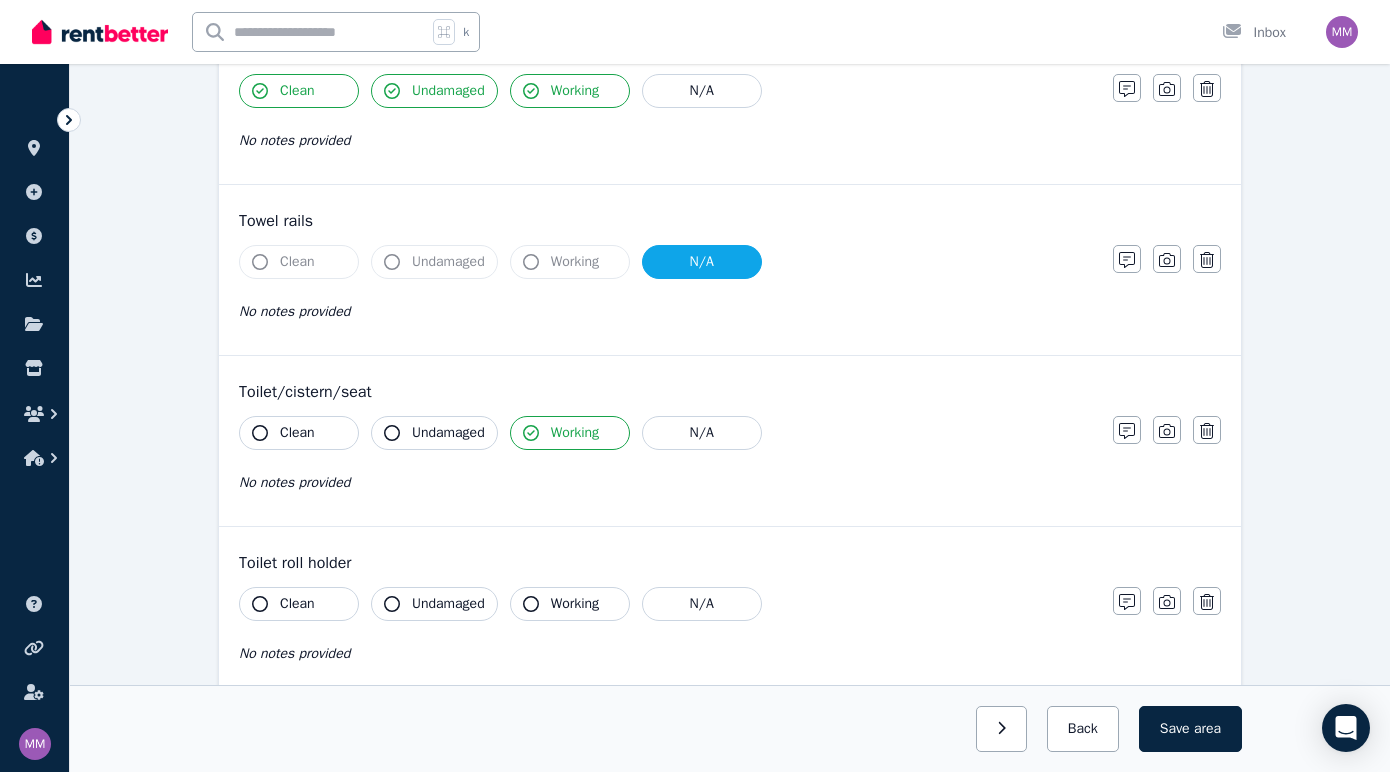 click 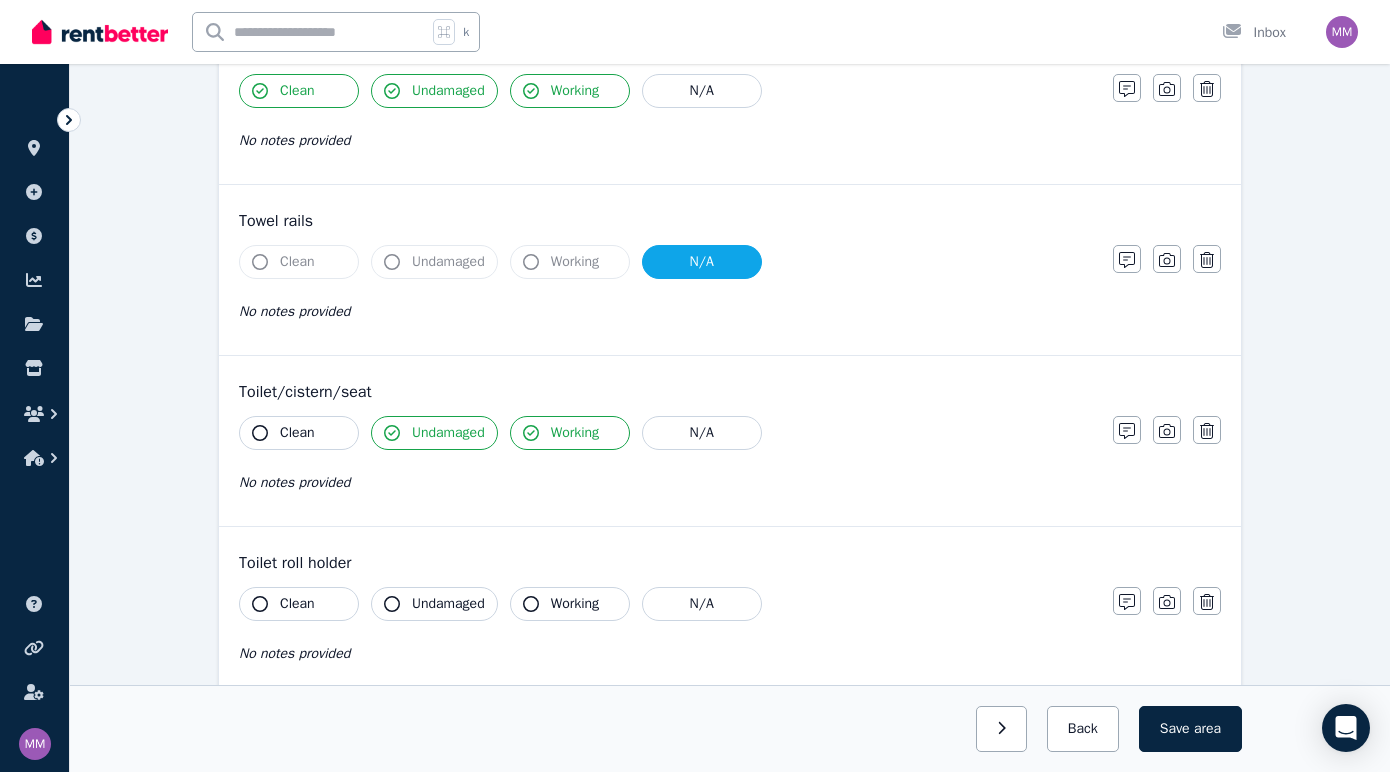 click on "Clean" at bounding box center (297, 433) 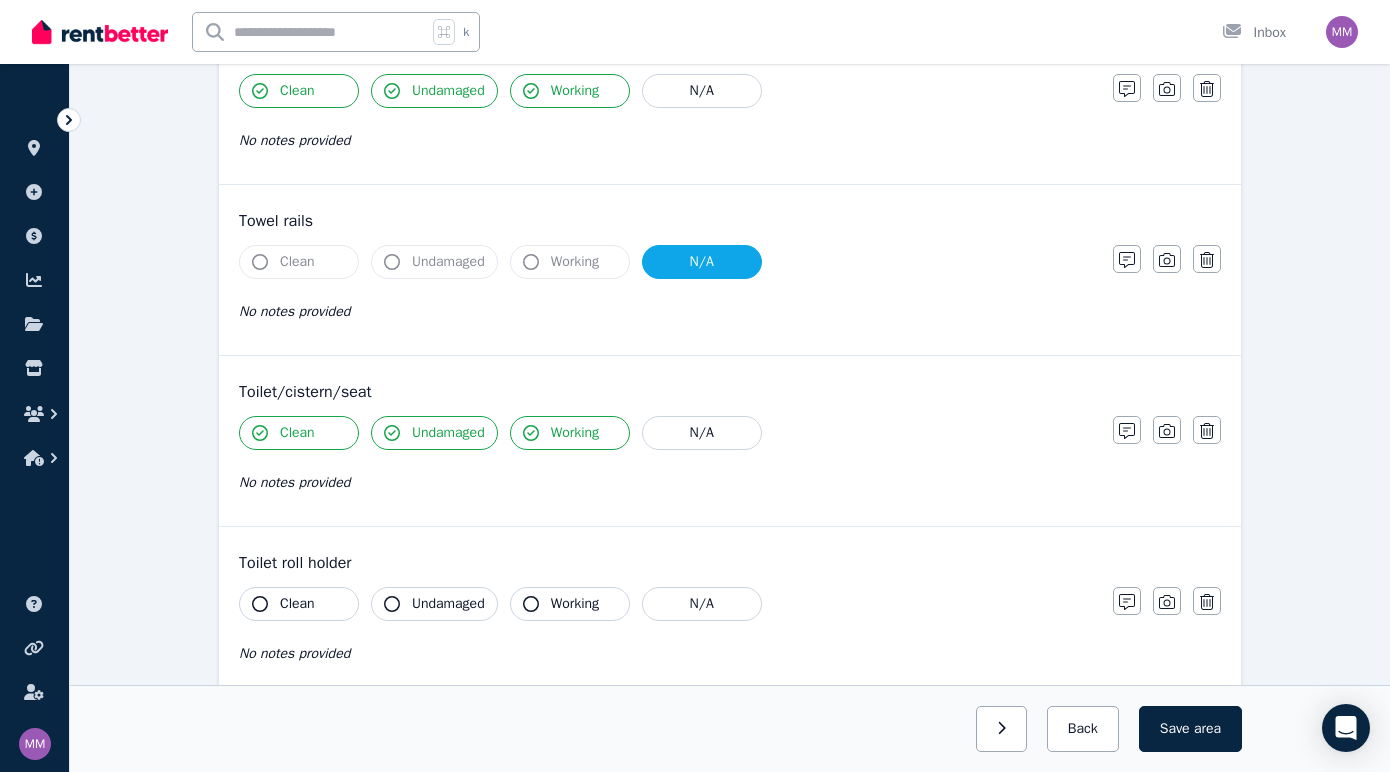 click on "Clean" at bounding box center (297, 604) 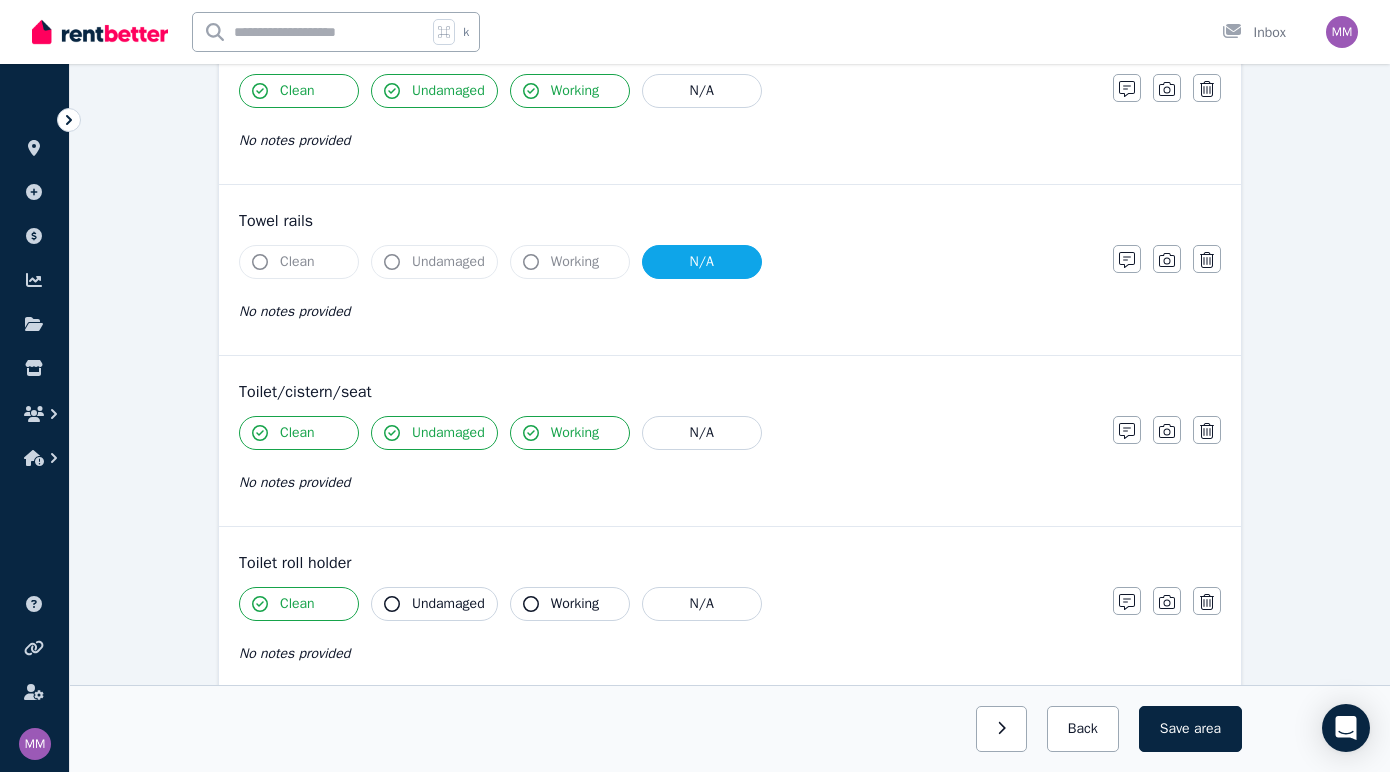 click on "Undamaged" at bounding box center [448, 604] 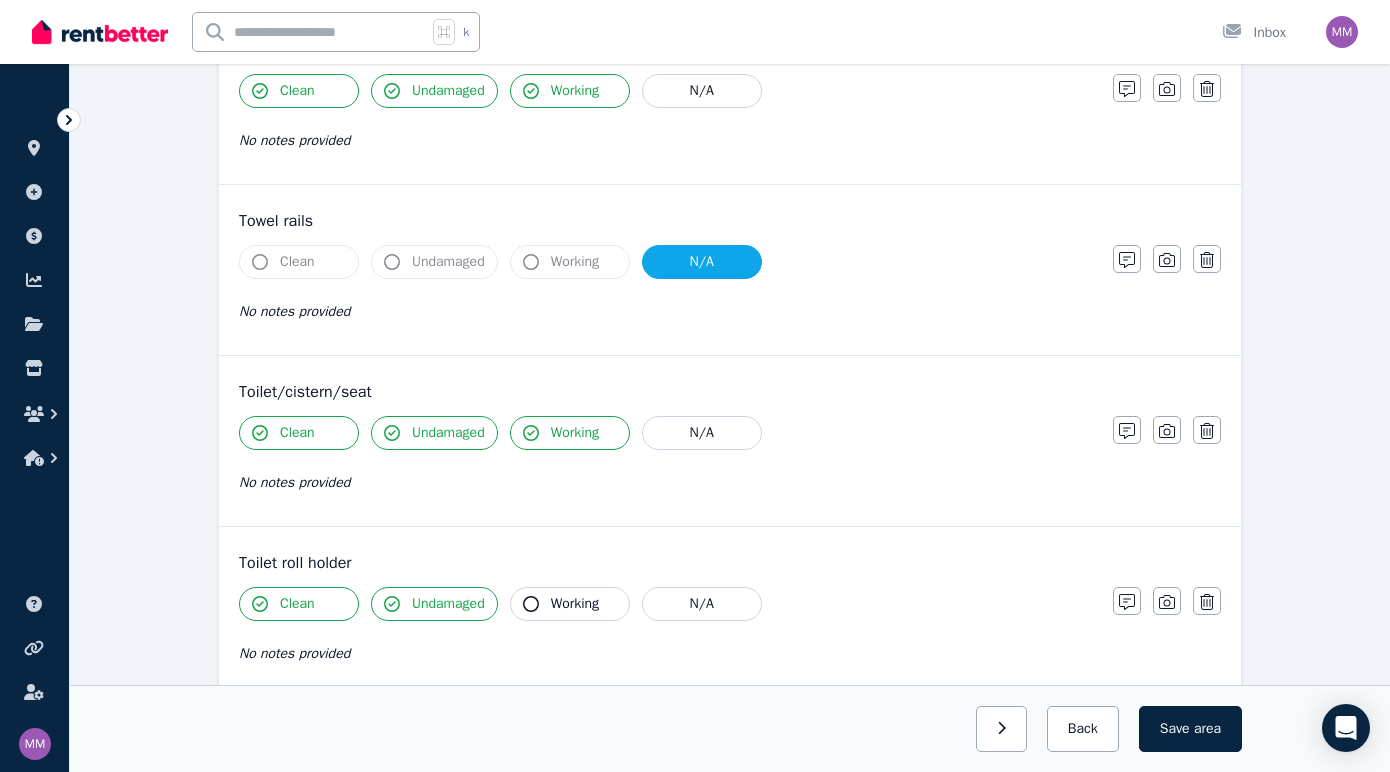 click on "Working" at bounding box center (575, 604) 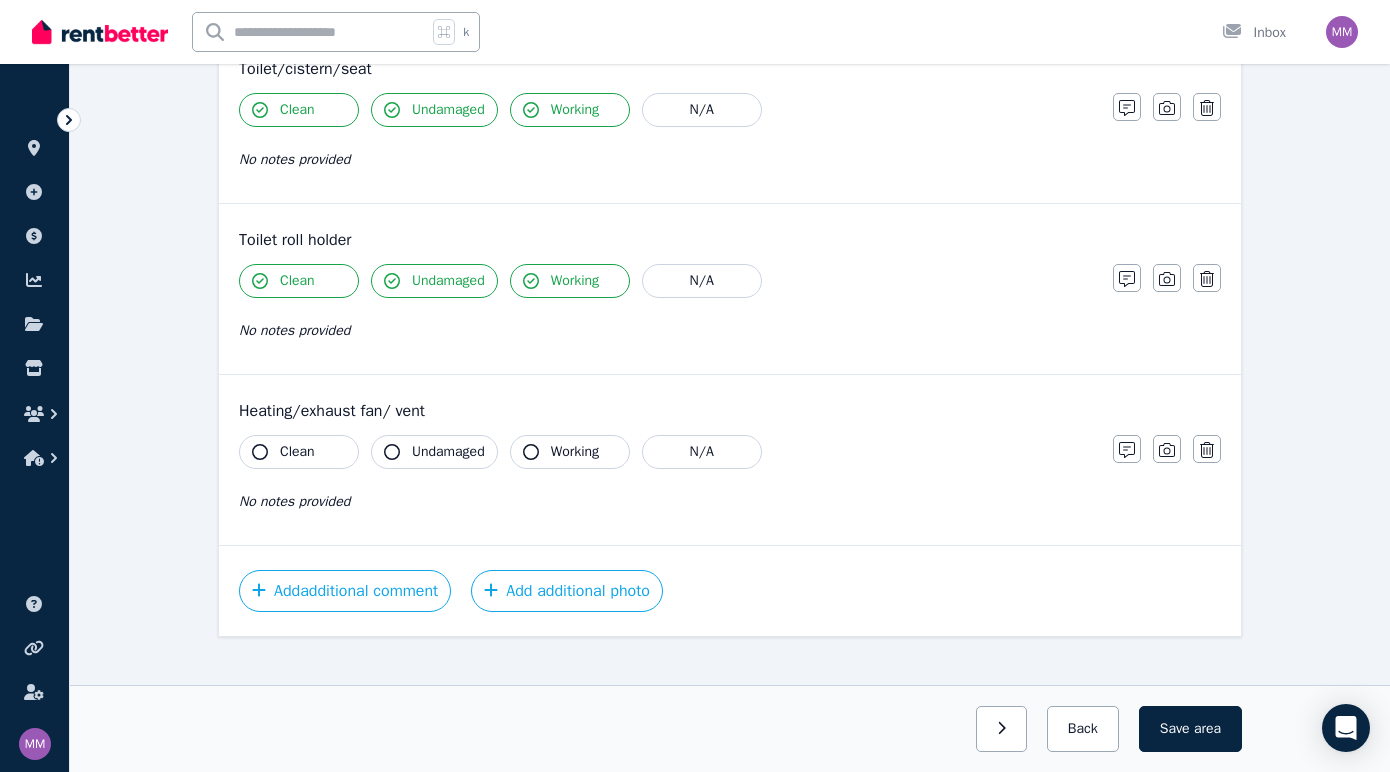 scroll, scrollTop: 2351, scrollLeft: 0, axis: vertical 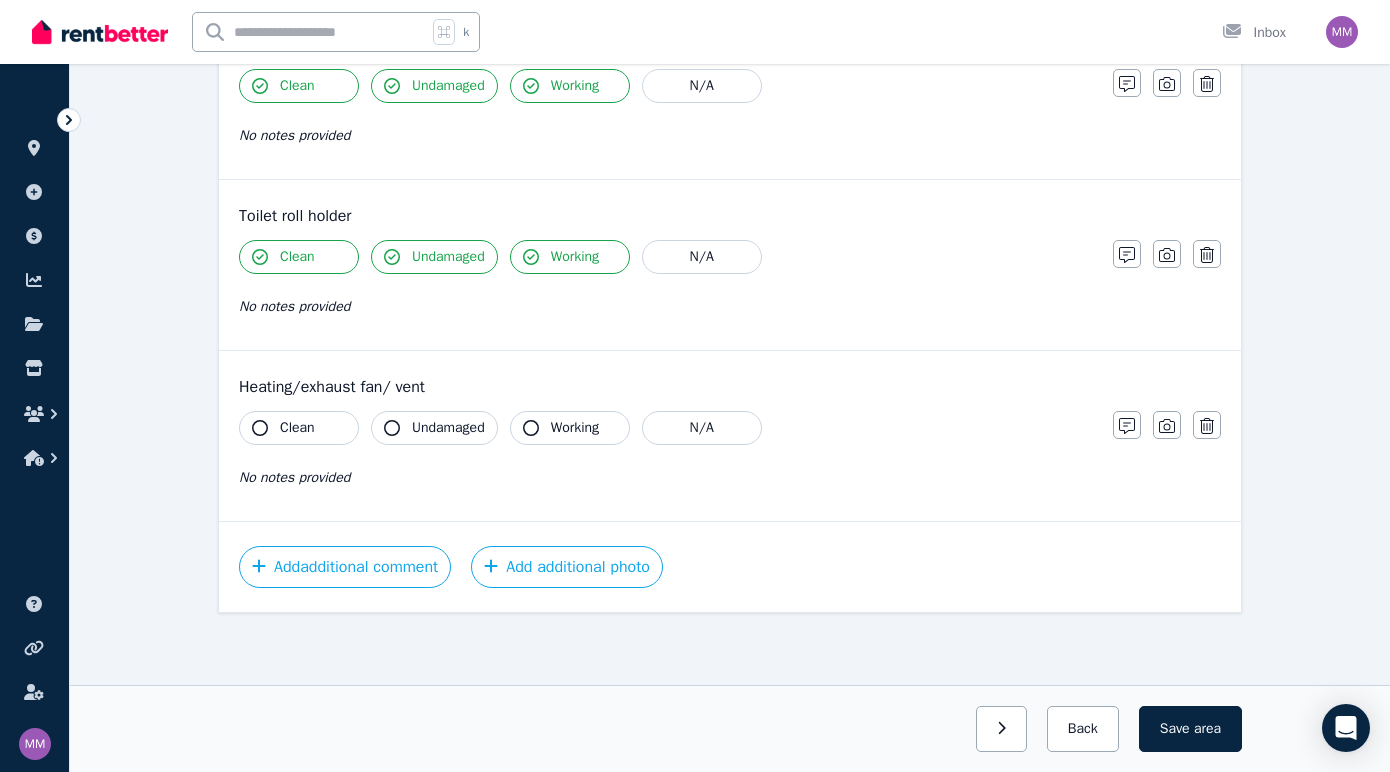 drag, startPoint x: 327, startPoint y: 425, endPoint x: 342, endPoint y: 424, distance: 15.033297 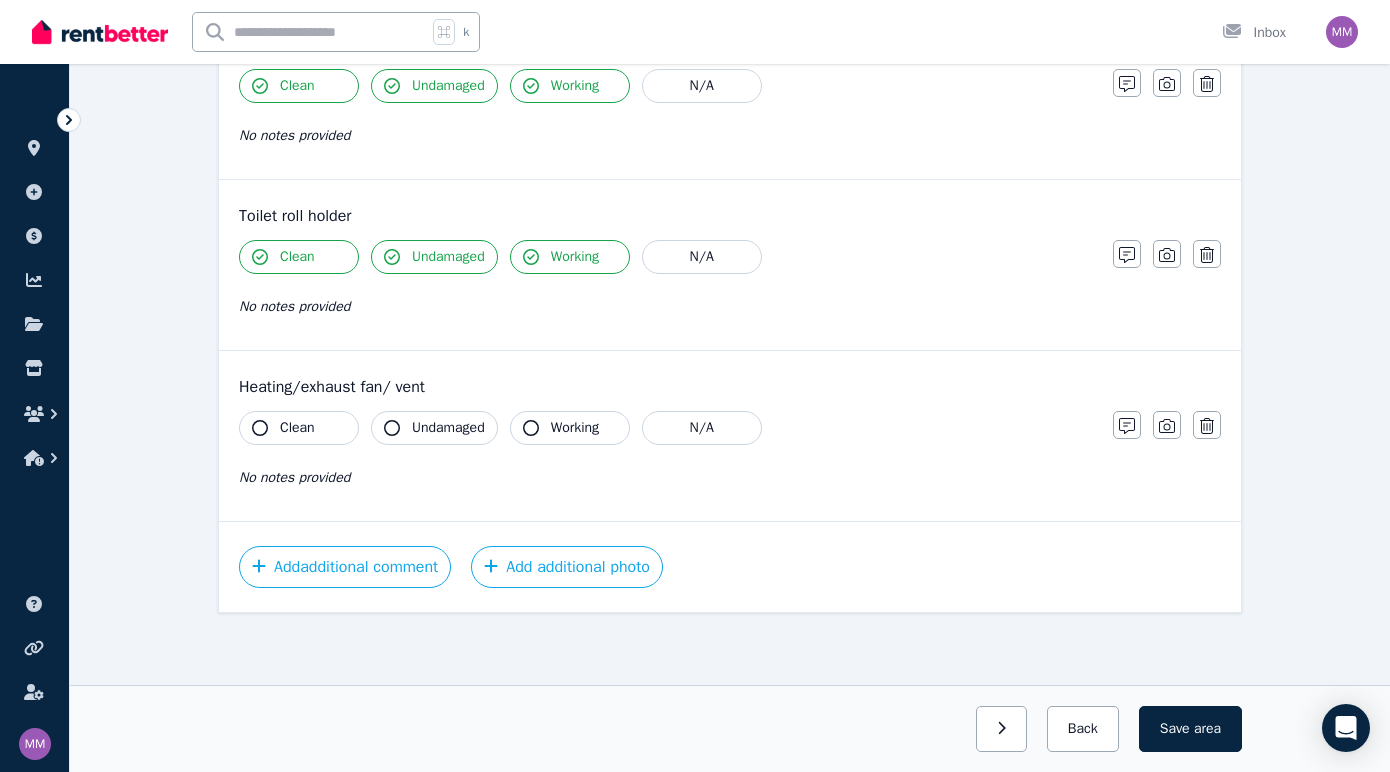 click on "Clean" at bounding box center (299, 428) 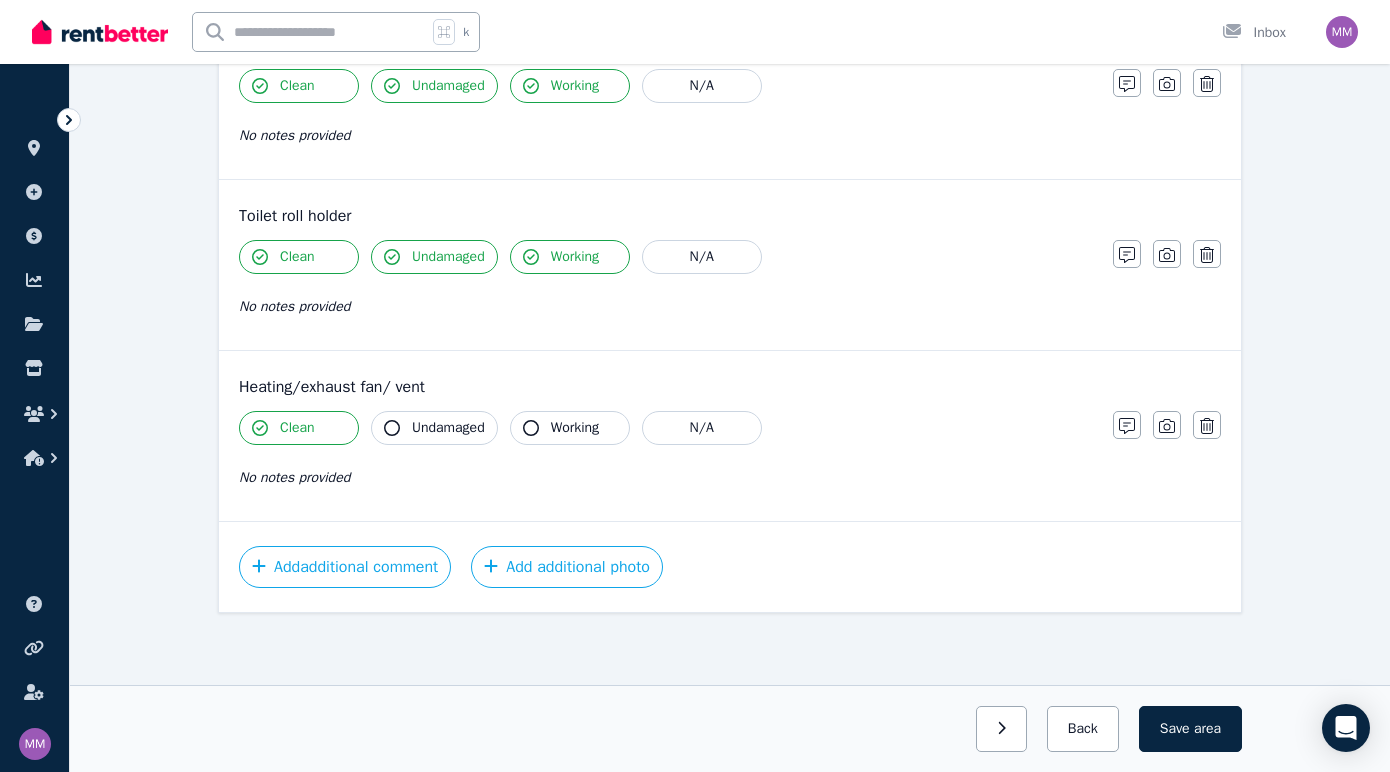 click on "Undamaged" at bounding box center [448, 428] 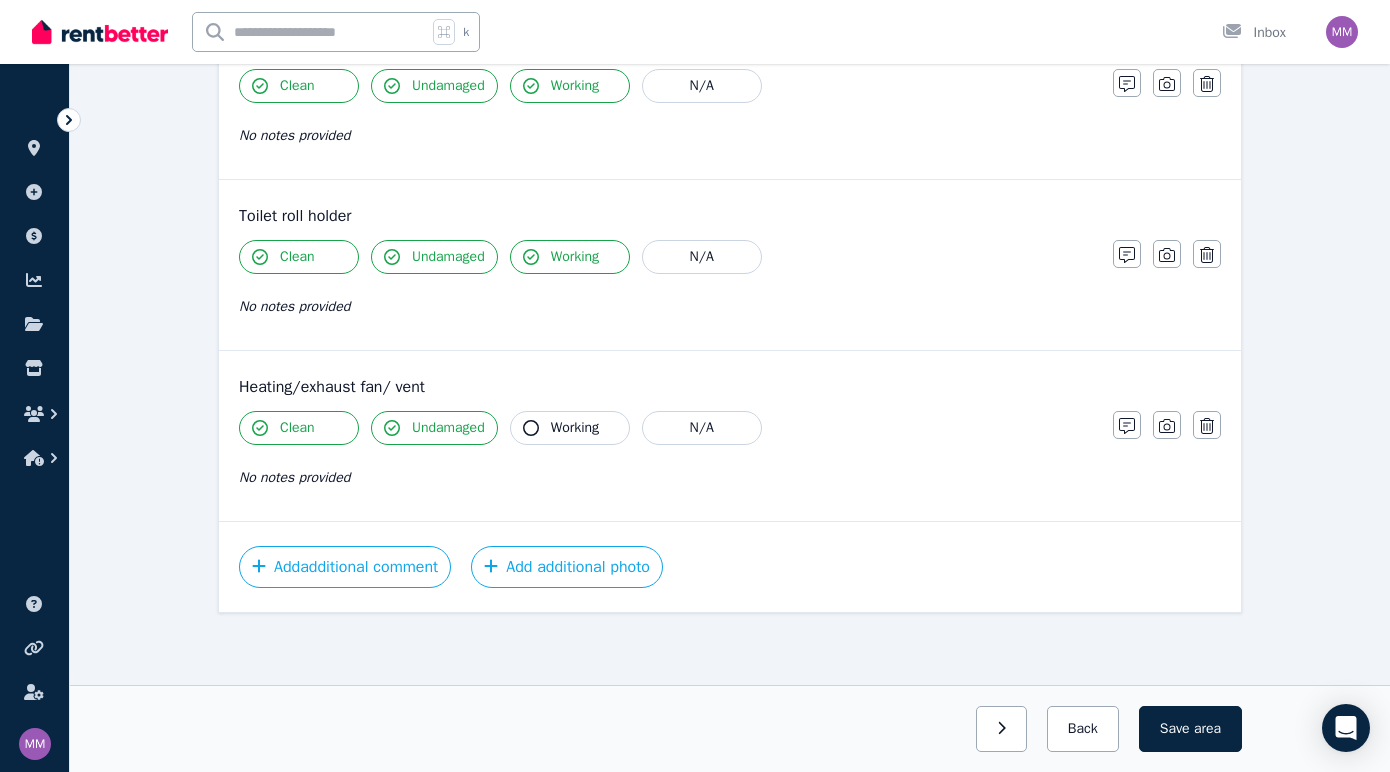 click on "Working" at bounding box center (575, 428) 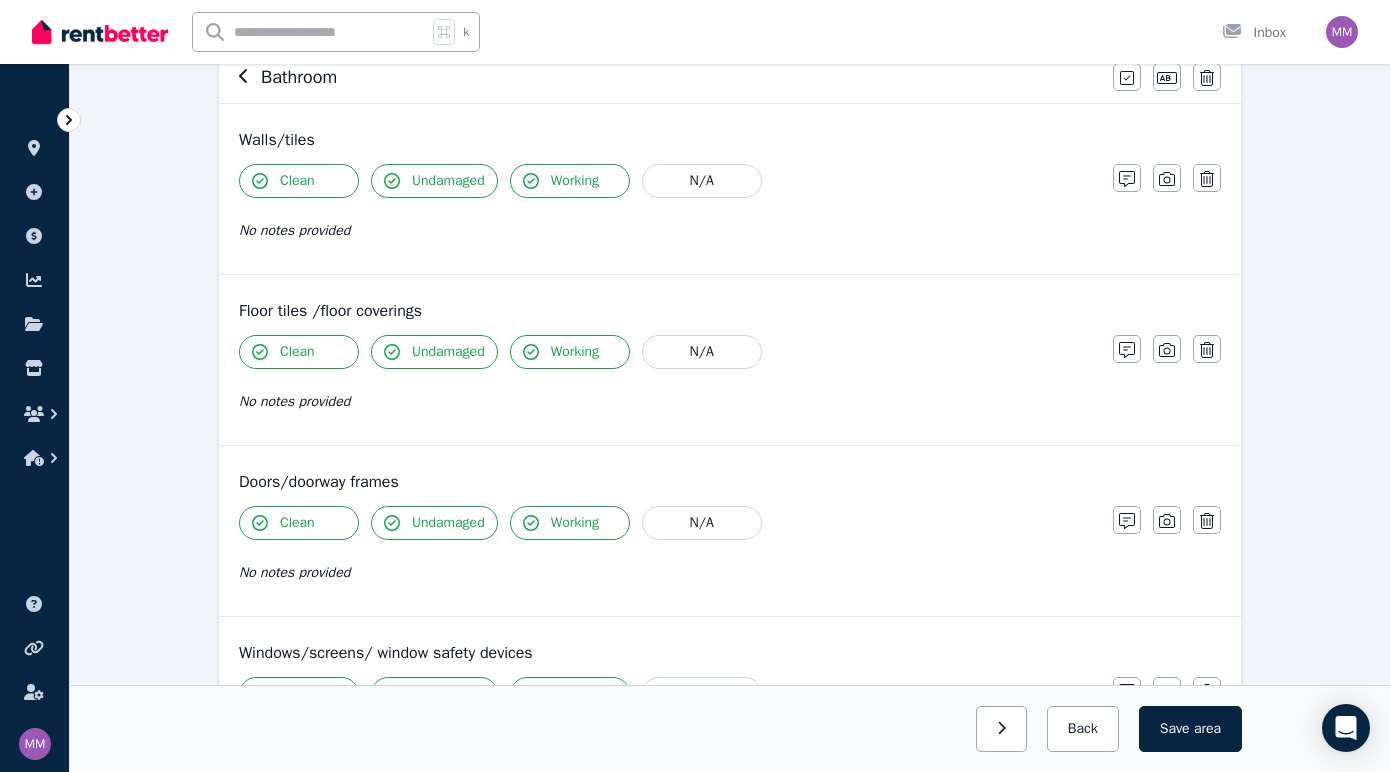 scroll, scrollTop: 139, scrollLeft: 0, axis: vertical 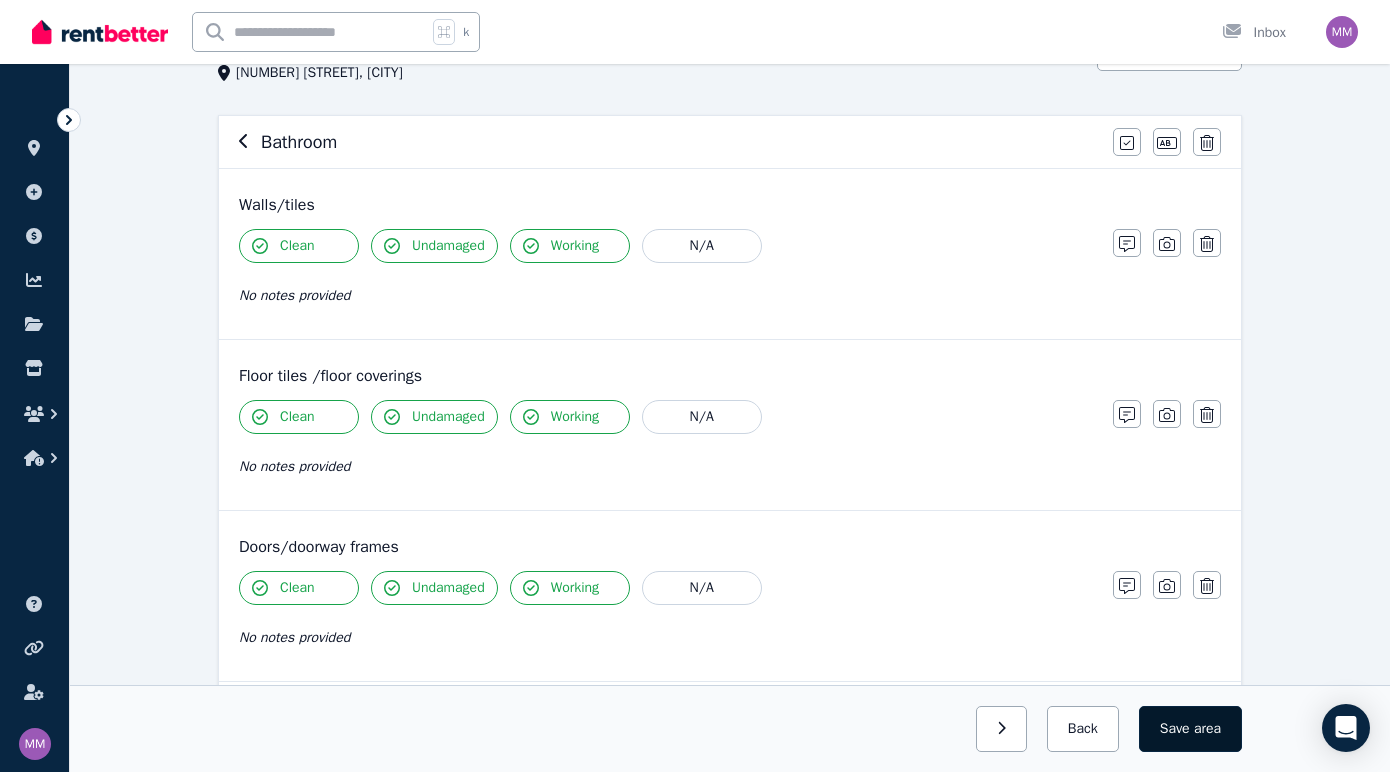 click on "area" at bounding box center [1207, 729] 